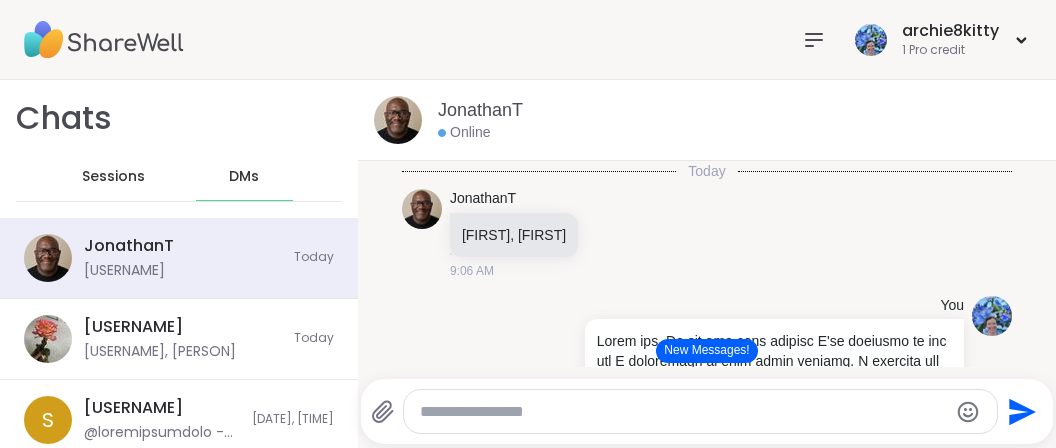 scroll, scrollTop: 0, scrollLeft: 0, axis: both 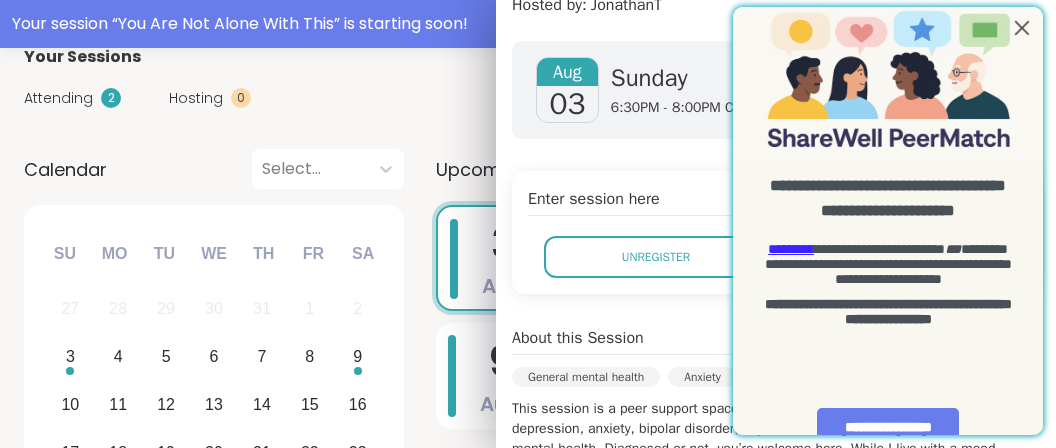 click at bounding box center [1022, 28] 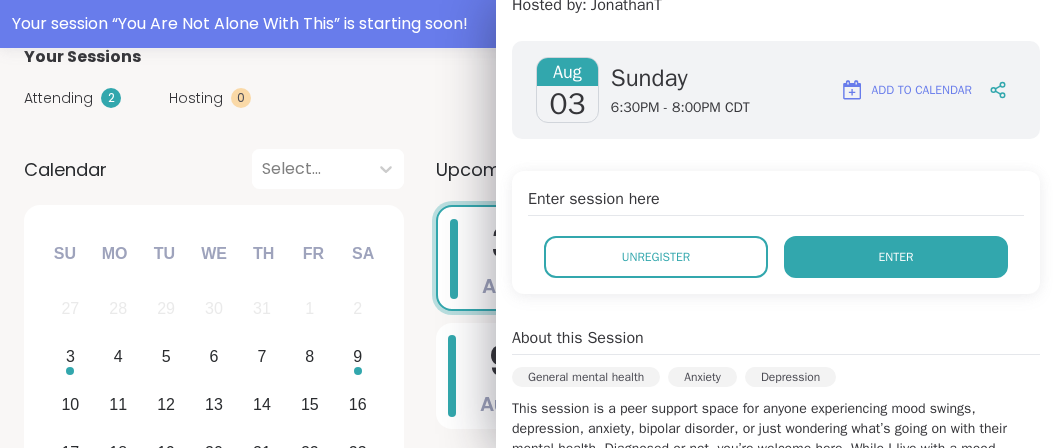 click on "Enter" at bounding box center [896, 257] 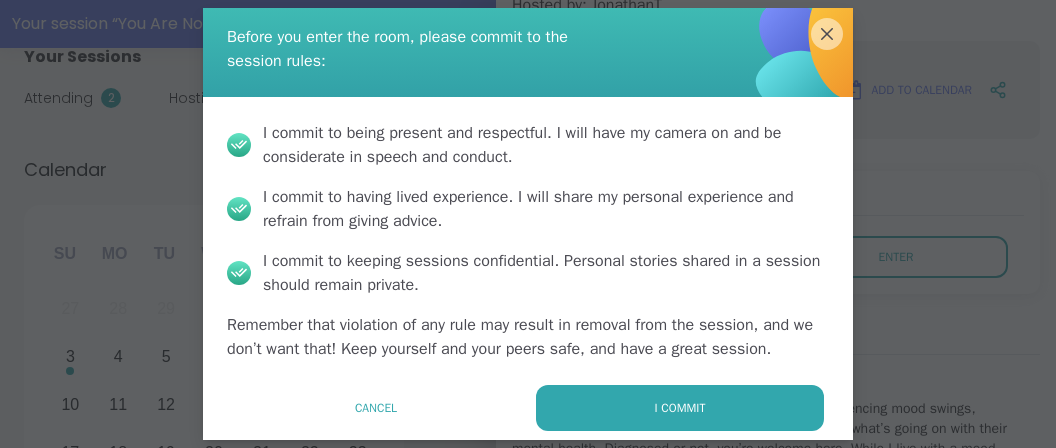 scroll, scrollTop: 79, scrollLeft: 0, axis: vertical 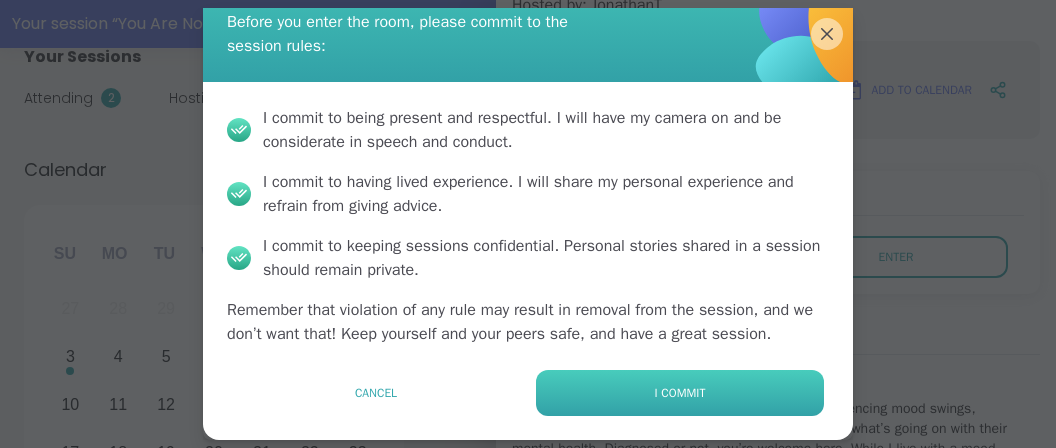 click on "I commit" at bounding box center (680, 393) 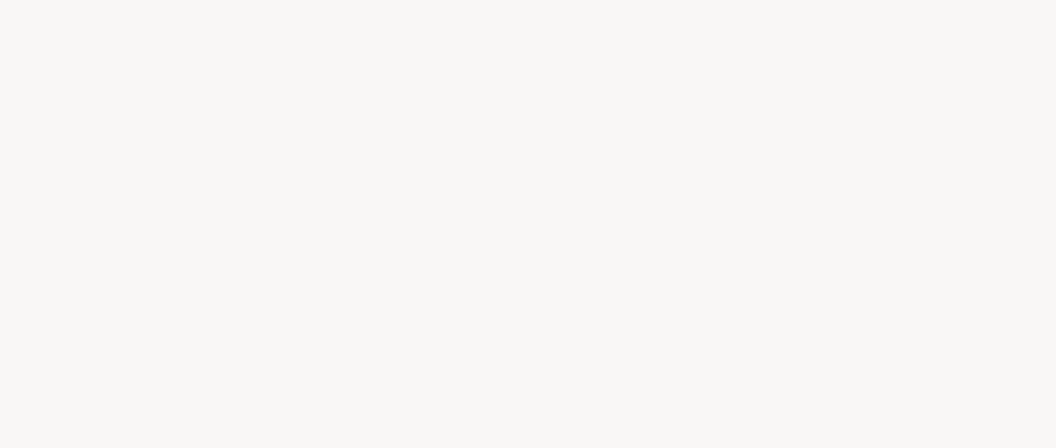 scroll, scrollTop: 0, scrollLeft: 0, axis: both 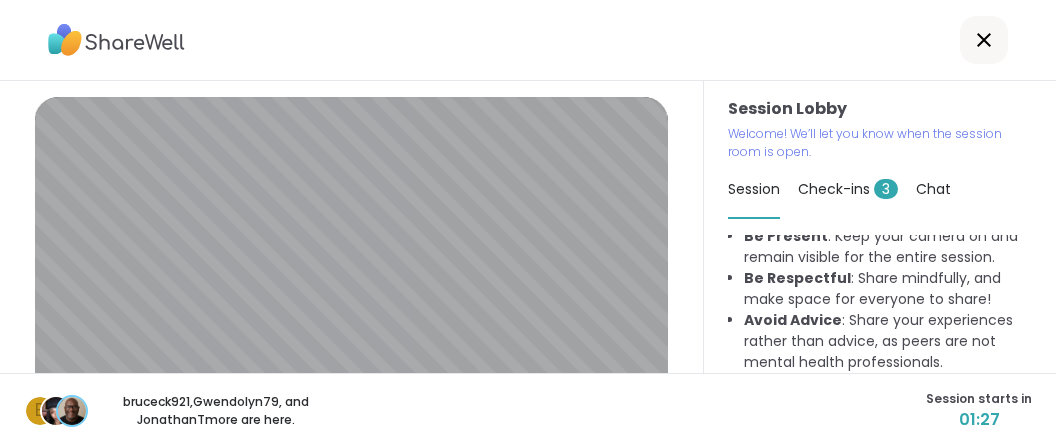 click on "Check-ins 3" at bounding box center (848, 189) 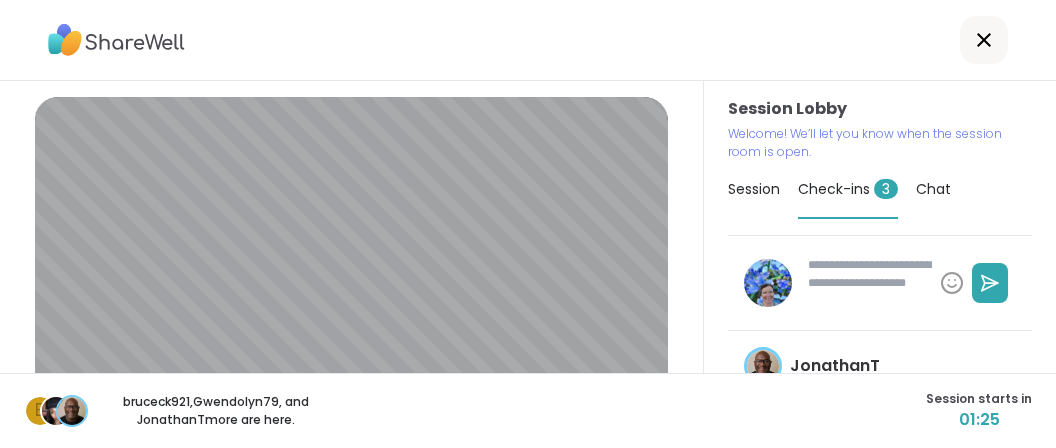 click at bounding box center [866, 283] 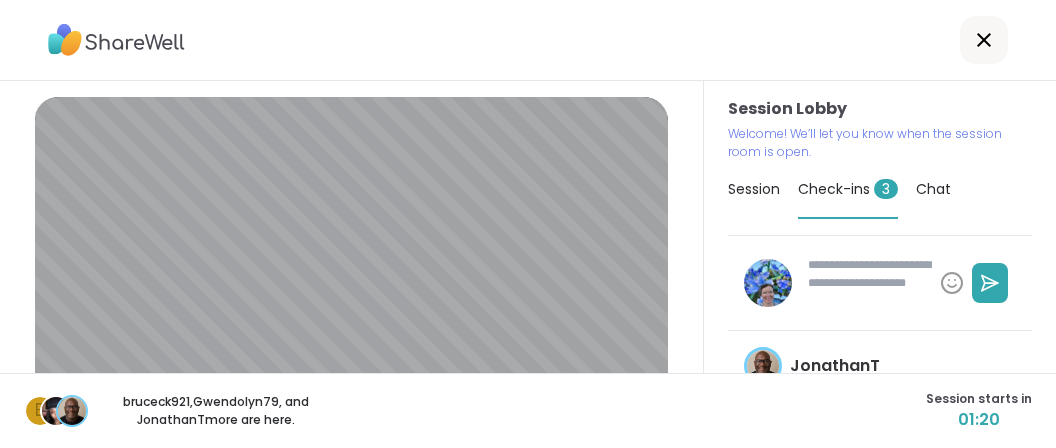type on "*" 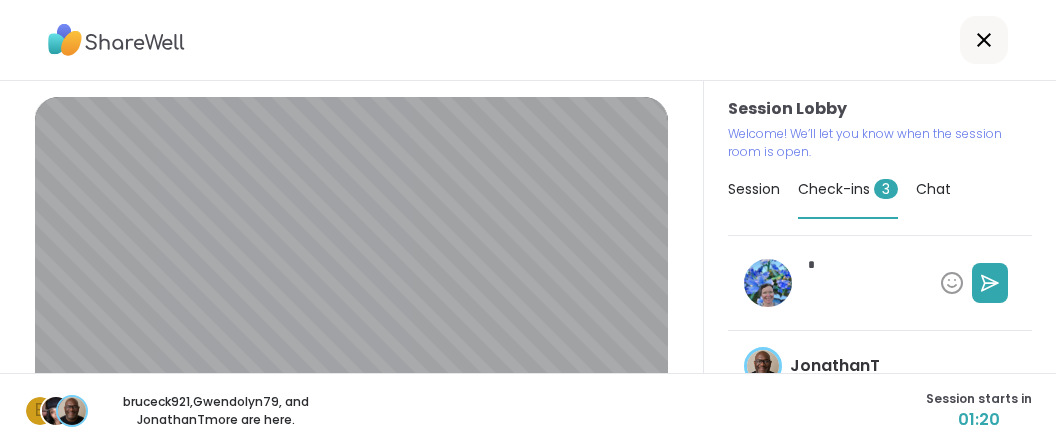 type on "*" 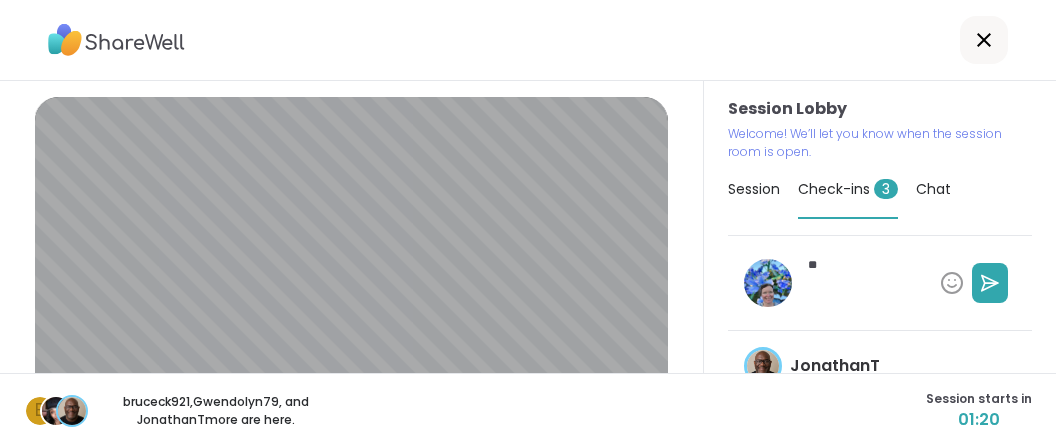 type on "*" 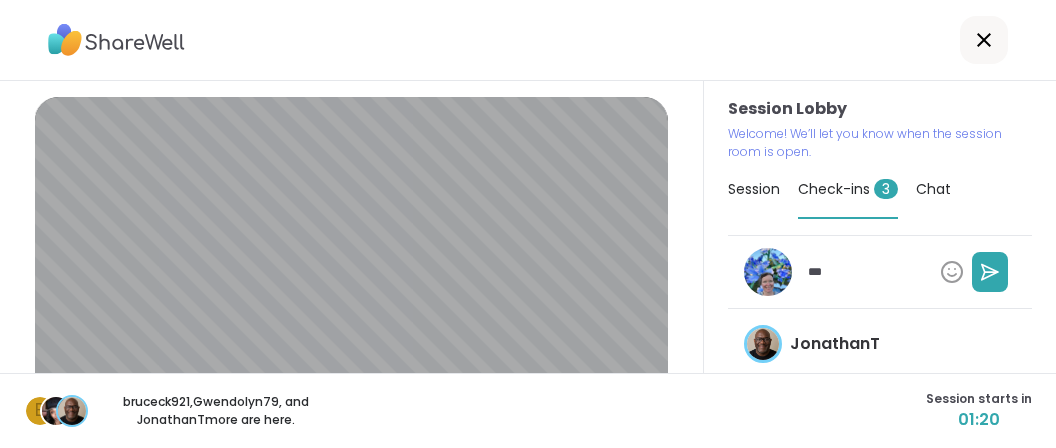 type on "*" 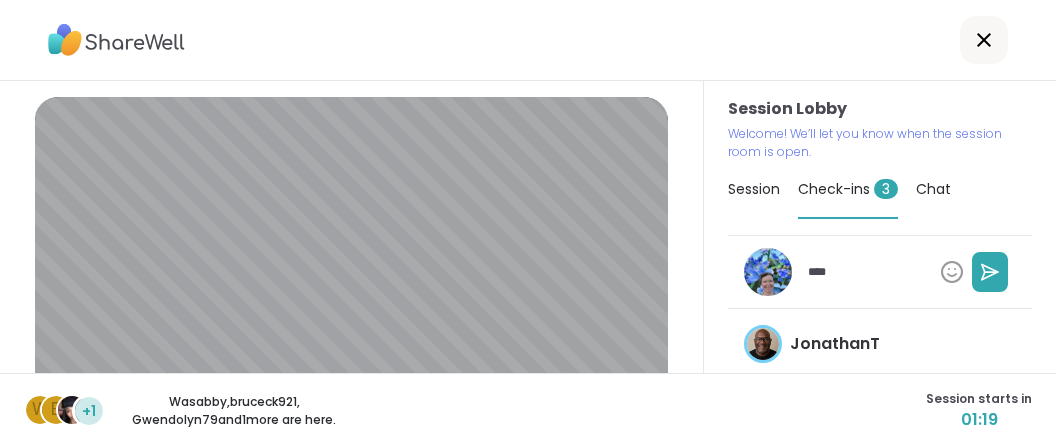 type on "*" 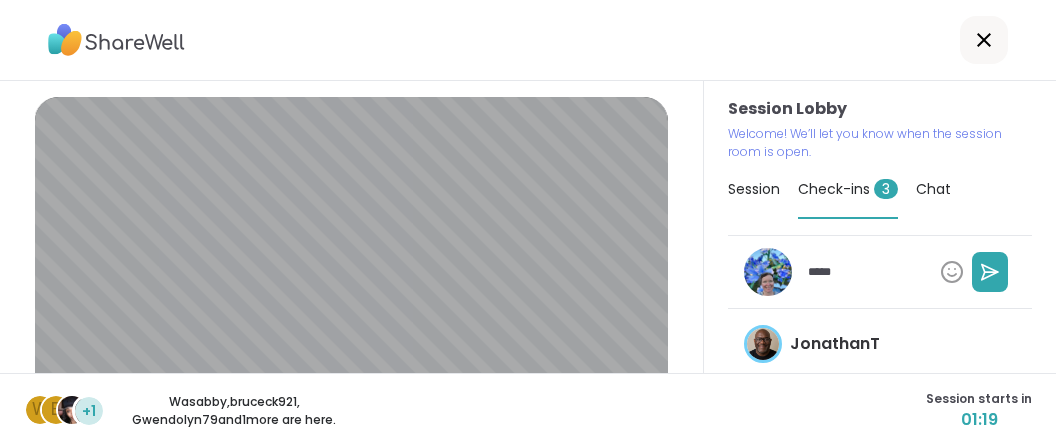 type on "*" 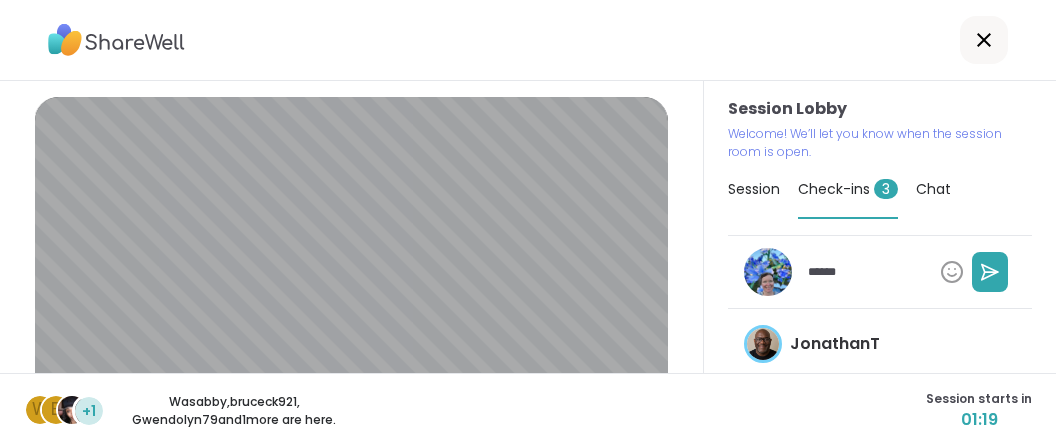 type on "*" 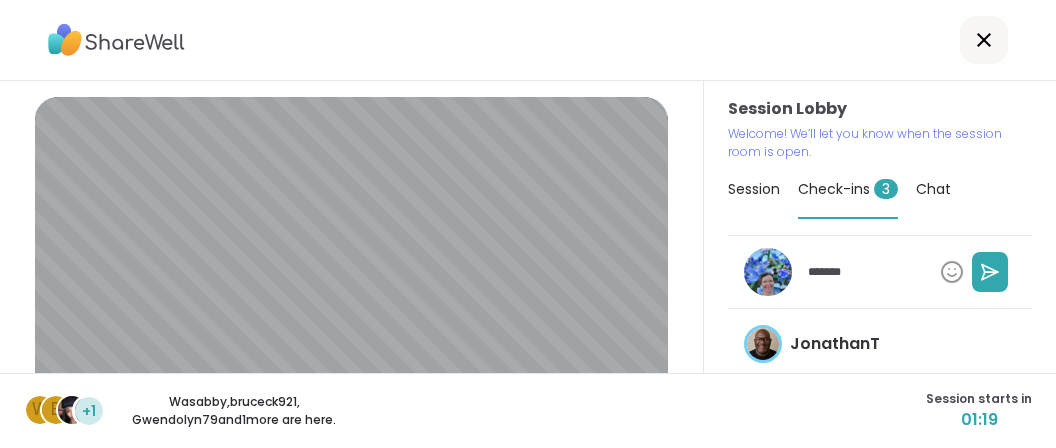 type on "*" 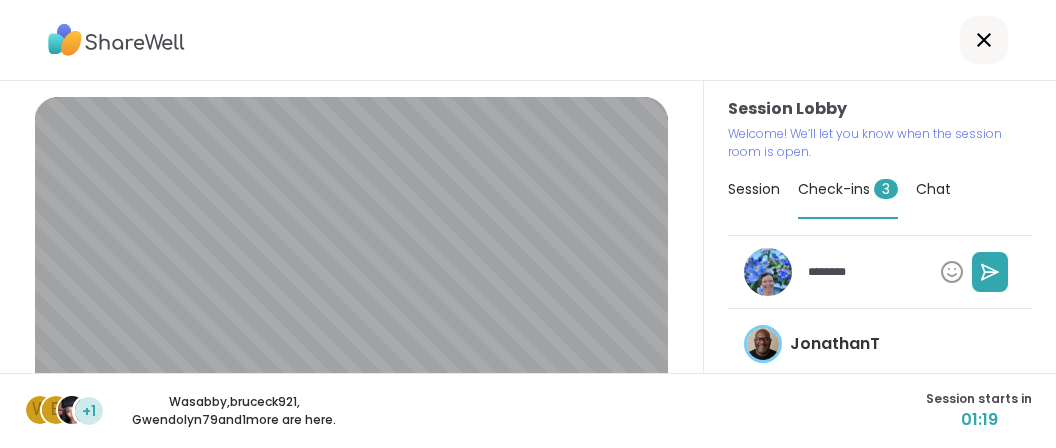 type on "*" 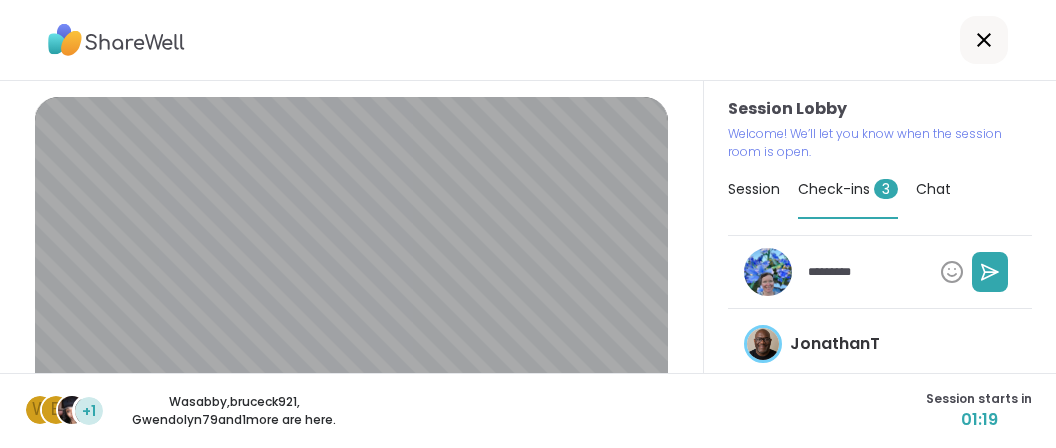 type on "*" 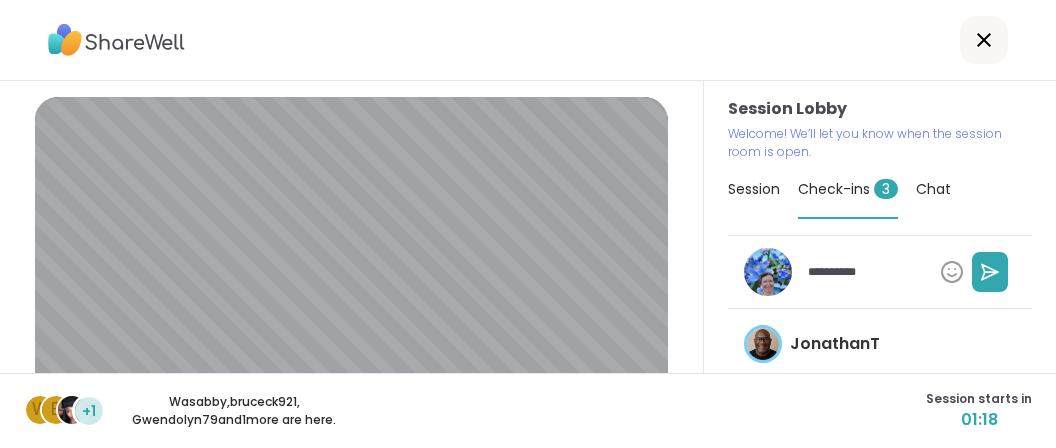 type on "*" 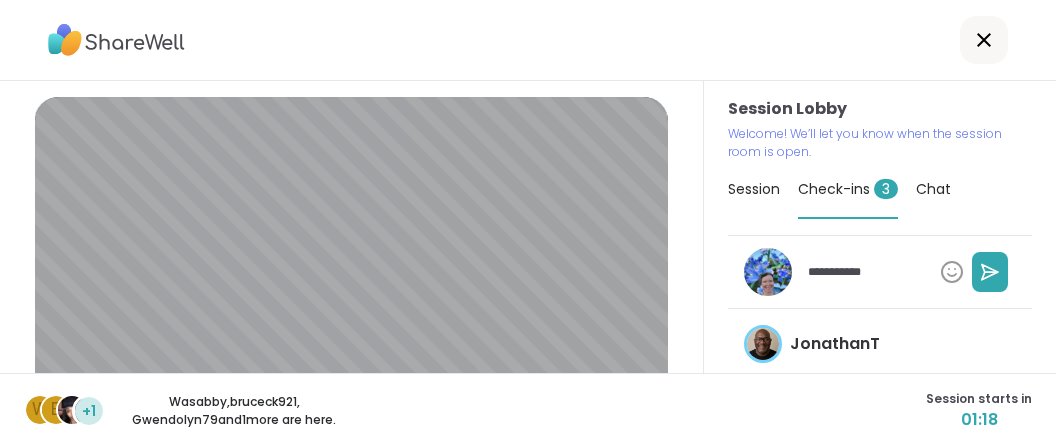 type on "*" 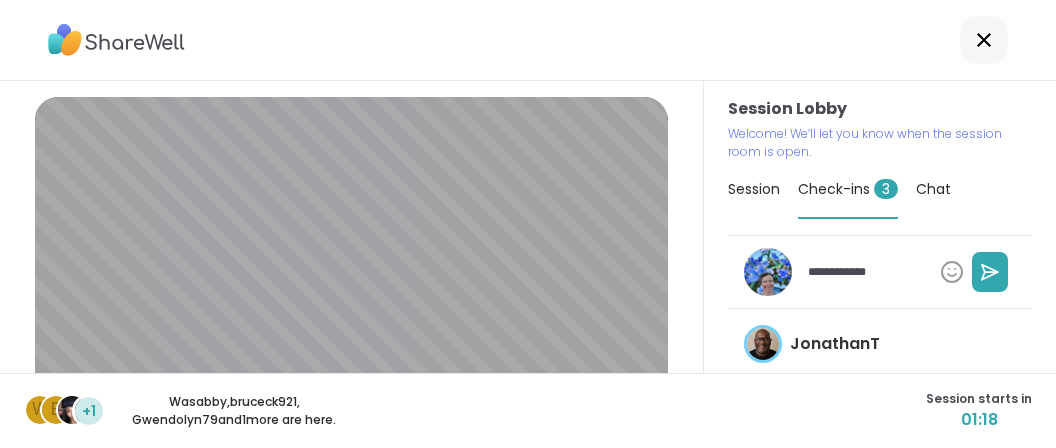 type on "*" 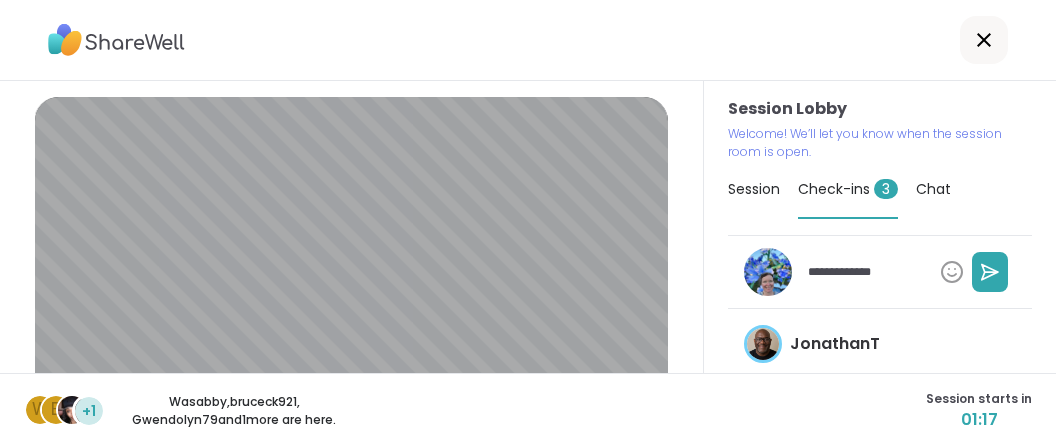type on "*" 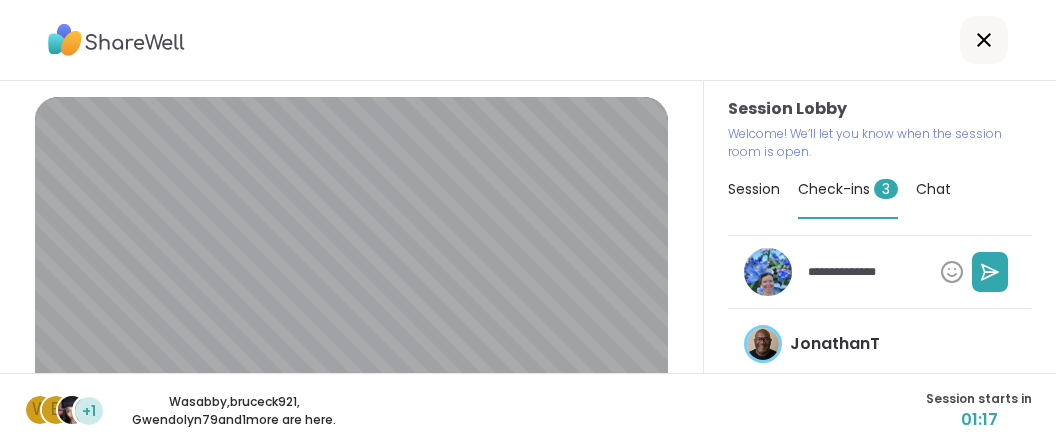 type on "*" 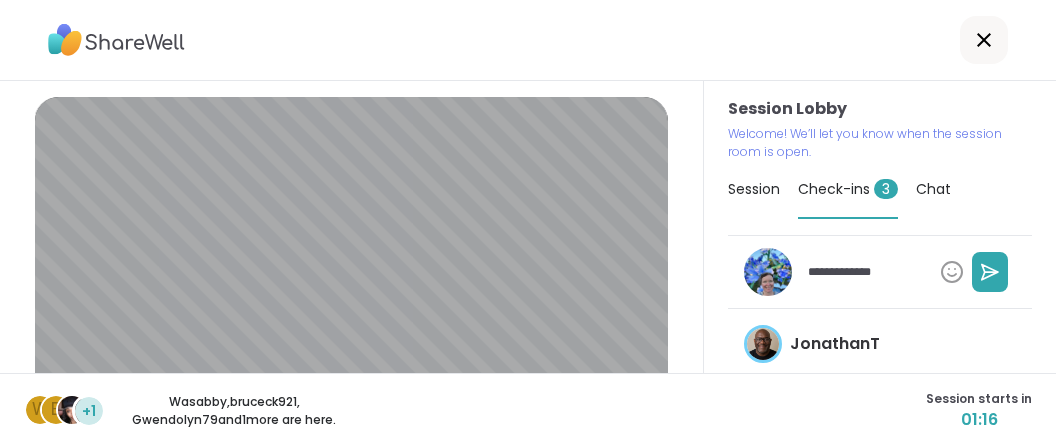 type on "*" 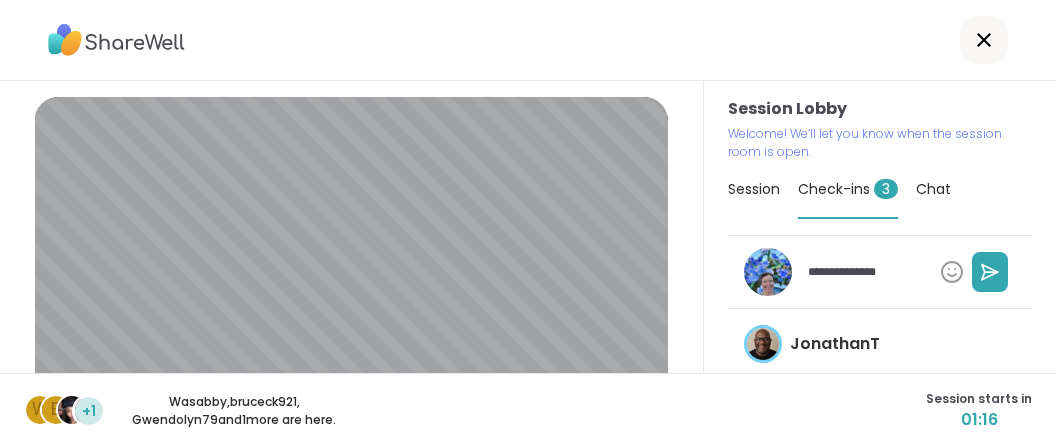 type on "*" 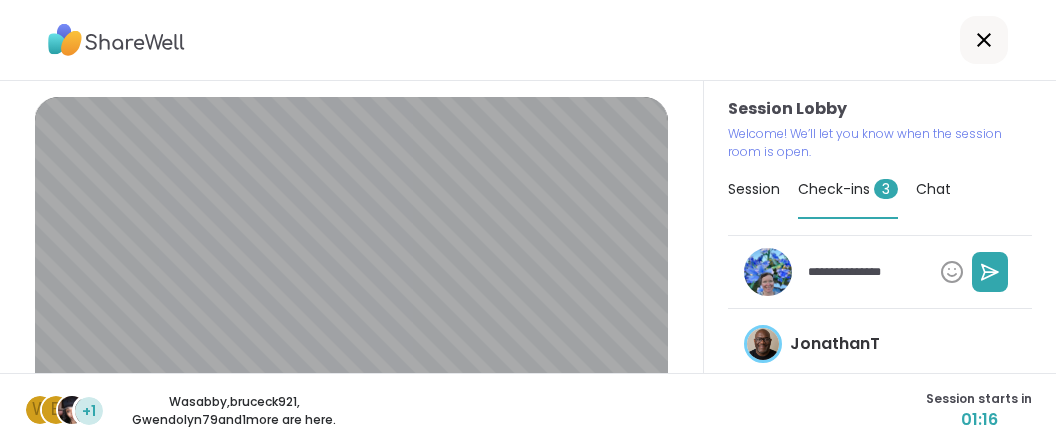 type on "*" 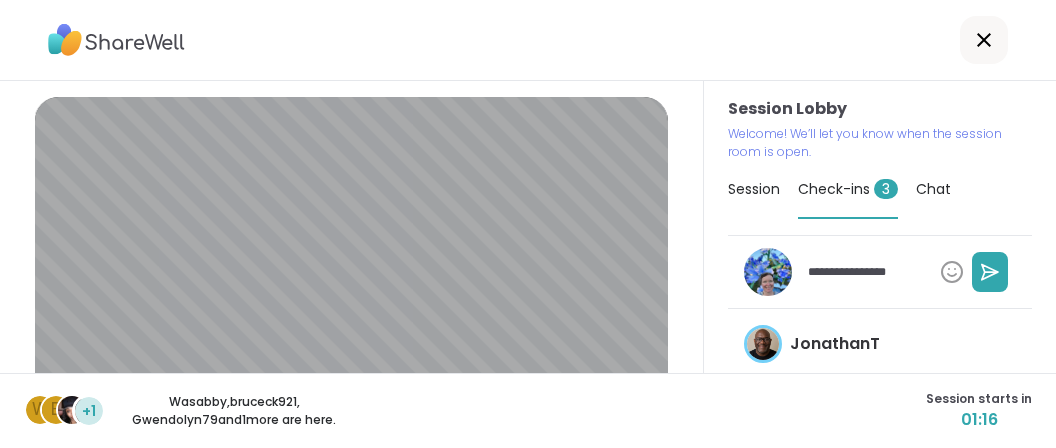 type on "*" 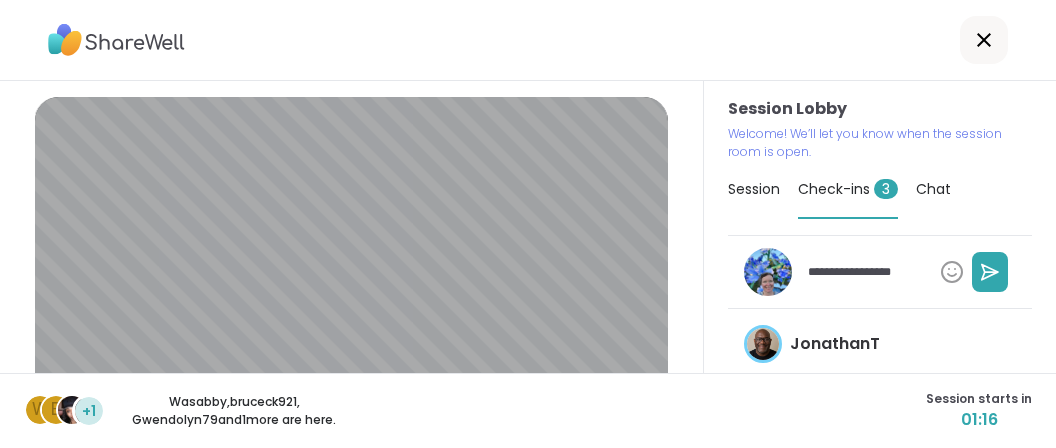 type on "*" 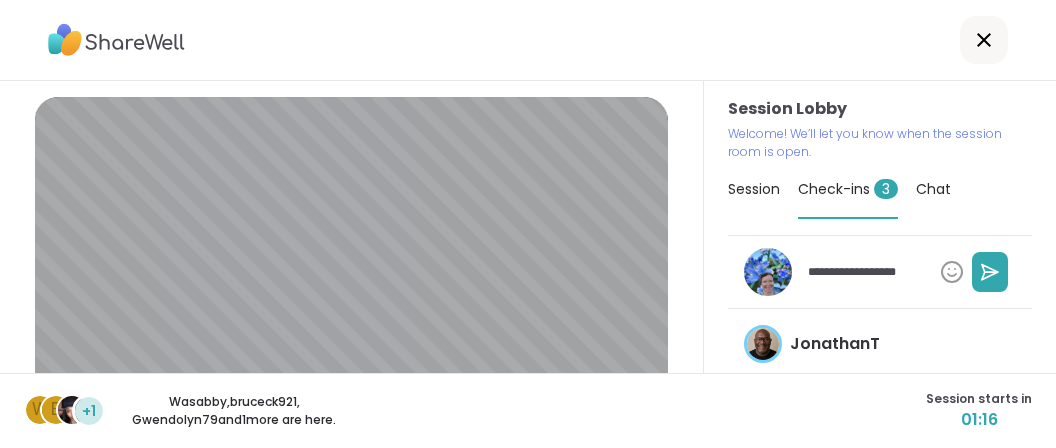 type on "*" 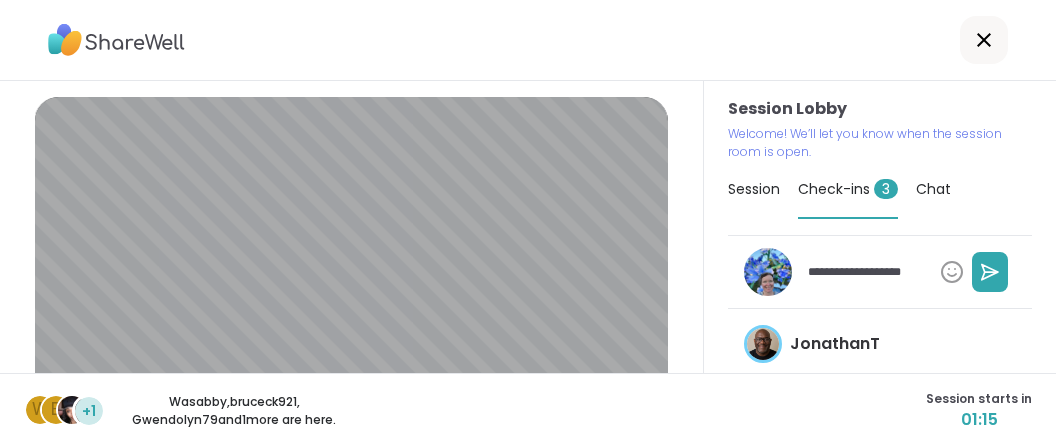 type on "*" 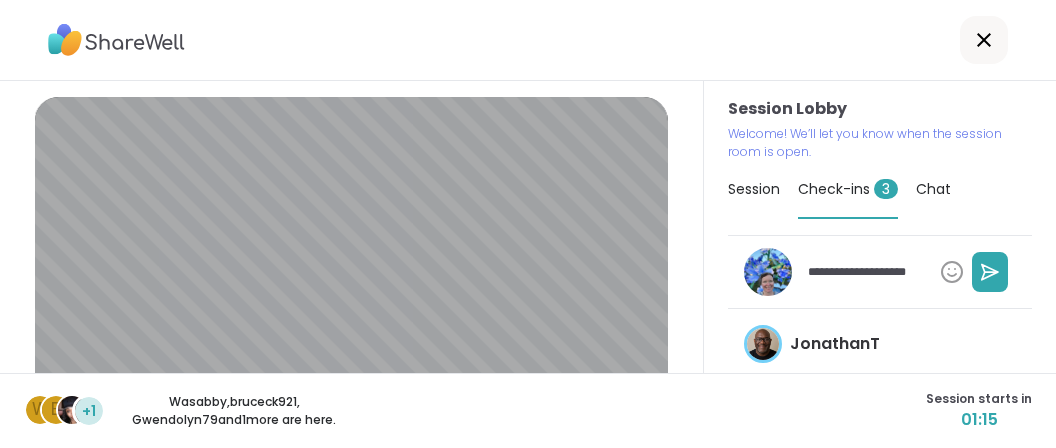 type on "*" 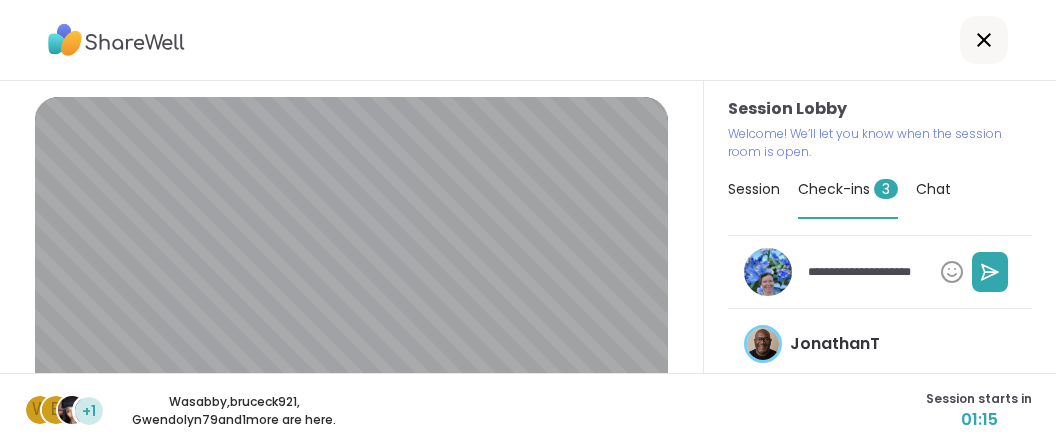 type on "*" 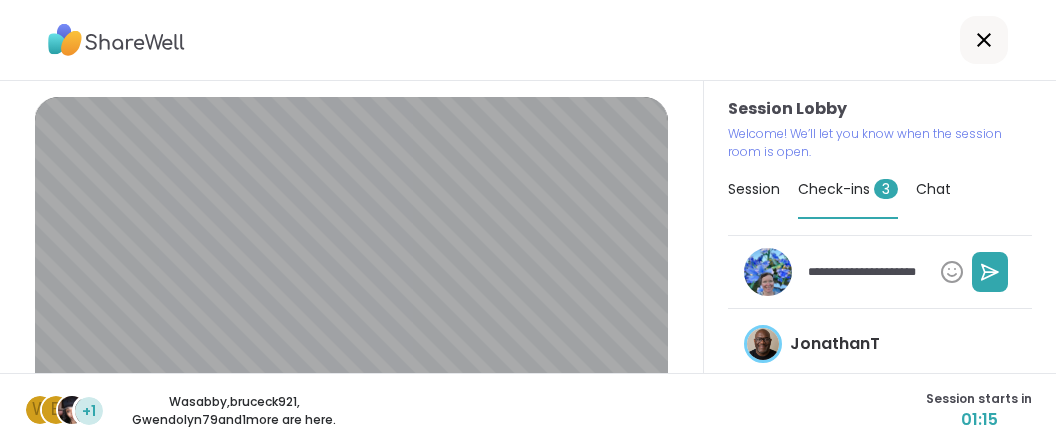 type on "*" 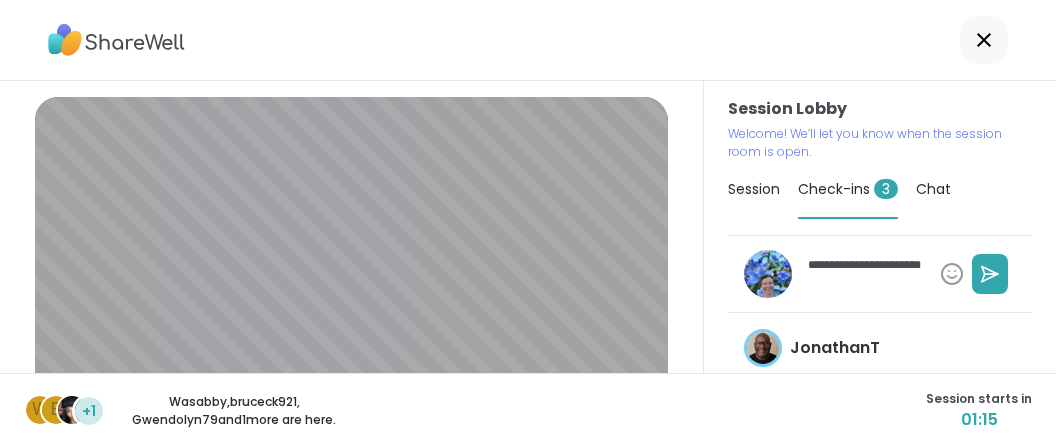 type on "*" 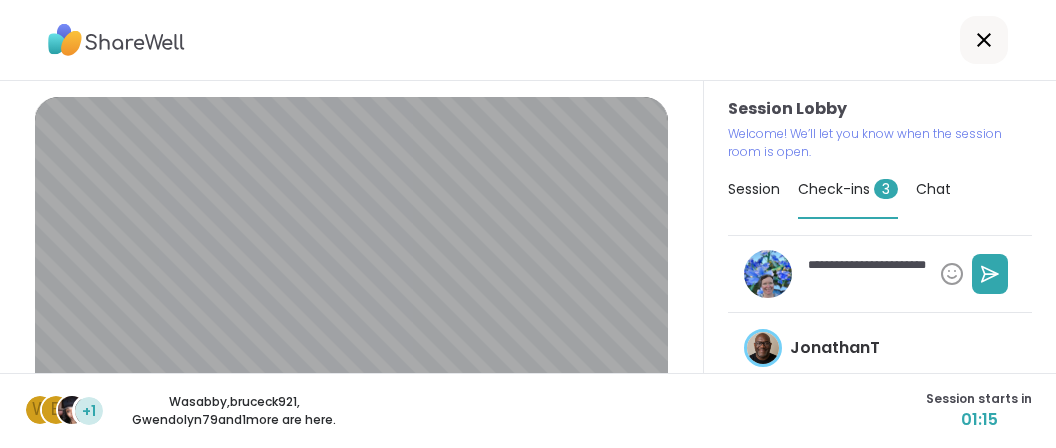 type on "*" 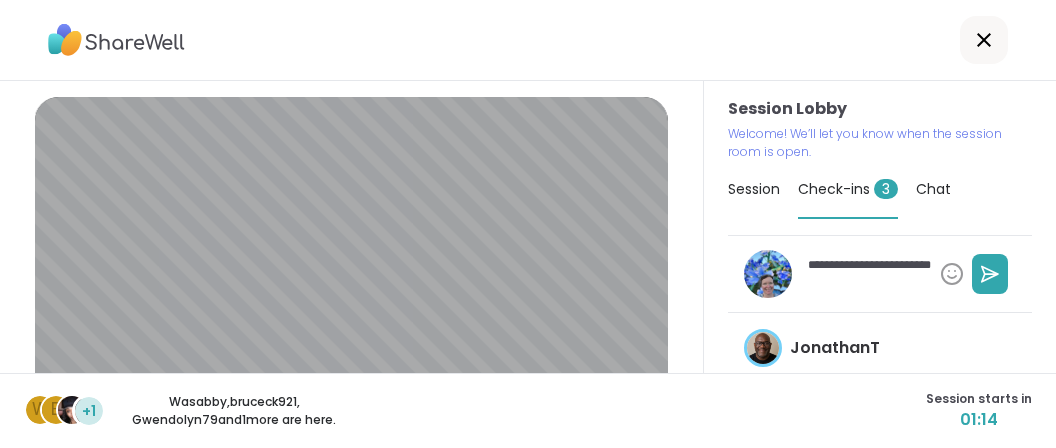 type on "*" 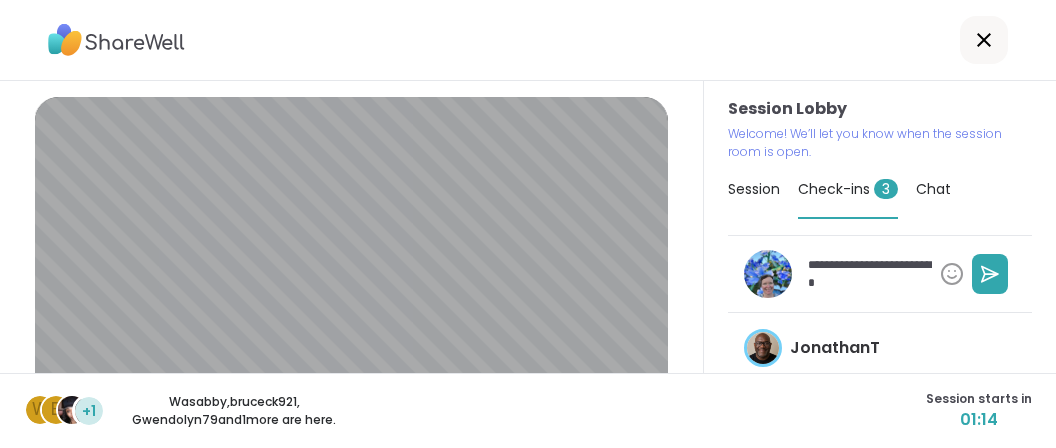 type on "*" 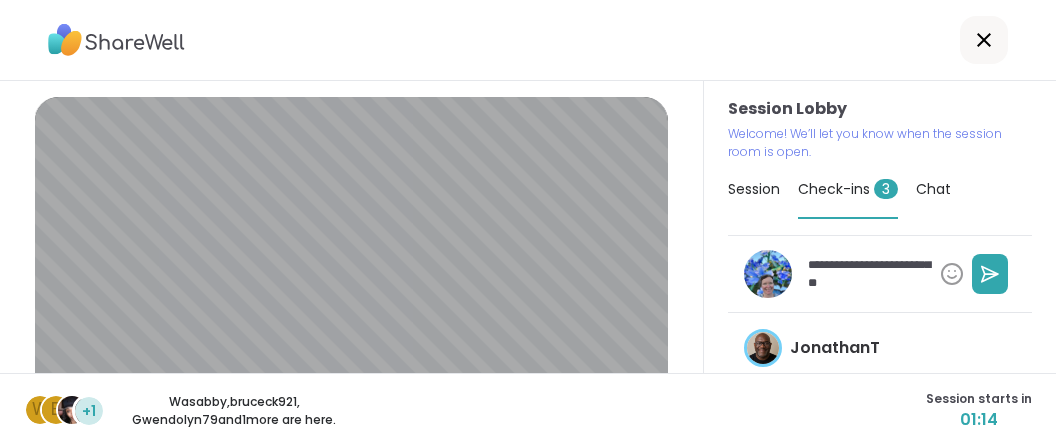 type on "*" 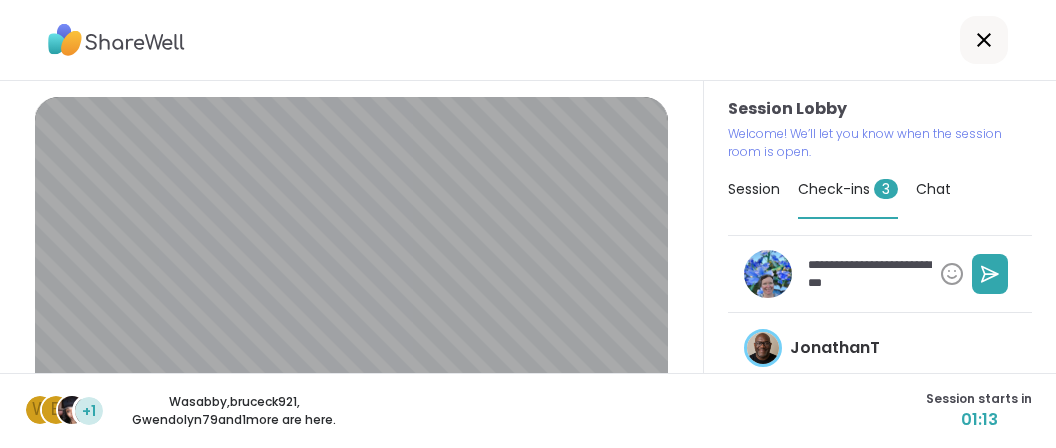type on "*" 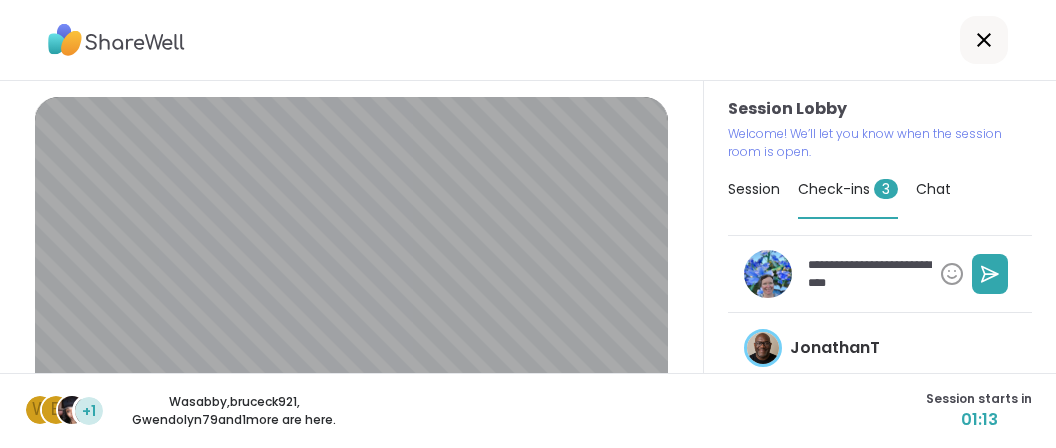 type on "*" 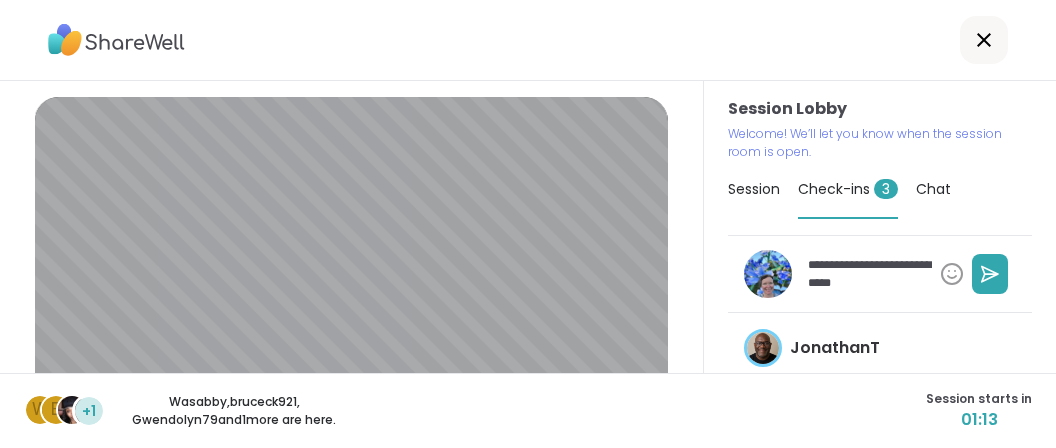type on "*" 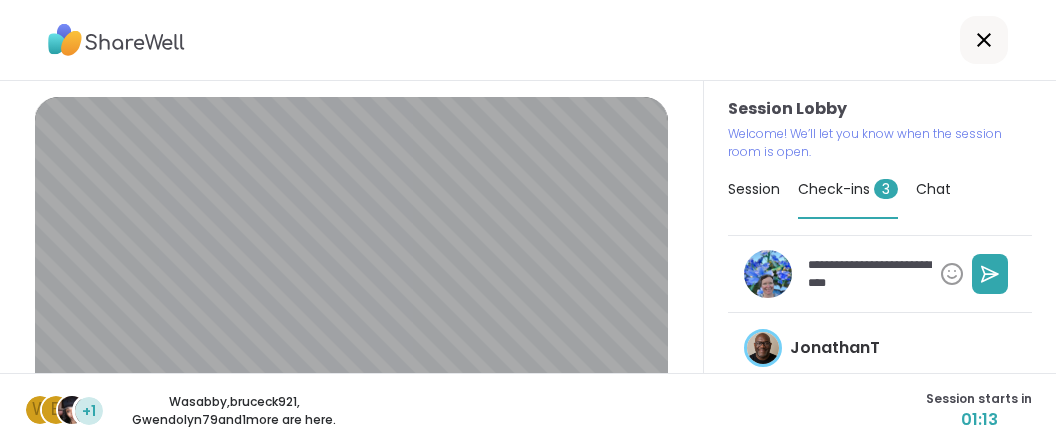 type on "*" 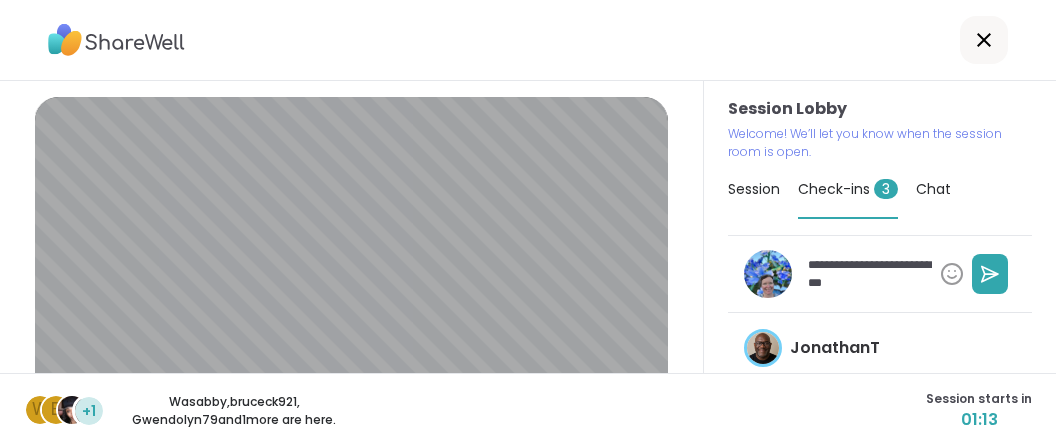 type on "*" 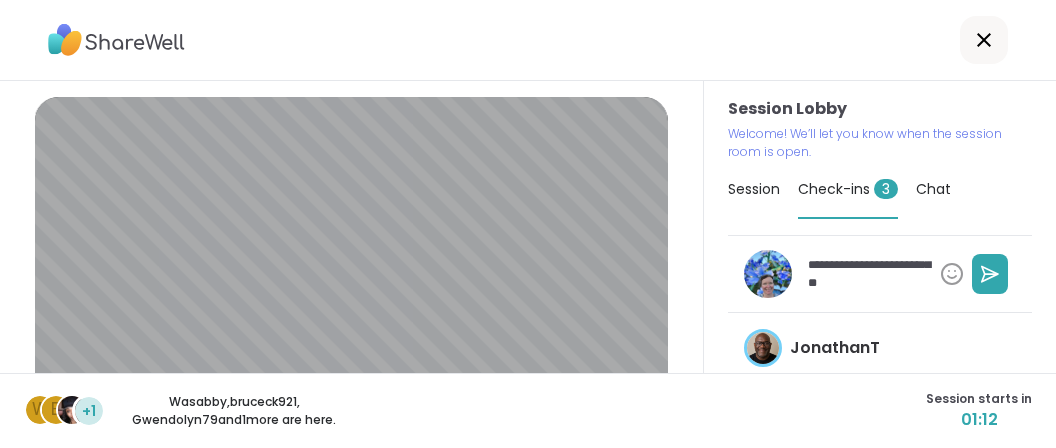 type on "*" 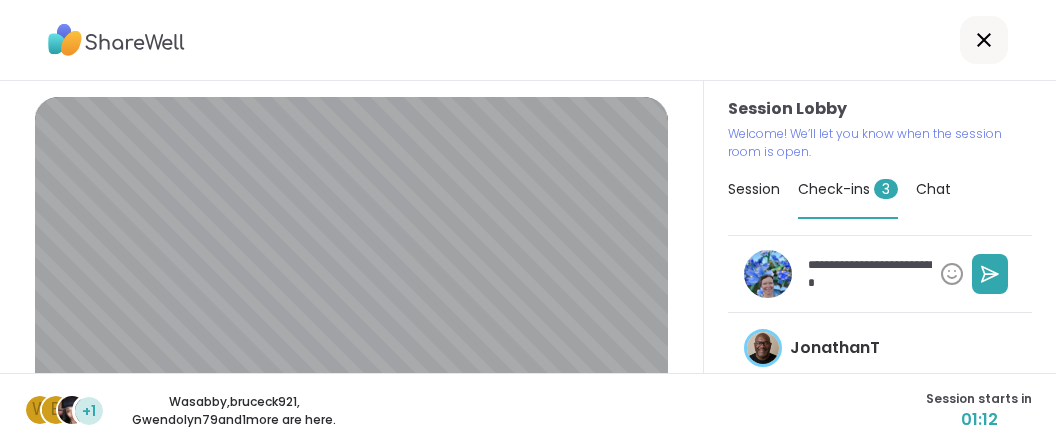 type on "*" 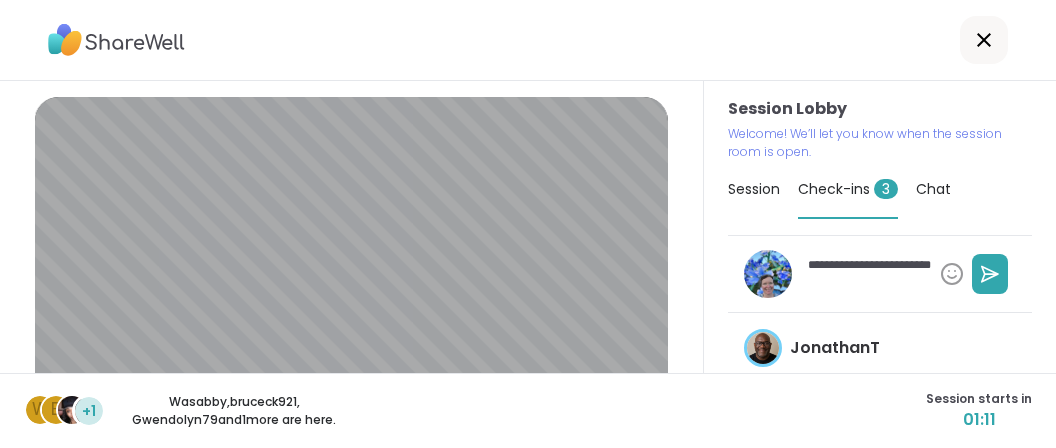 type on "*" 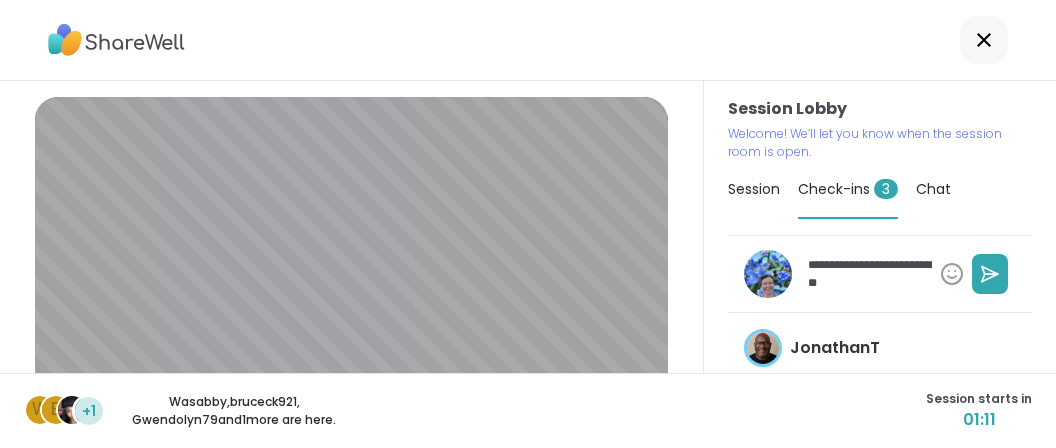 type on "*" 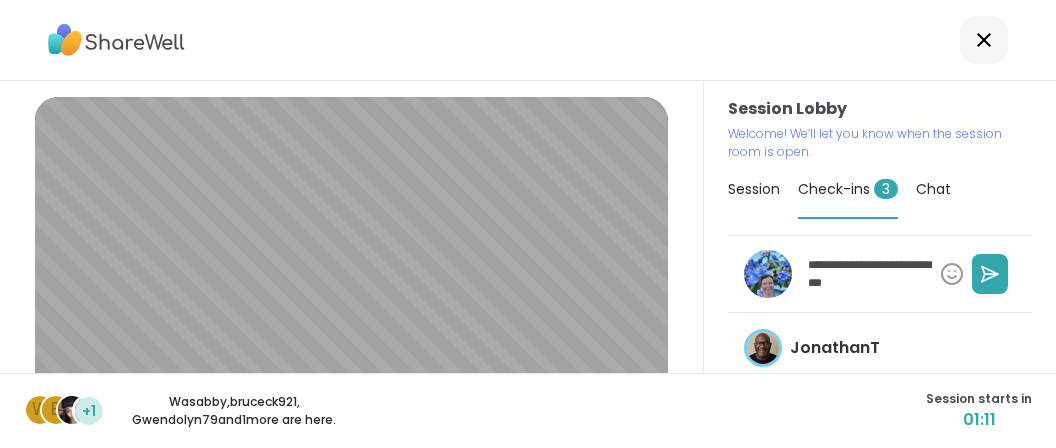 type on "*" 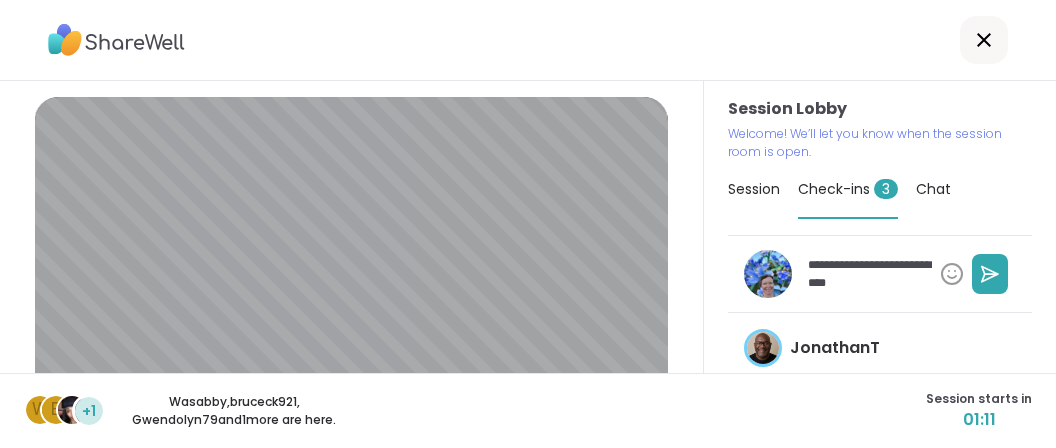 type on "*" 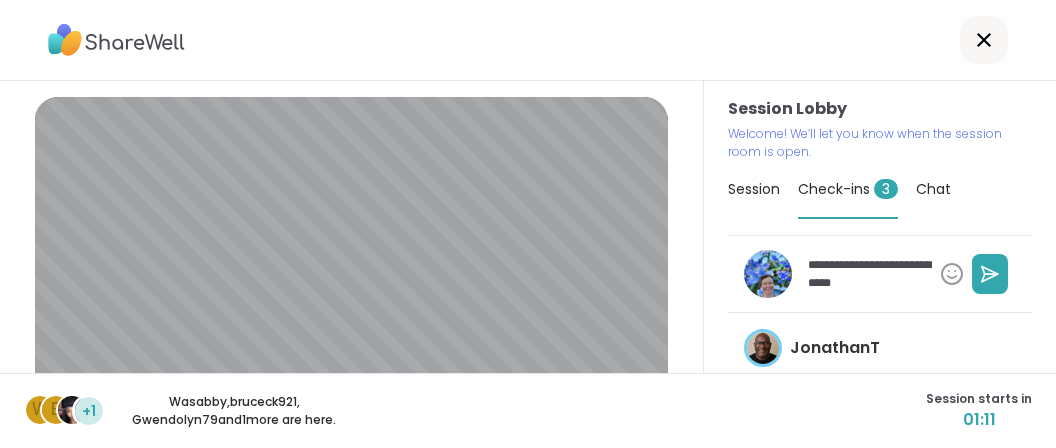 type on "*" 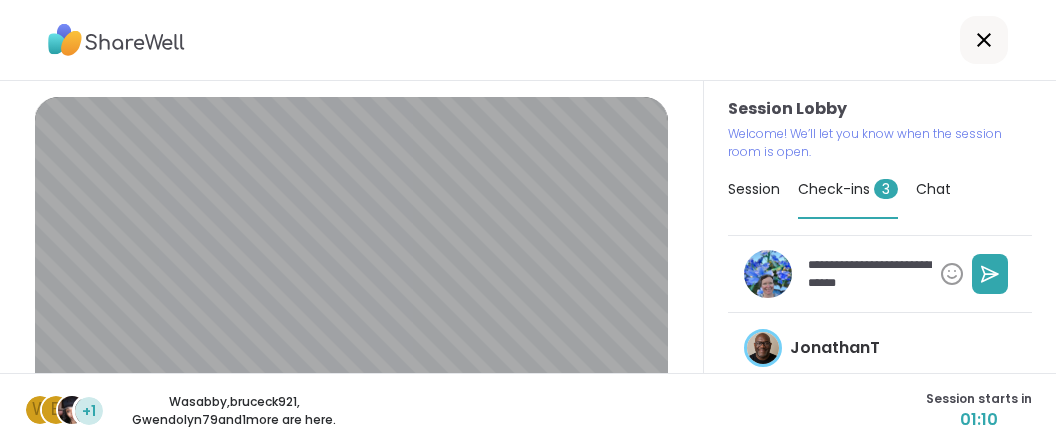 type on "*" 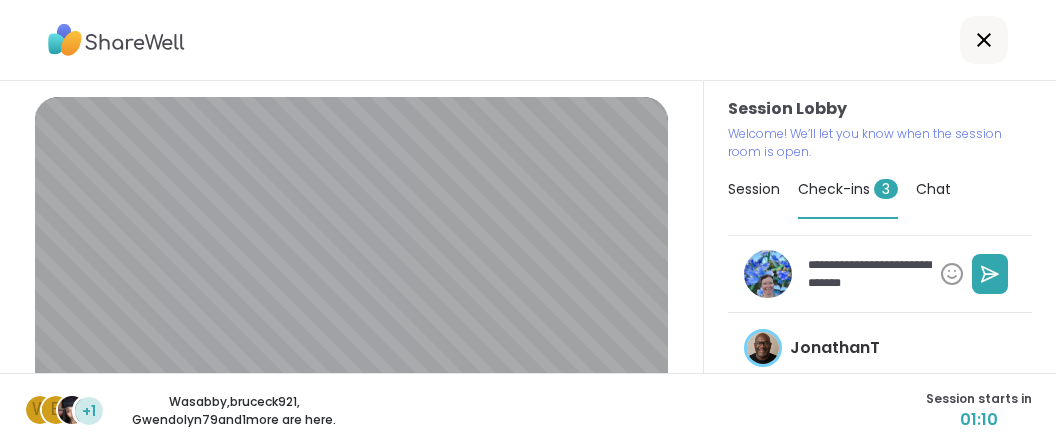 type on "*" 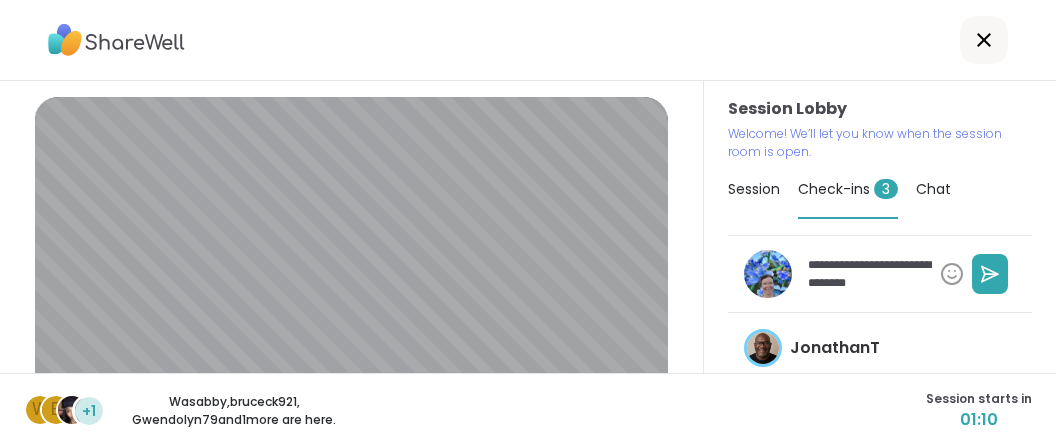 type on "*" 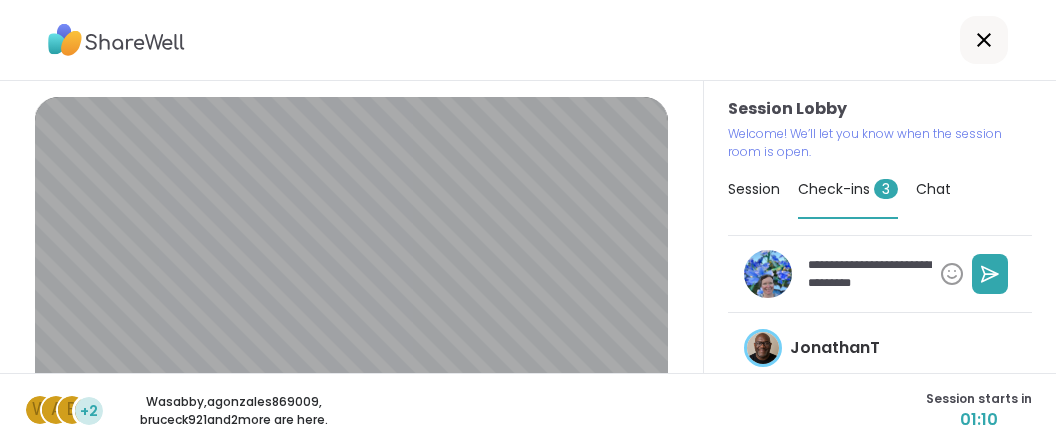 type on "*" 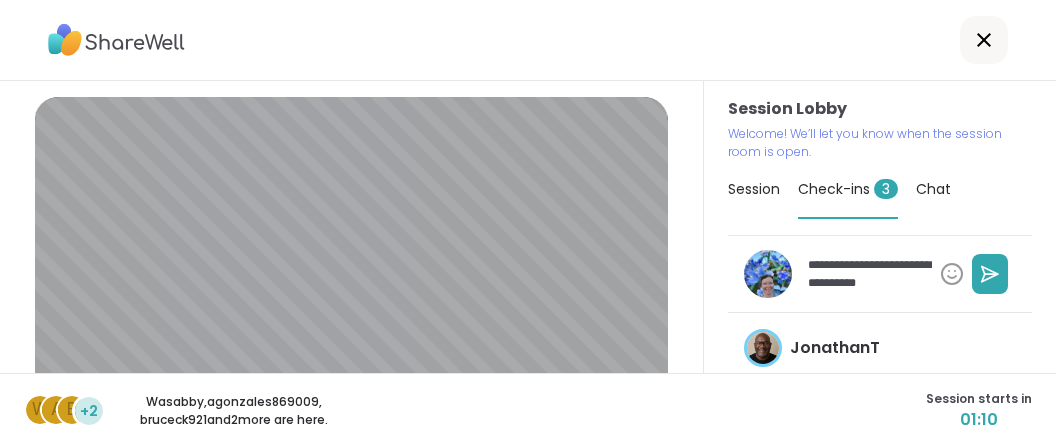 type on "*" 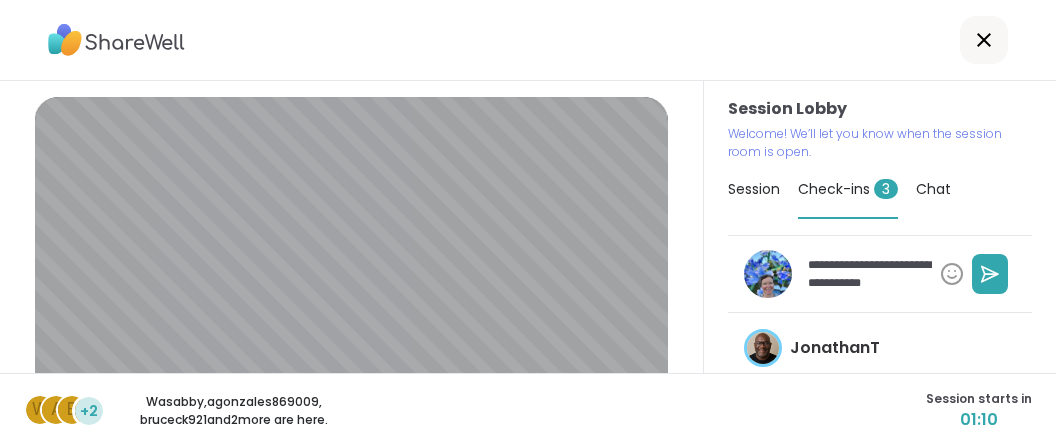 type on "*" 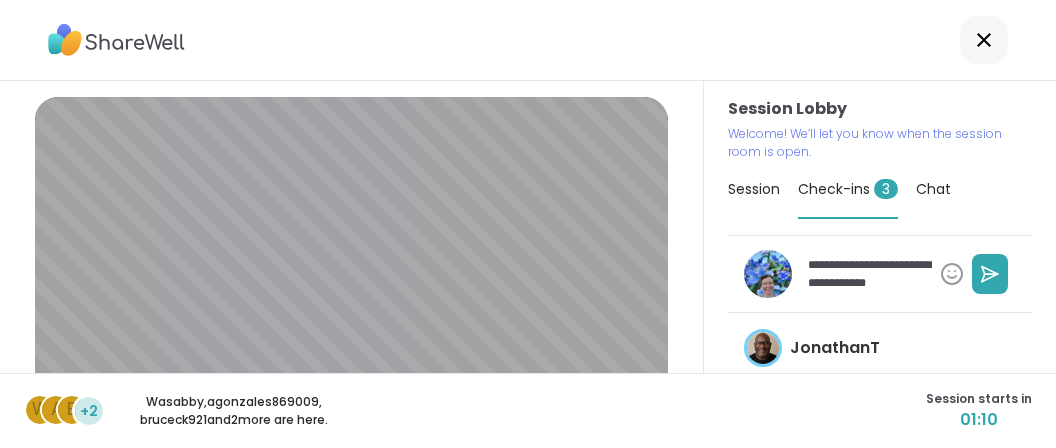 type on "*" 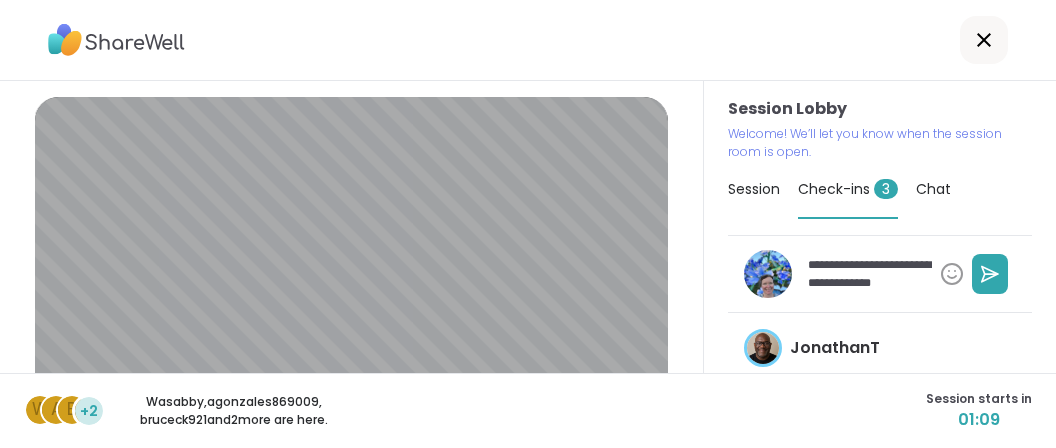 type on "*" 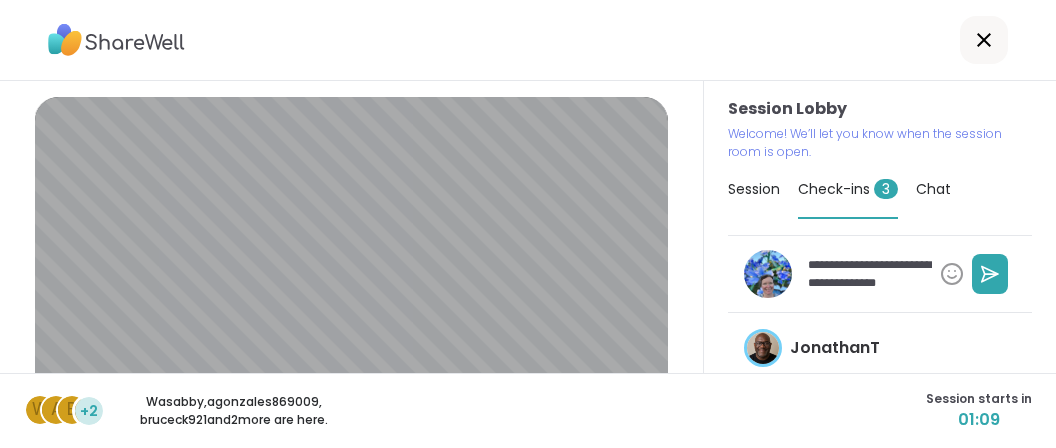 type on "*" 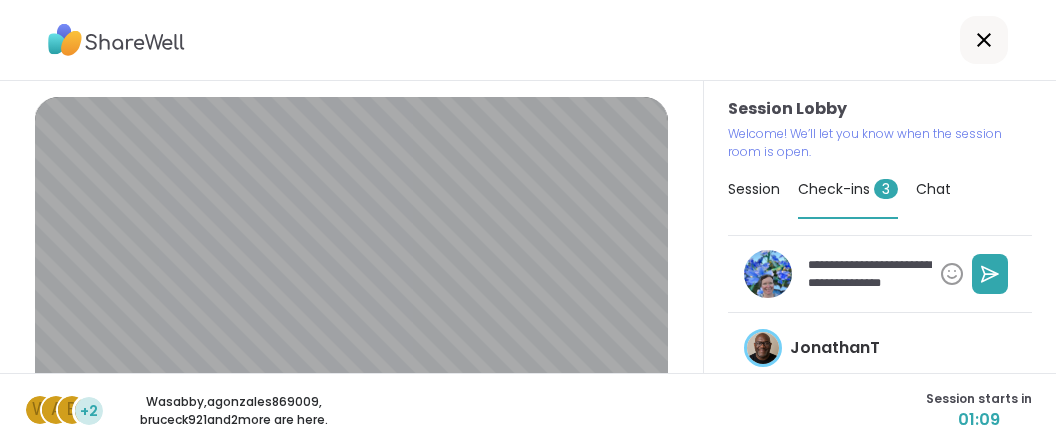 type on "*" 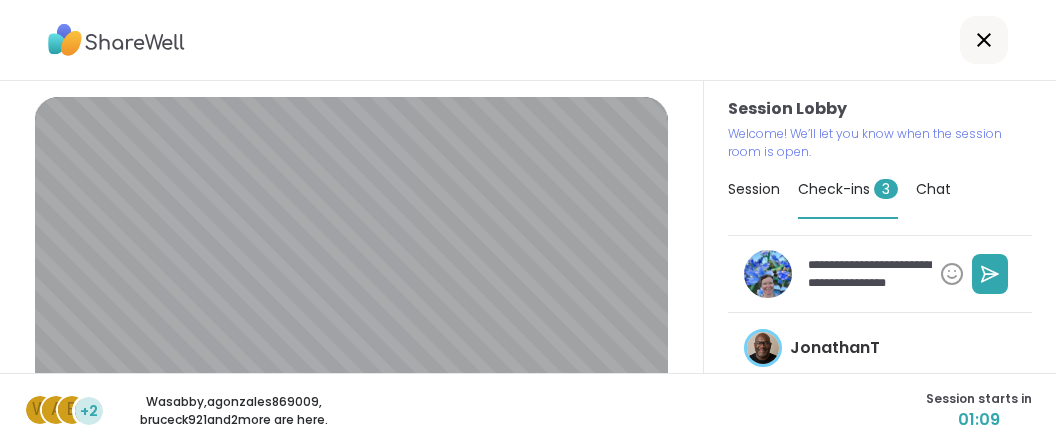 type on "*" 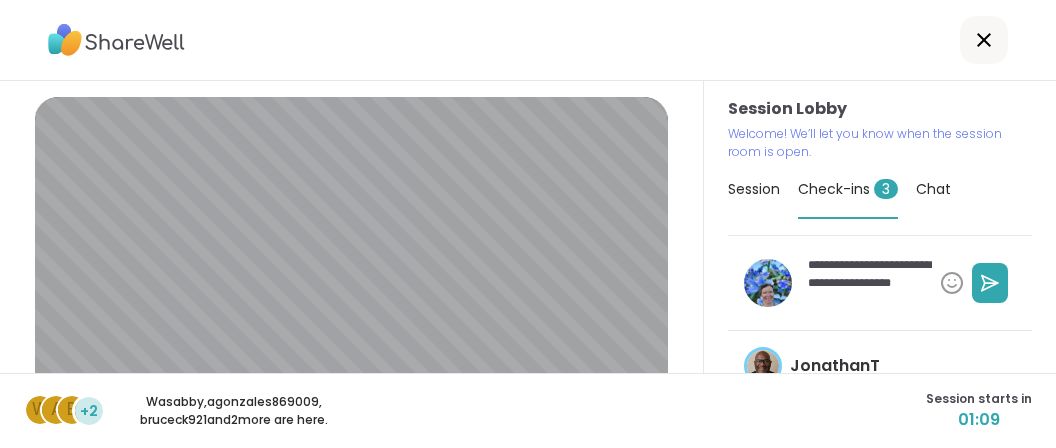 type on "*" 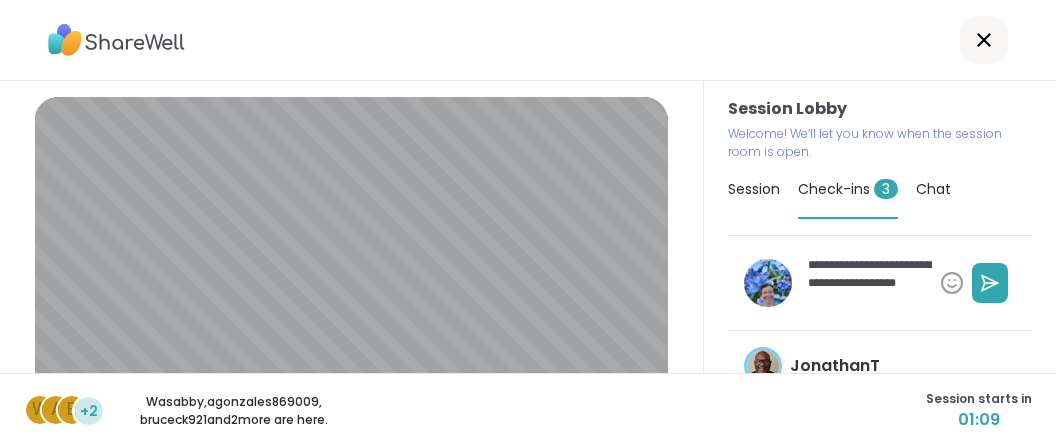 type on "*" 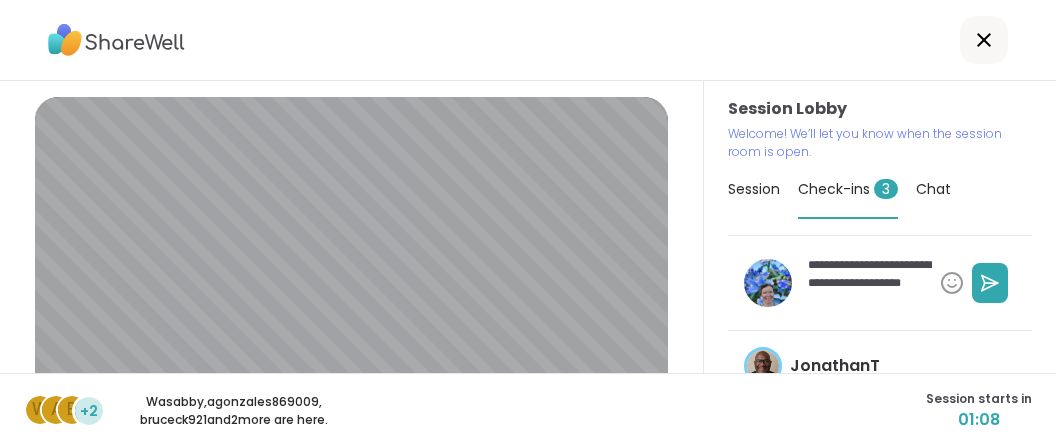type on "*" 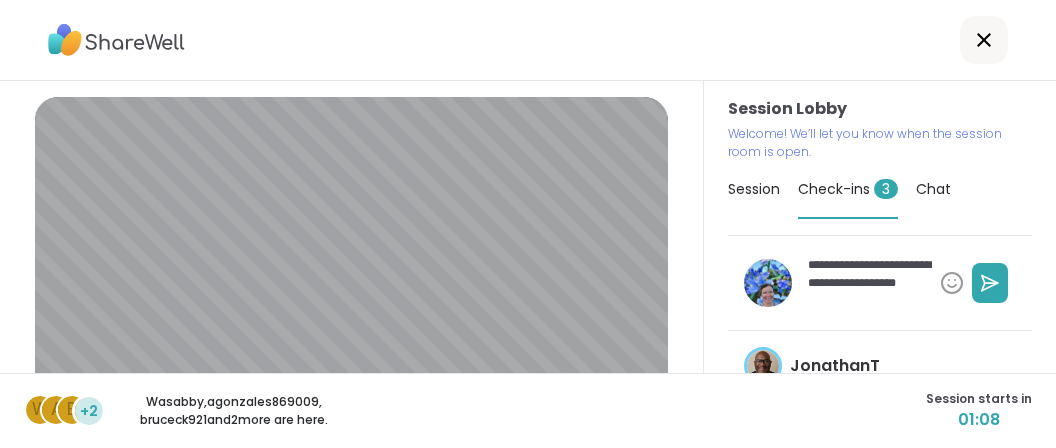 type on "*" 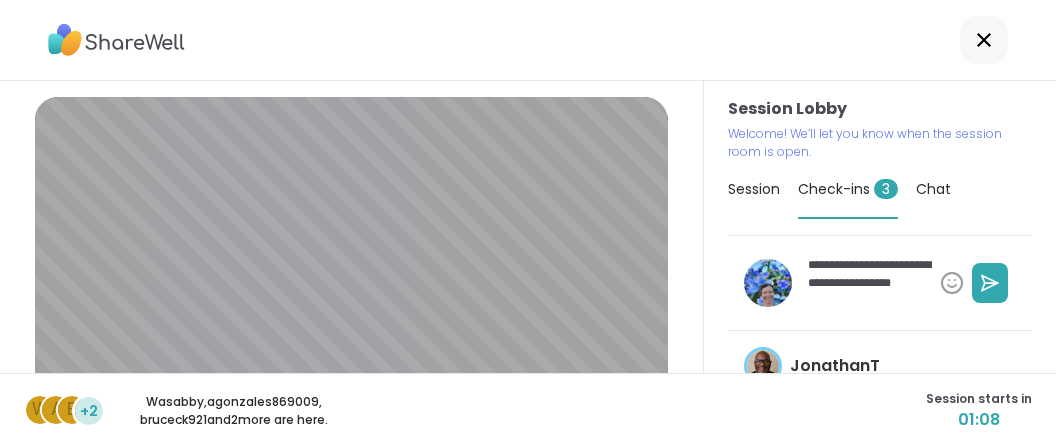 type on "*" 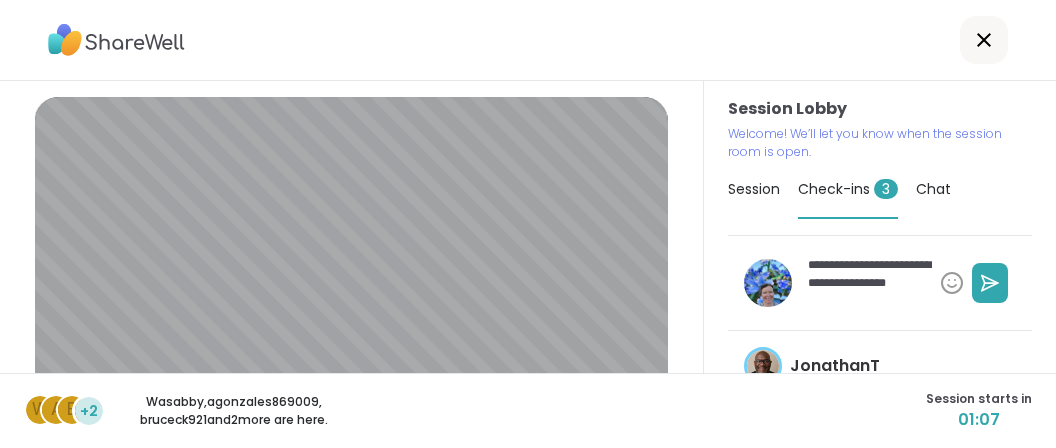 type on "*" 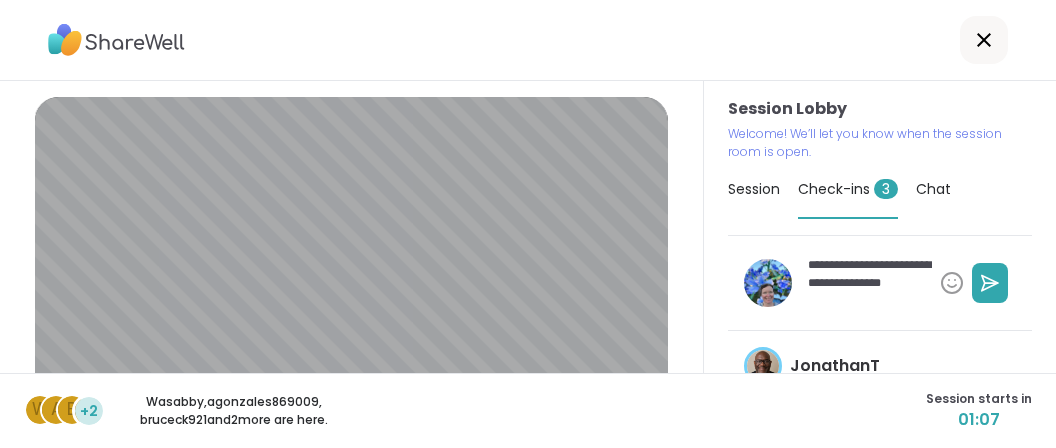 type on "*" 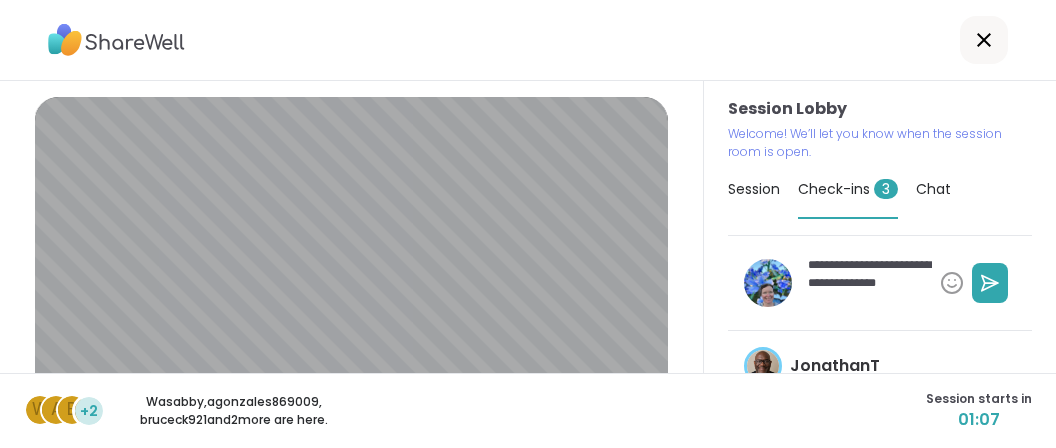 type on "*" 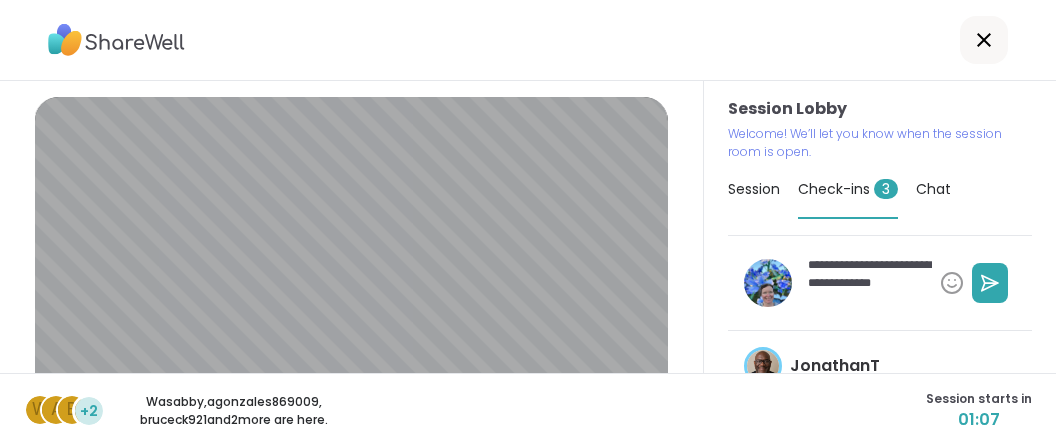 type on "*" 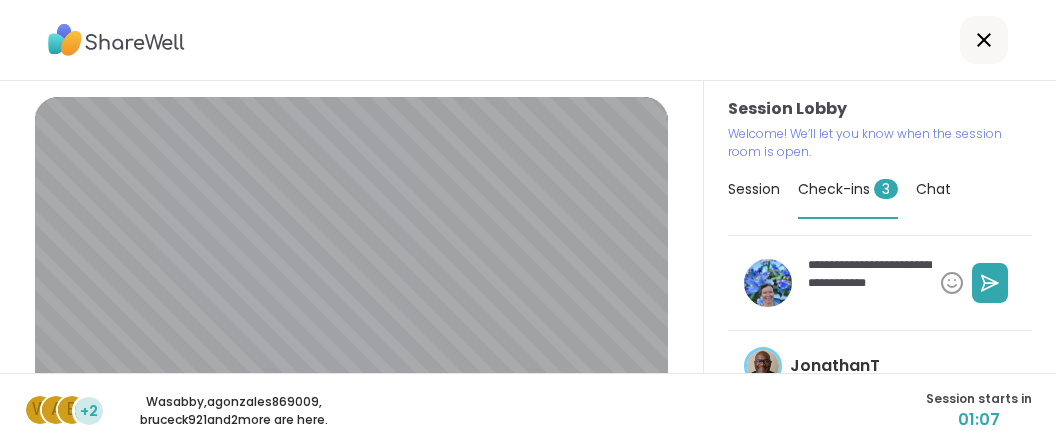 type on "*" 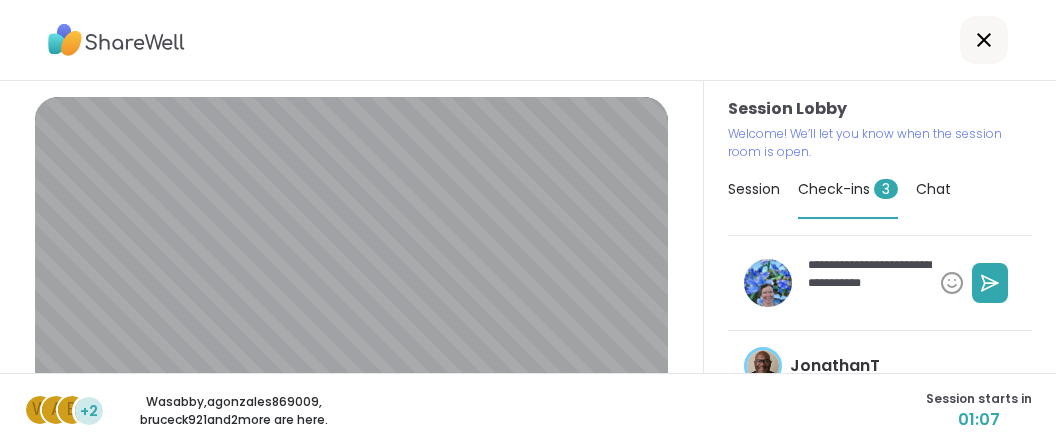 type on "*" 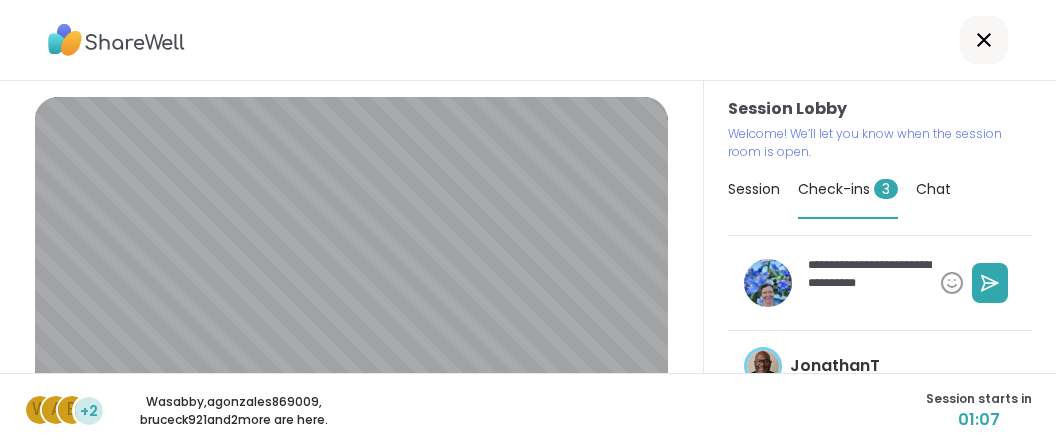 type on "*" 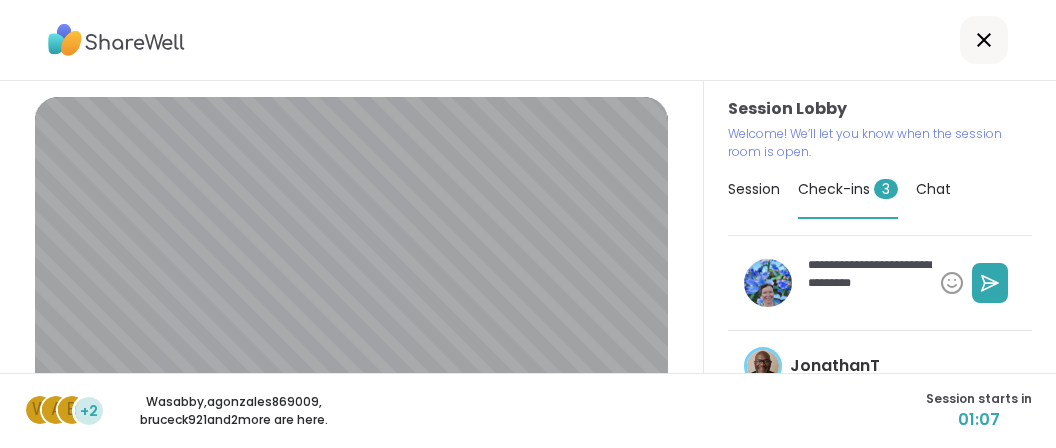 type on "*" 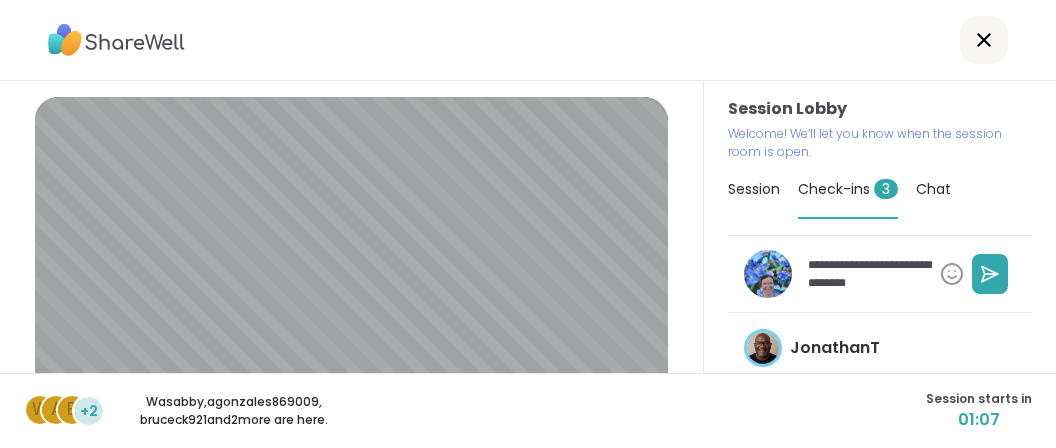 type on "*" 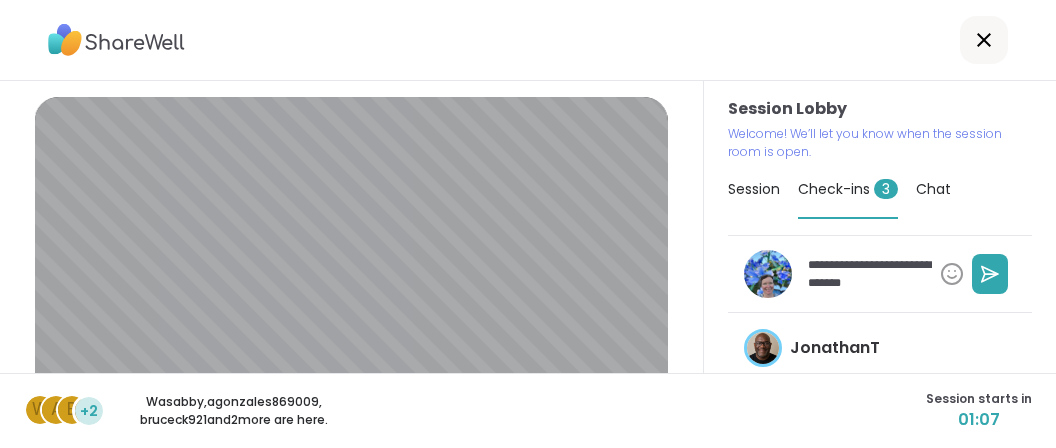 type on "*" 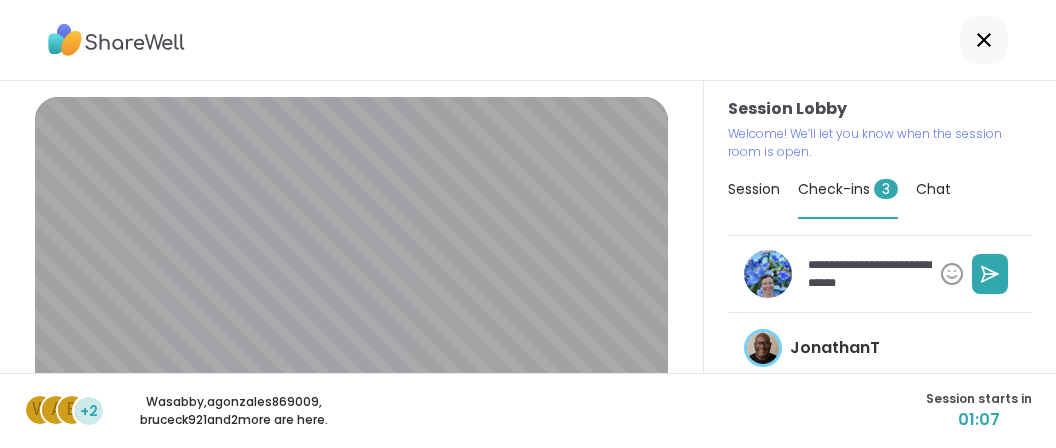 type on "*" 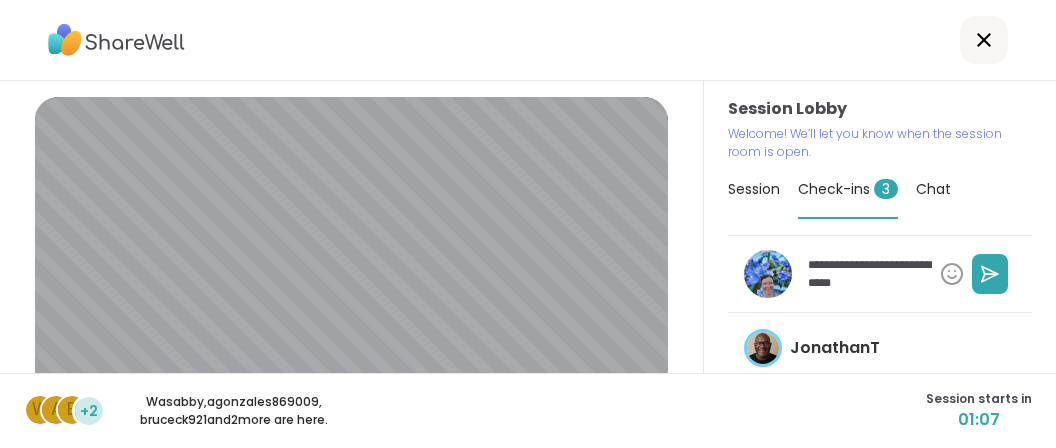 type on "*" 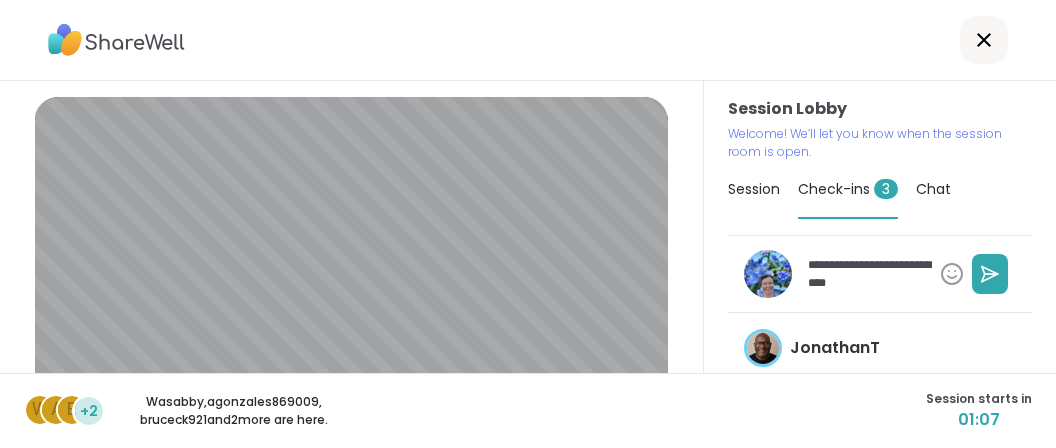 type on "*" 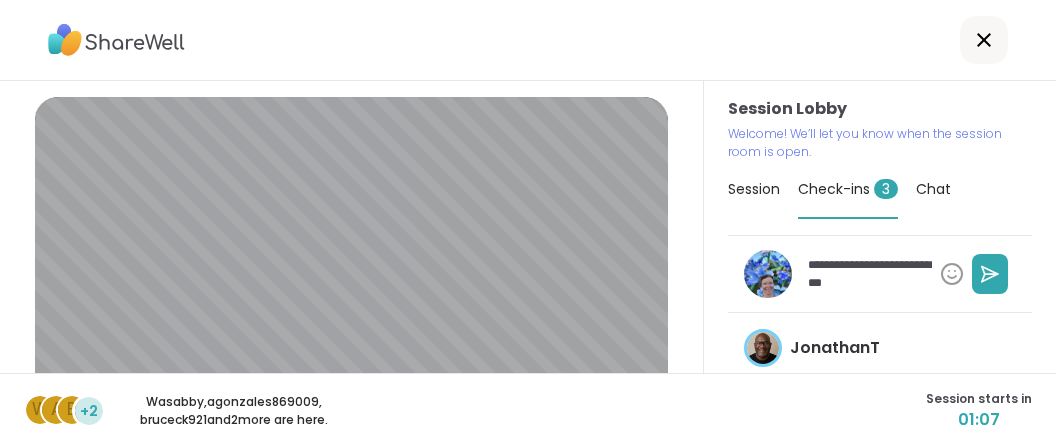type on "*" 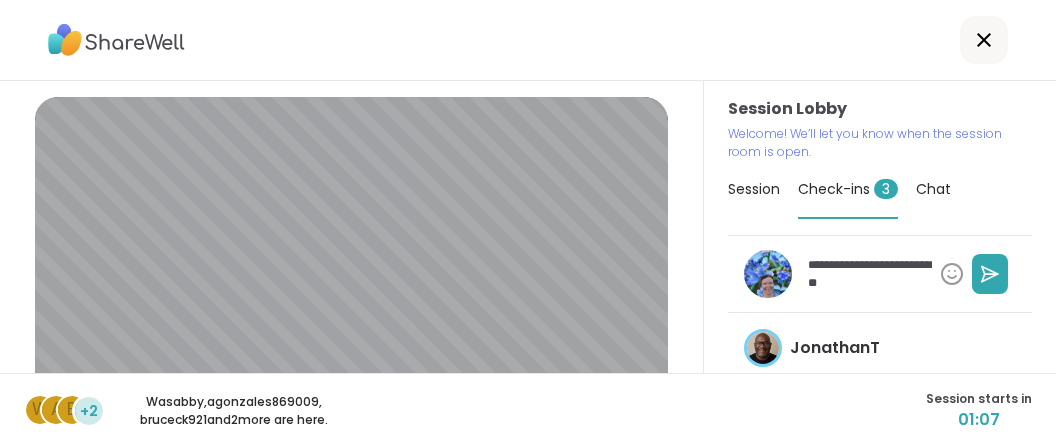 type on "*" 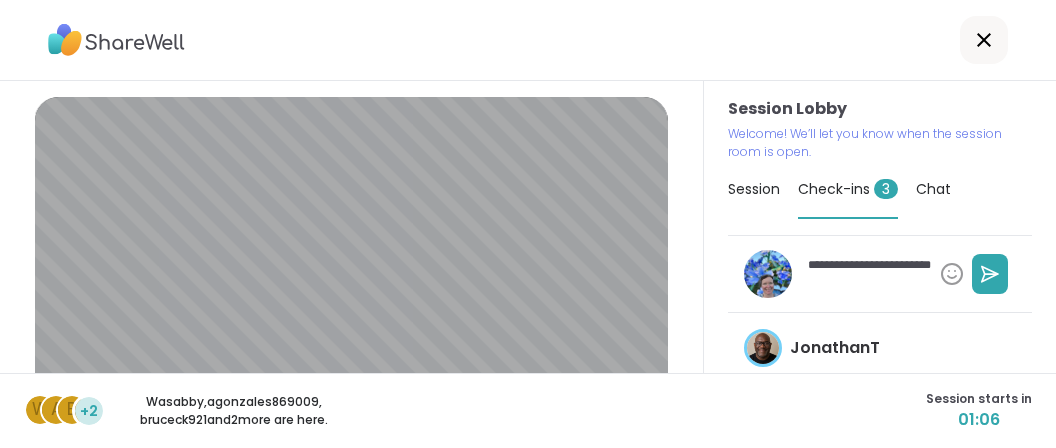 type on "*" 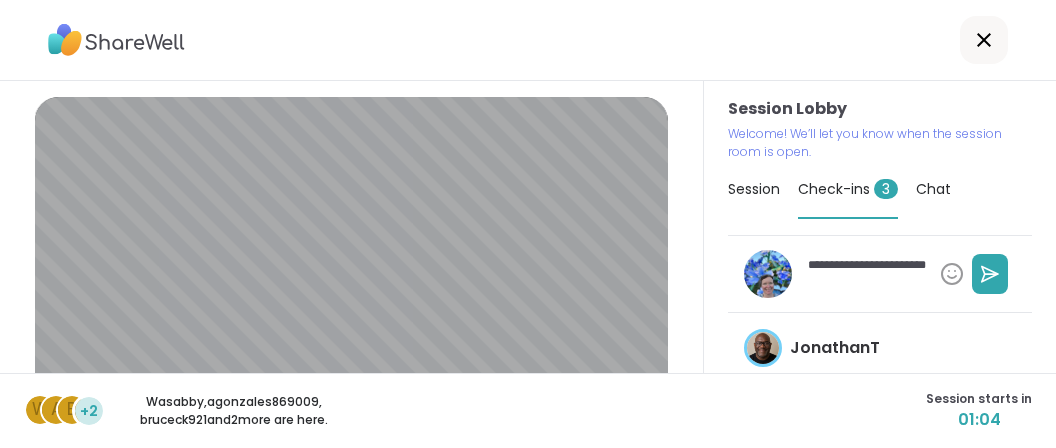 type on "*" 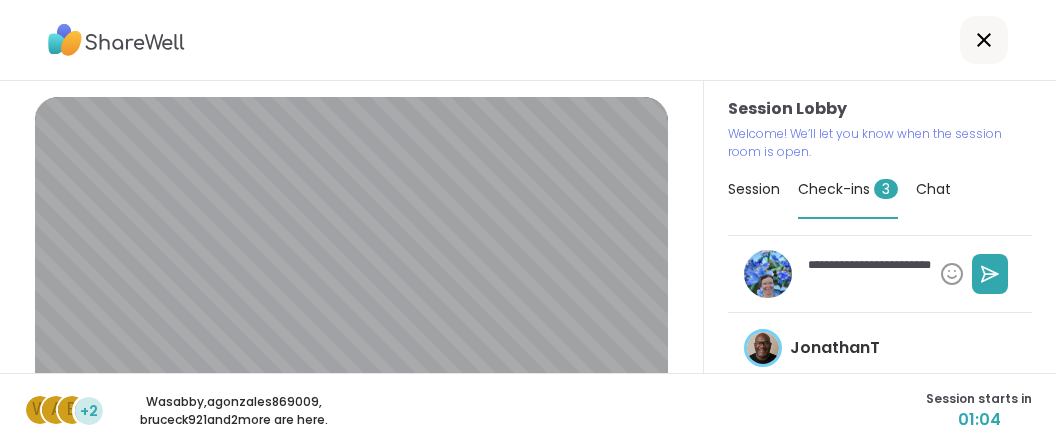 type on "*" 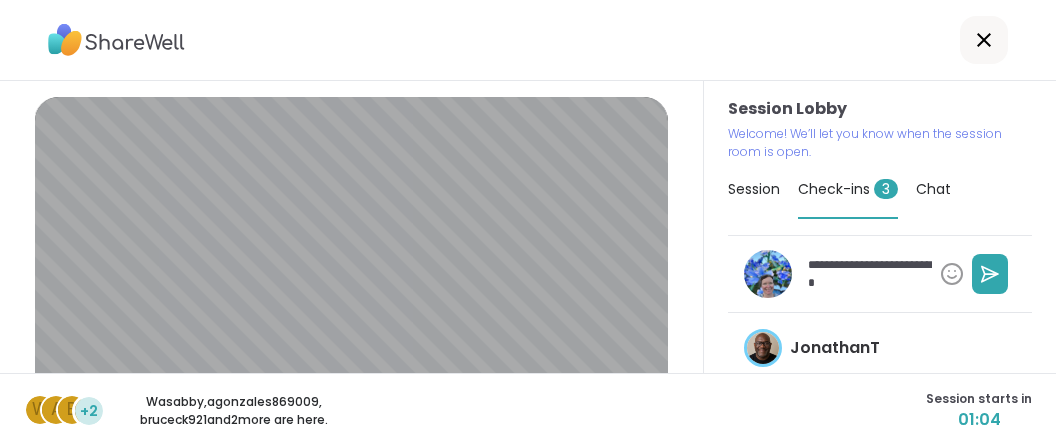 type on "*" 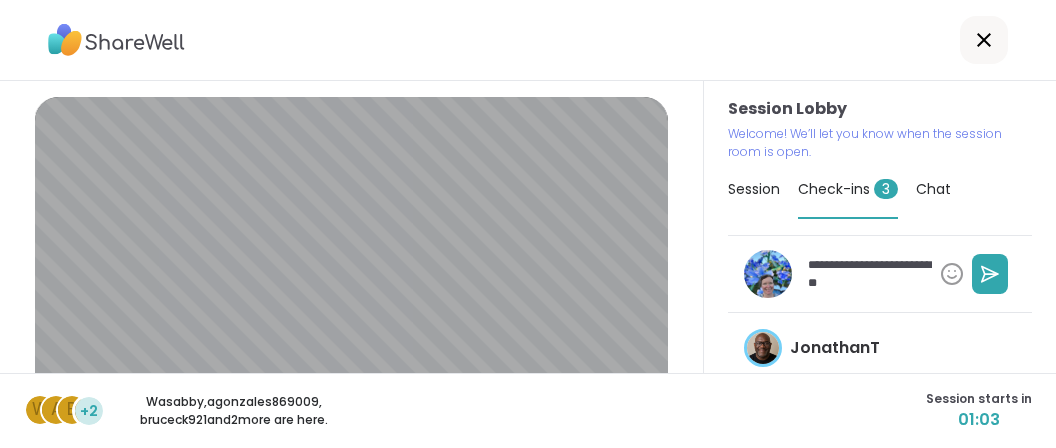 type on "*" 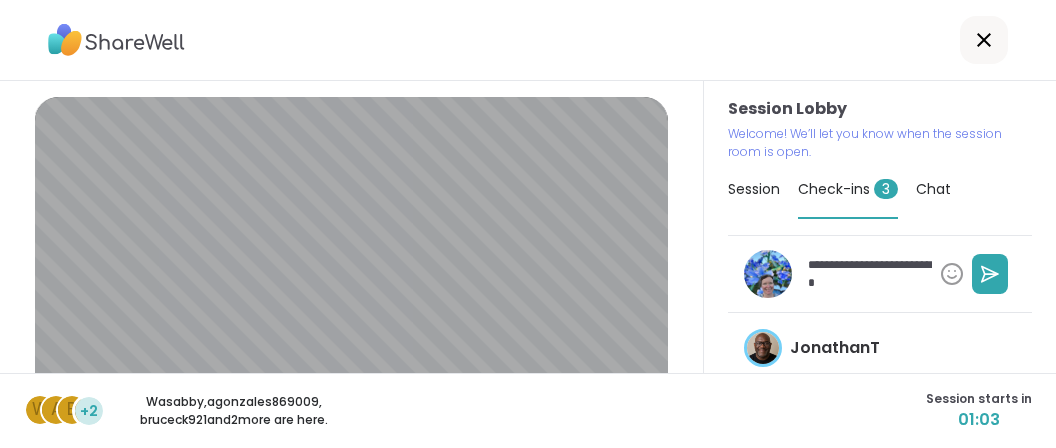 type on "*" 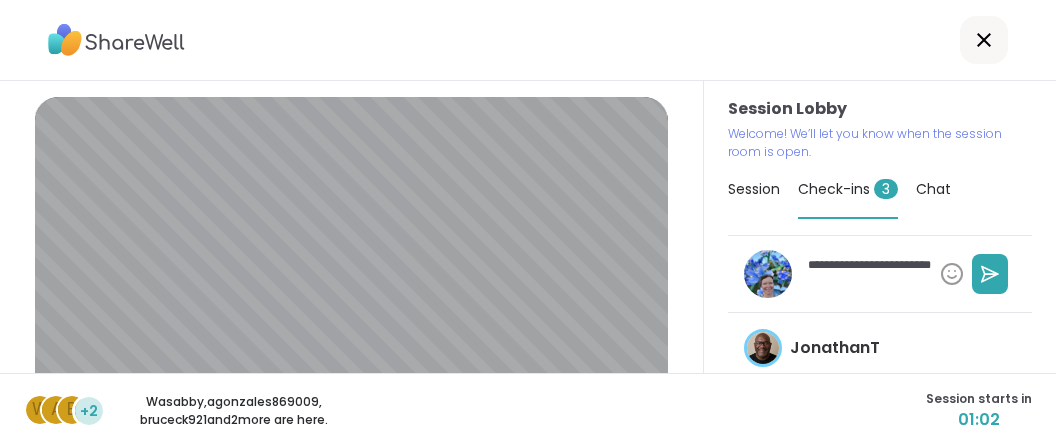 type on "*" 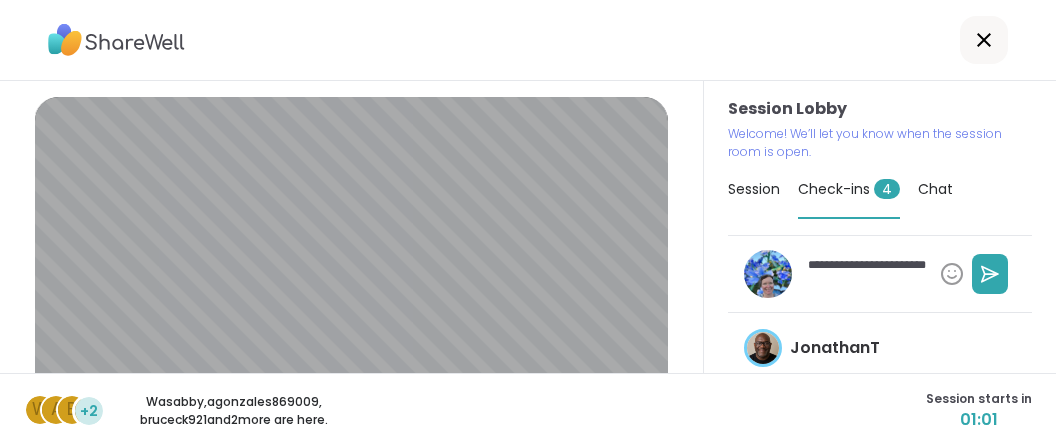type on "*" 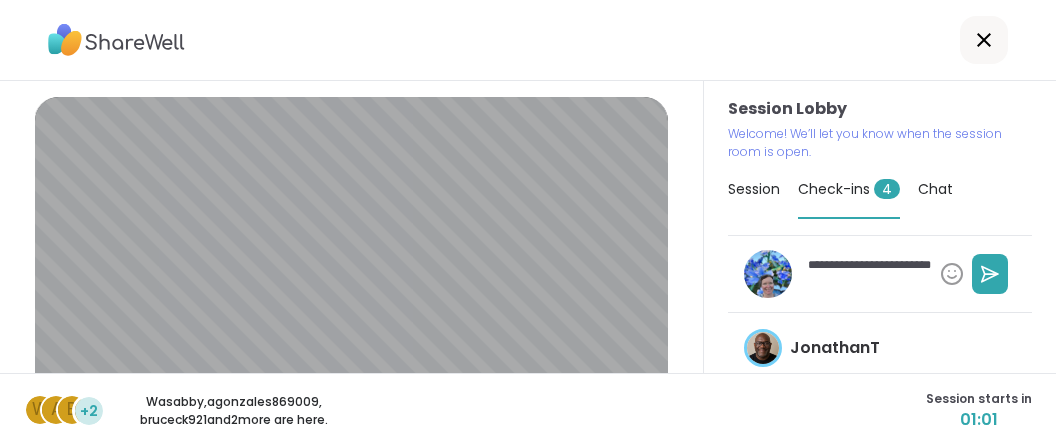 type on "*" 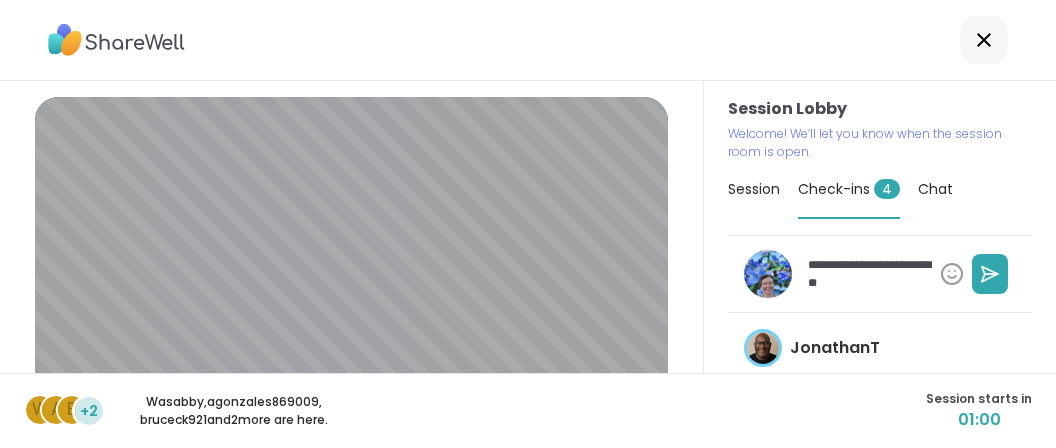 type on "*" 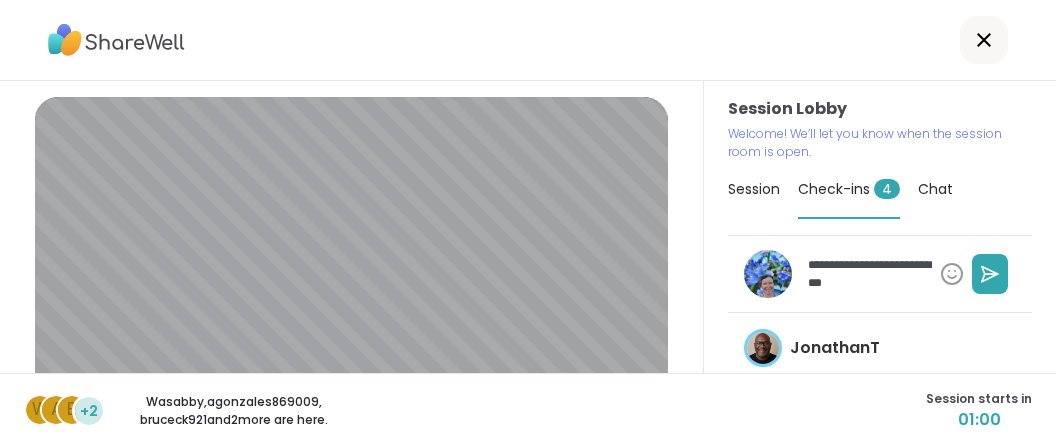type on "*" 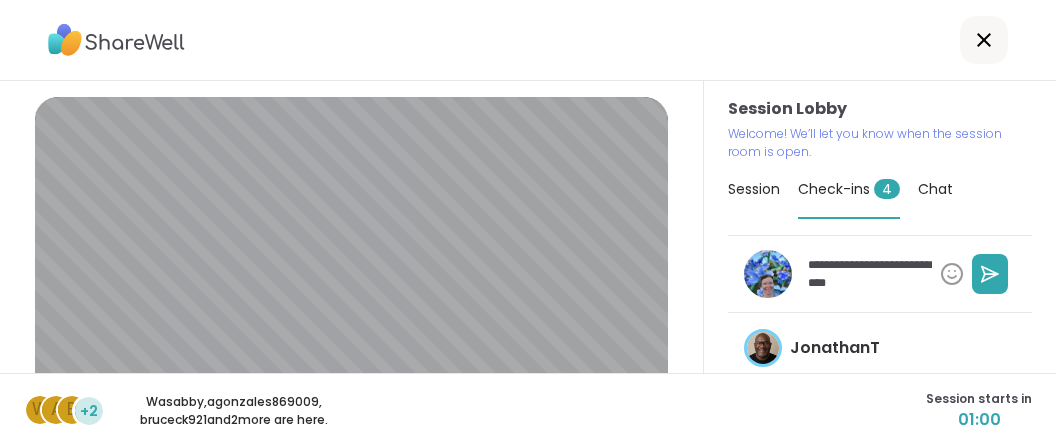 type on "*" 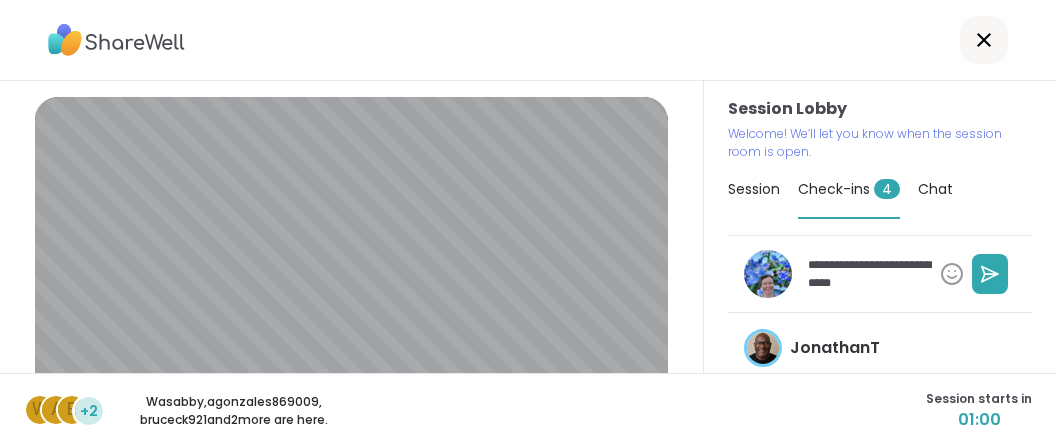 type on "*" 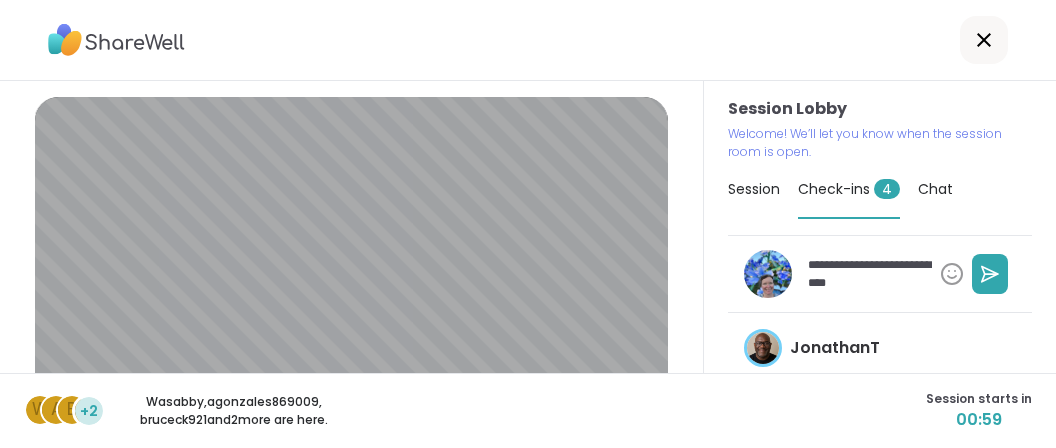 type on "*" 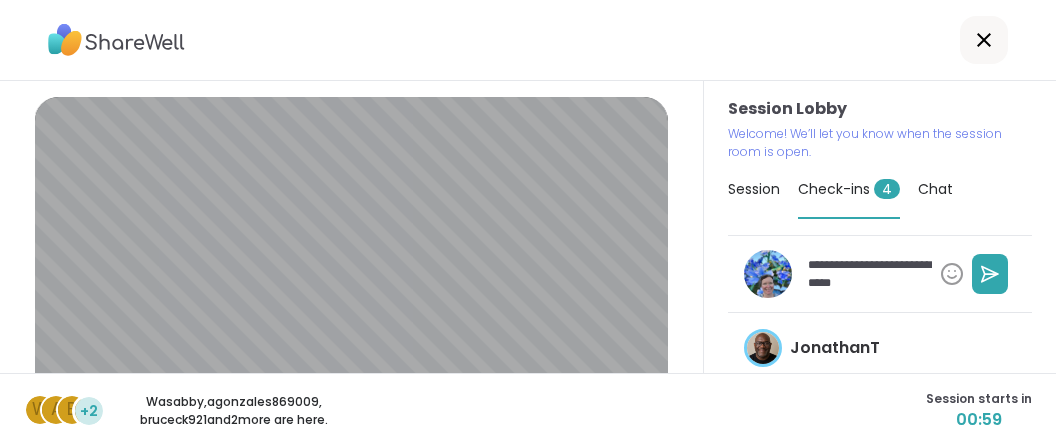 type on "*" 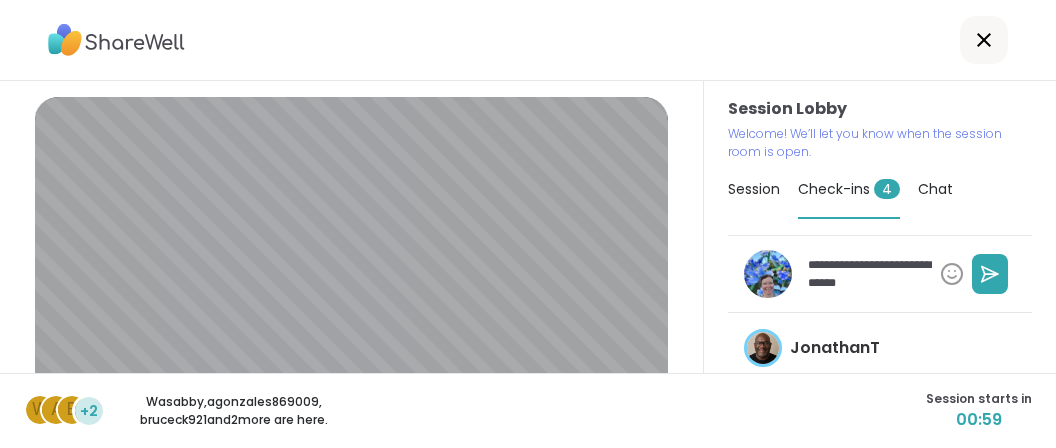 type on "*" 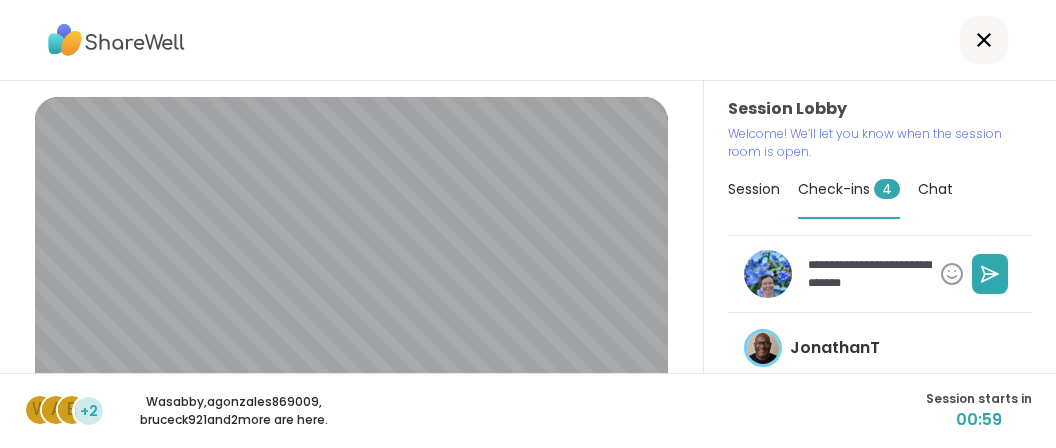 type on "*" 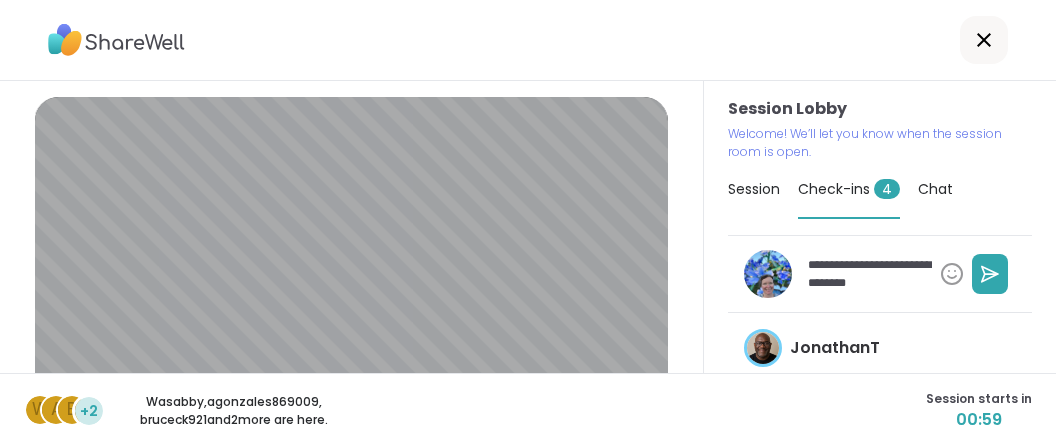type on "*" 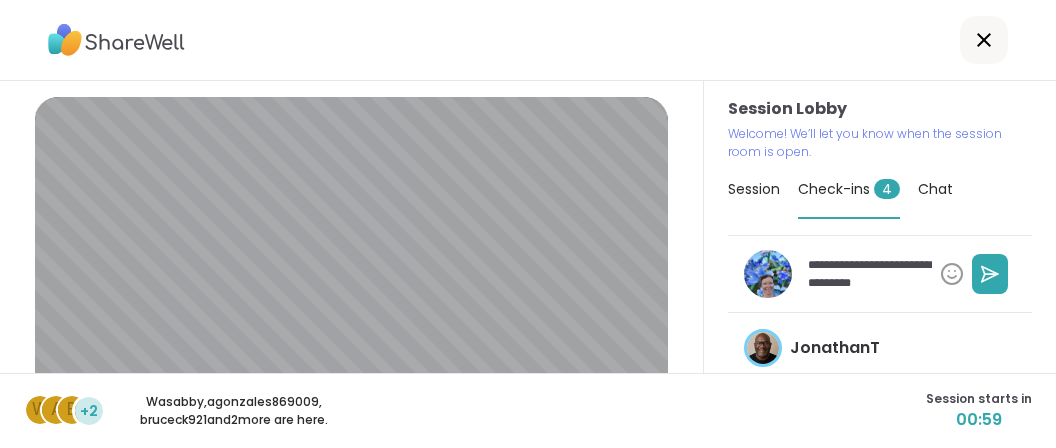 type on "*" 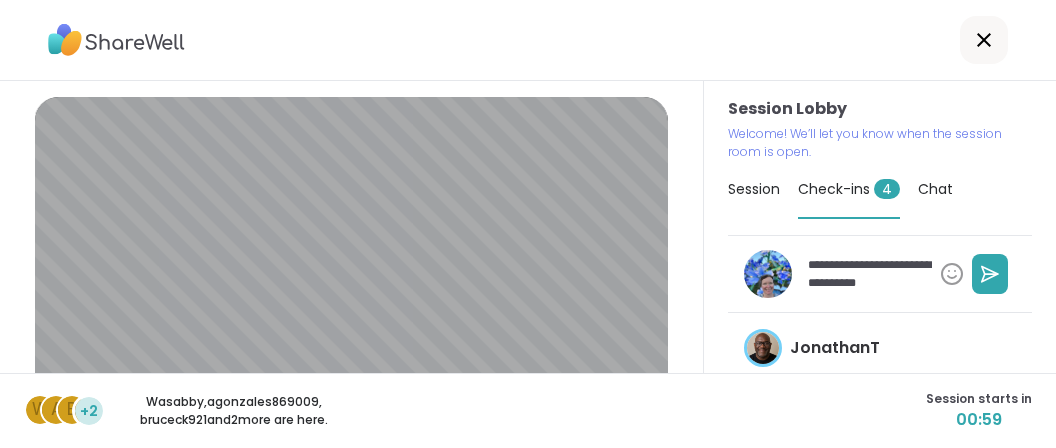 type on "*" 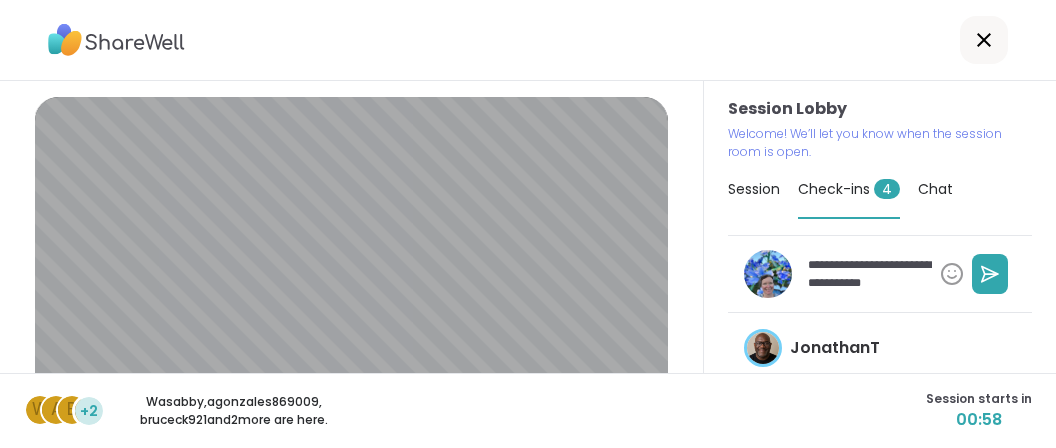 type on "*" 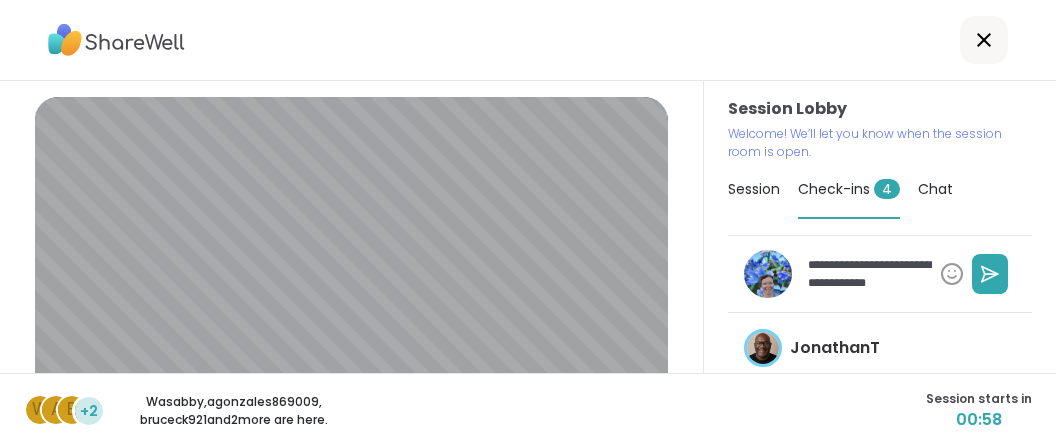 type on "*" 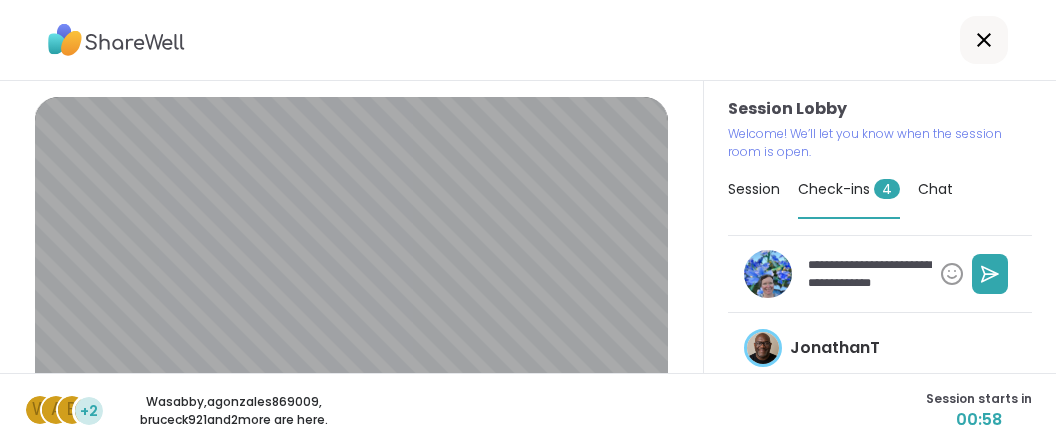 type on "*" 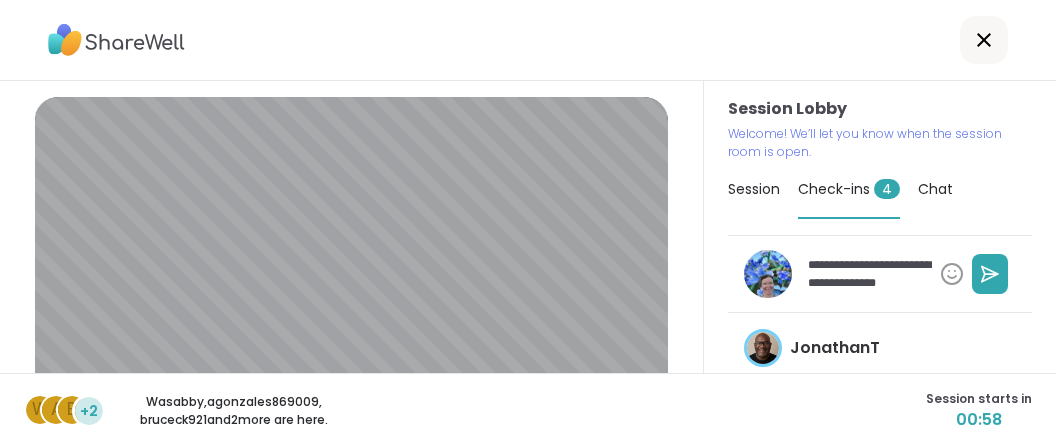 type on "*" 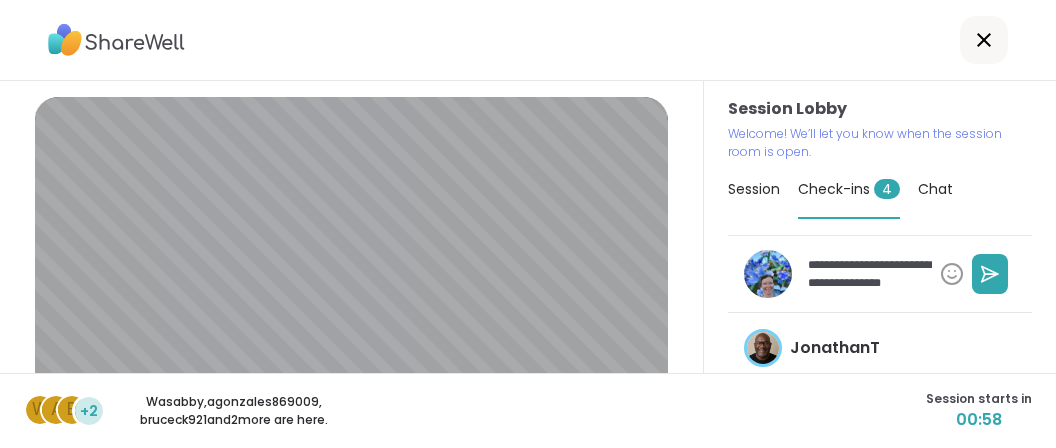 type 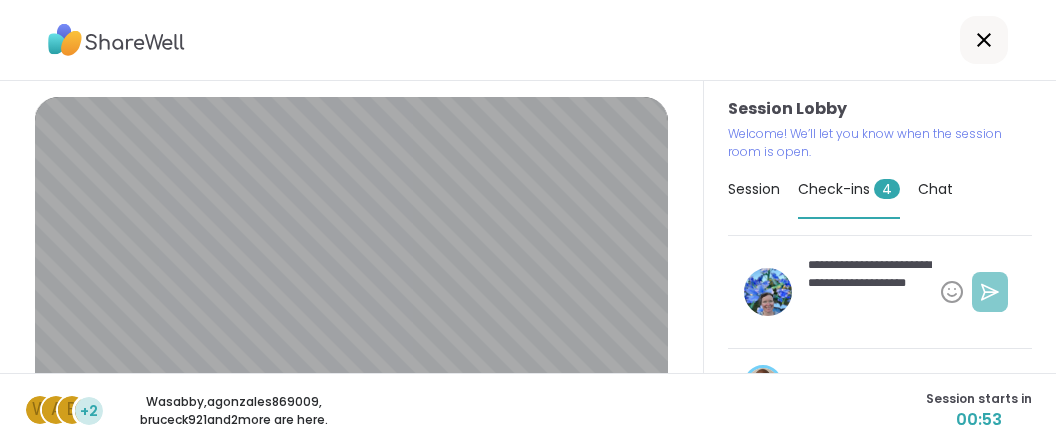 click 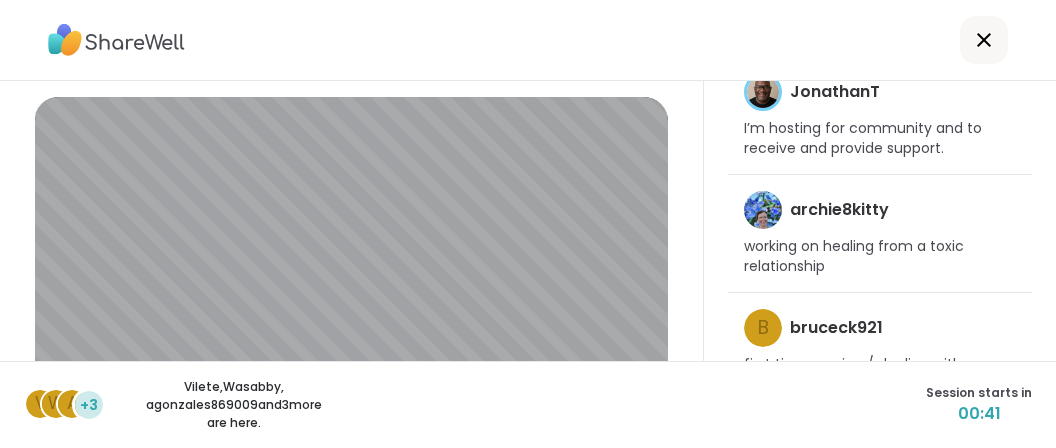 scroll, scrollTop: 3, scrollLeft: 0, axis: vertical 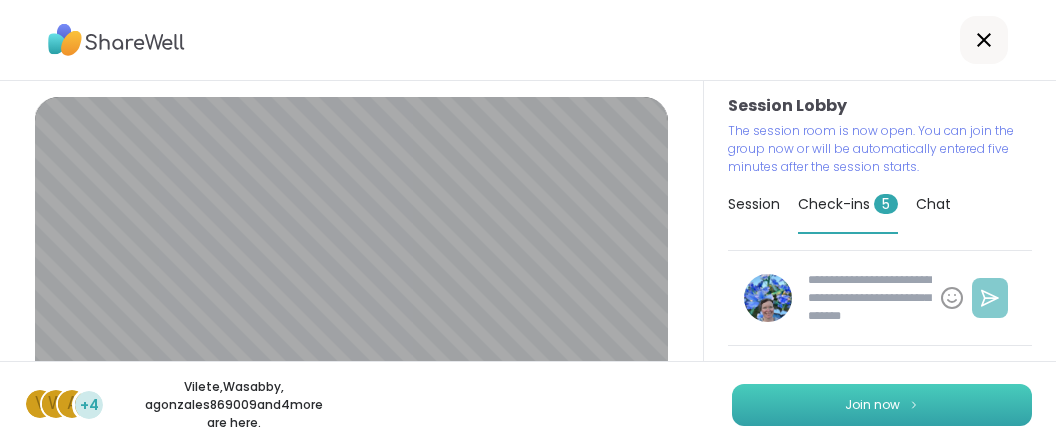 click on "Join now" at bounding box center [872, 405] 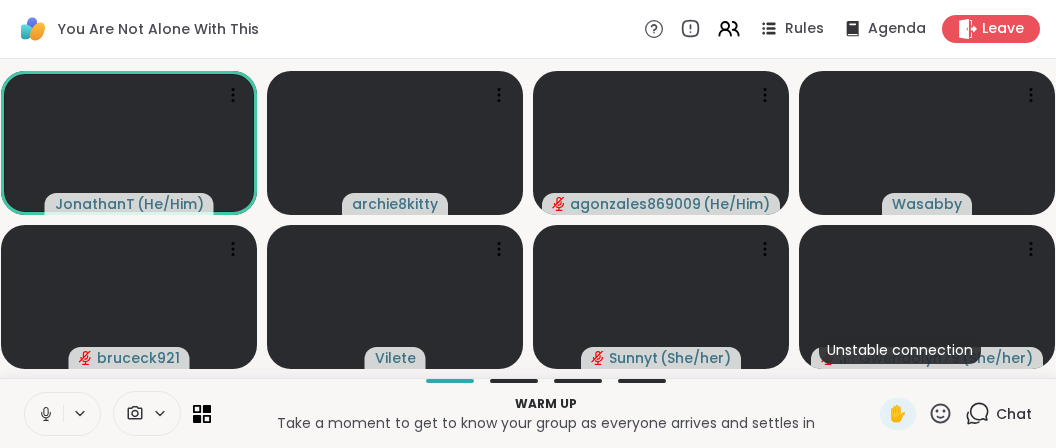 click 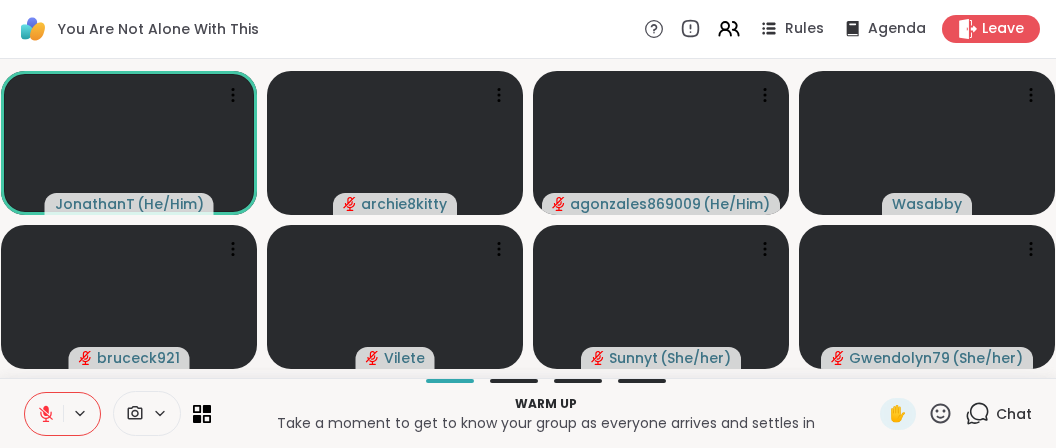 click on "Chat" at bounding box center [1014, 414] 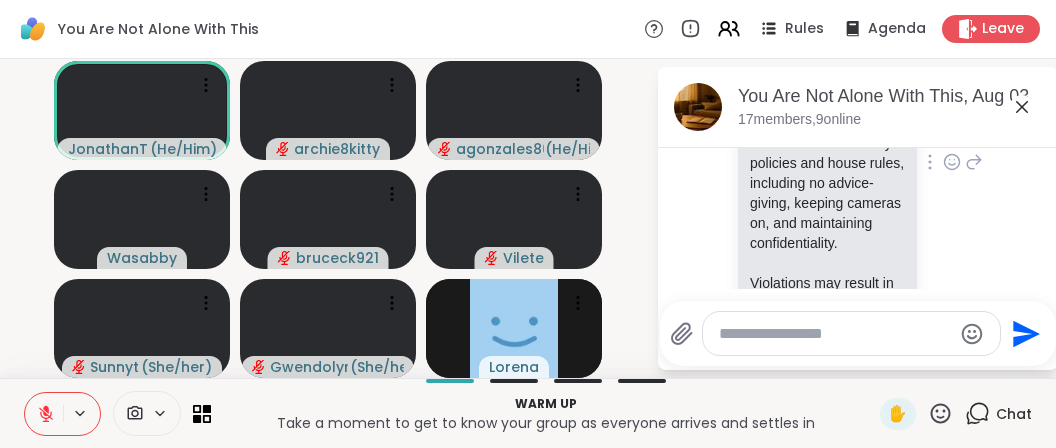 scroll, scrollTop: 462, scrollLeft: 0, axis: vertical 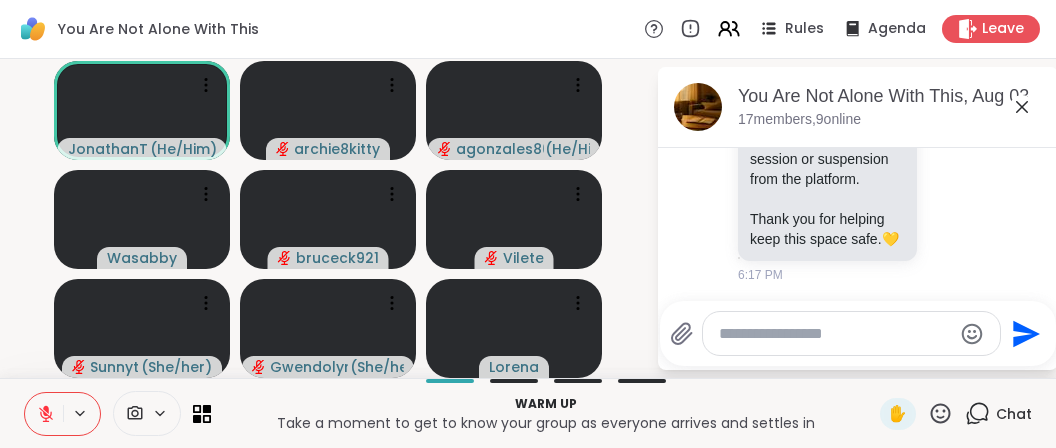 click 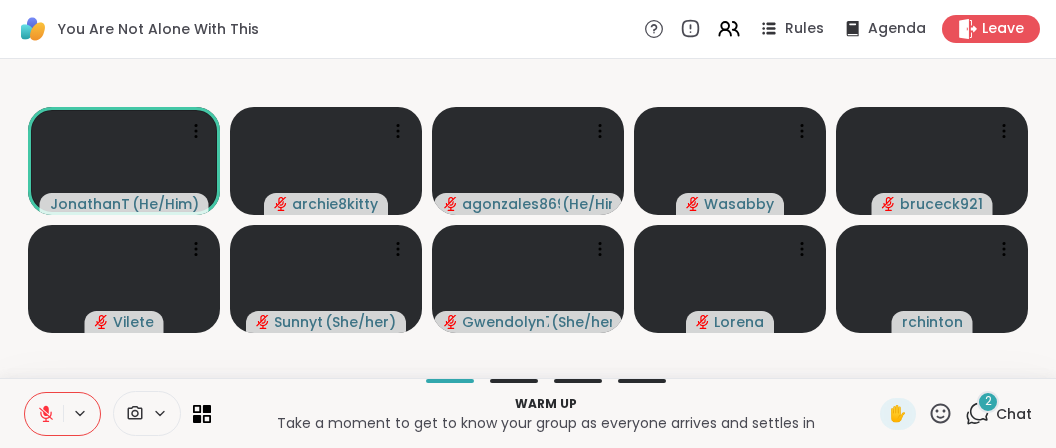 click on "2" at bounding box center [988, 401] 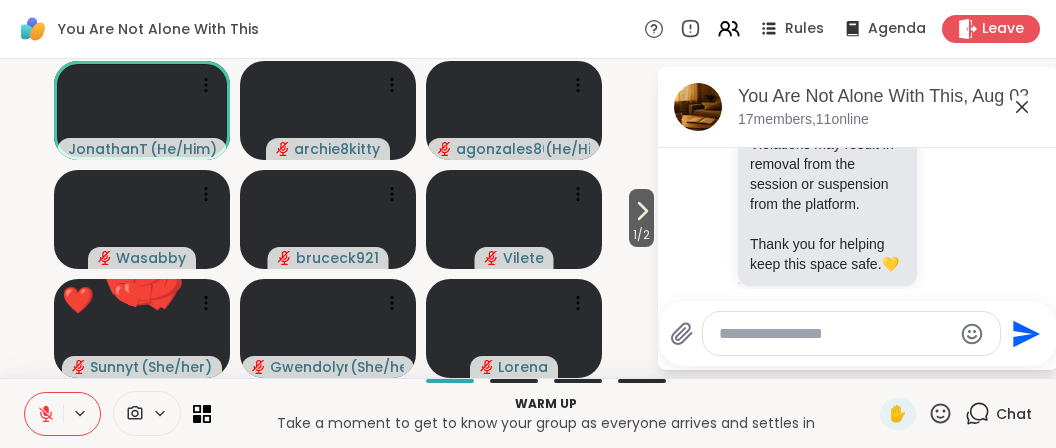 scroll, scrollTop: 562, scrollLeft: 0, axis: vertical 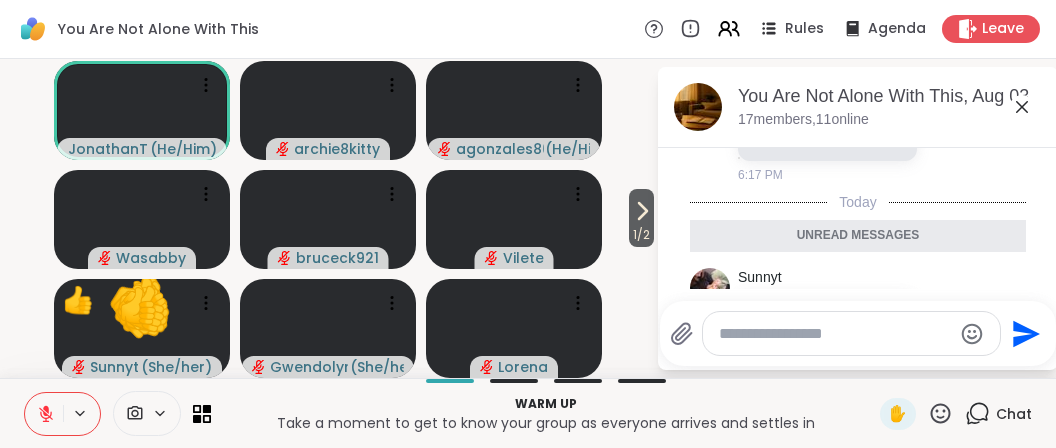 click 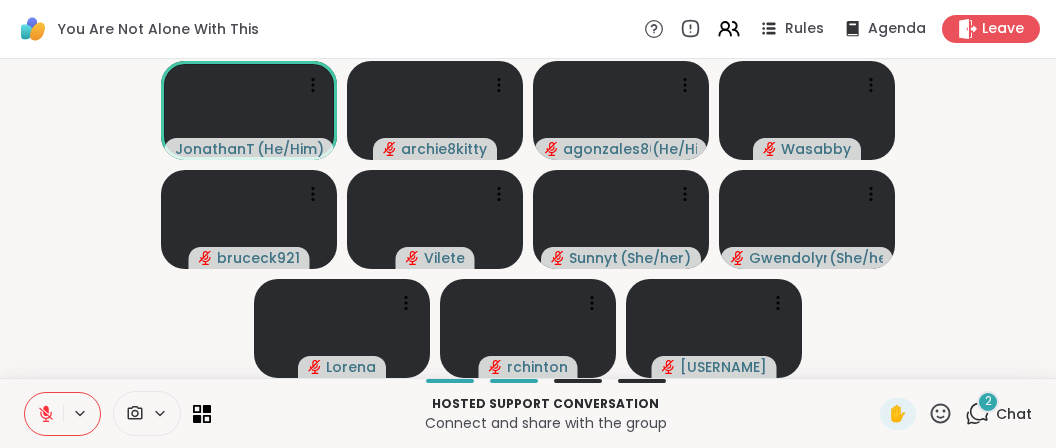 click 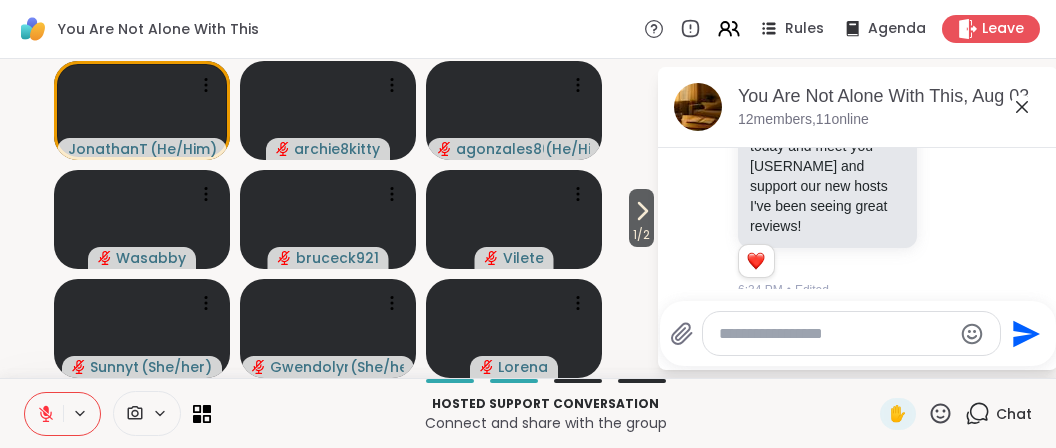 scroll, scrollTop: 1089, scrollLeft: 0, axis: vertical 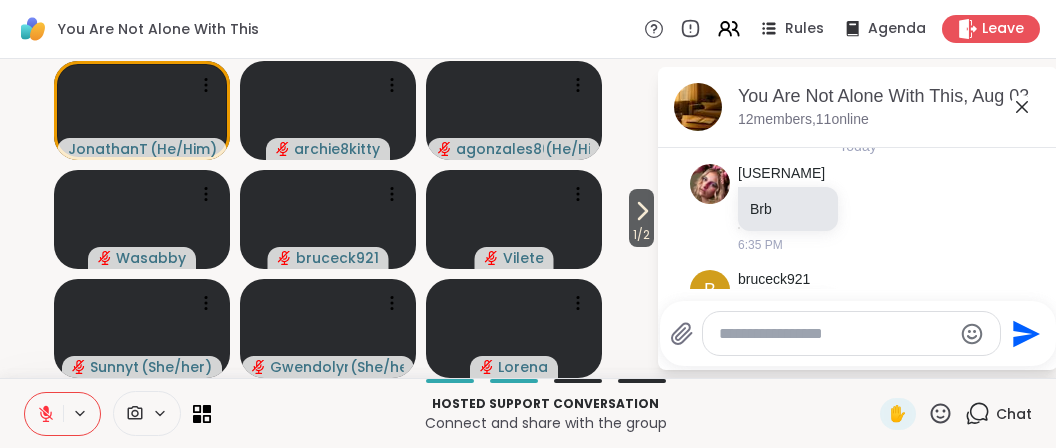 click 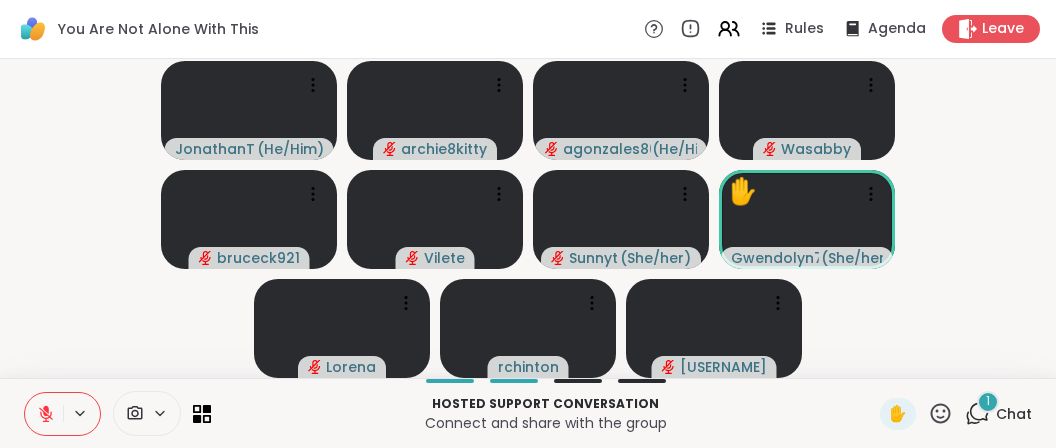 click on "[USERNAME] ( [PRONOUNS] ) [USERNAME] [USERNAME] ( [PRONOUNS] ) [USERNAME] [USERNAME] [USERNAME] ( [PRONOUNS] ) ✋ [USERNAME] ( [PRONOUNS] ) [USERNAME] [USERNAME]" at bounding box center (528, 218) 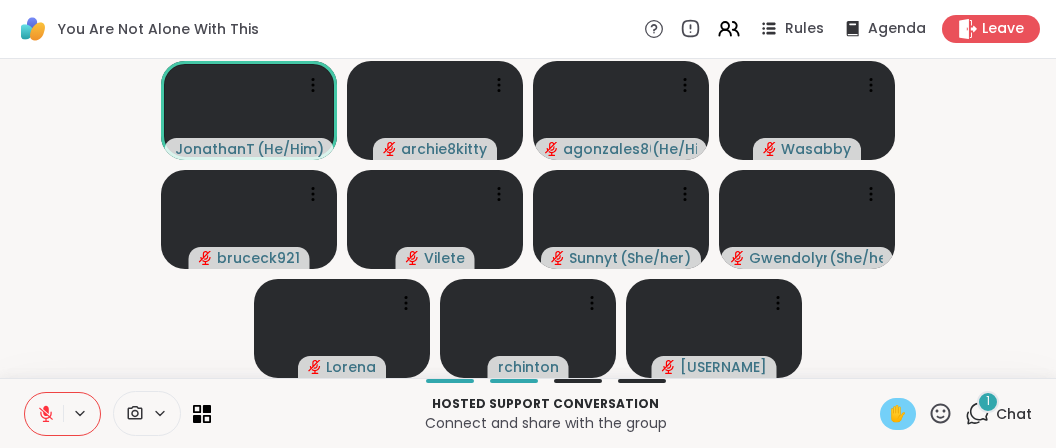click on "✋" at bounding box center (898, 414) 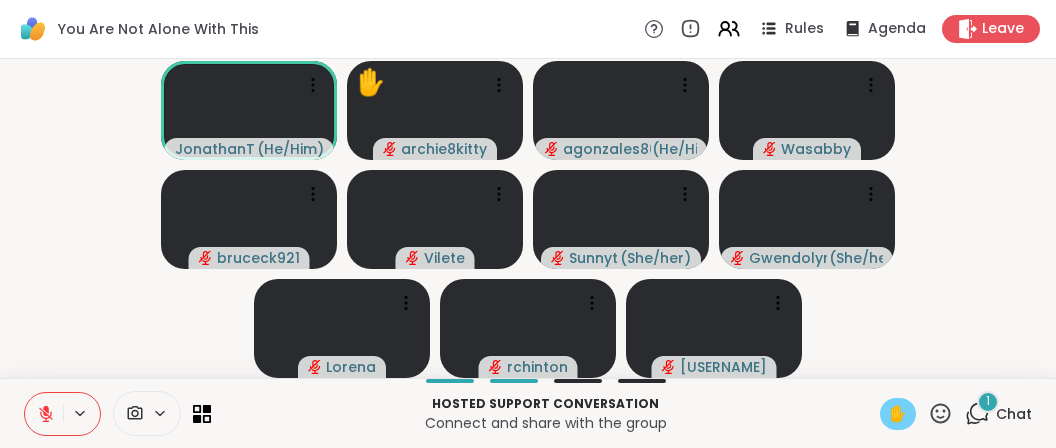 click 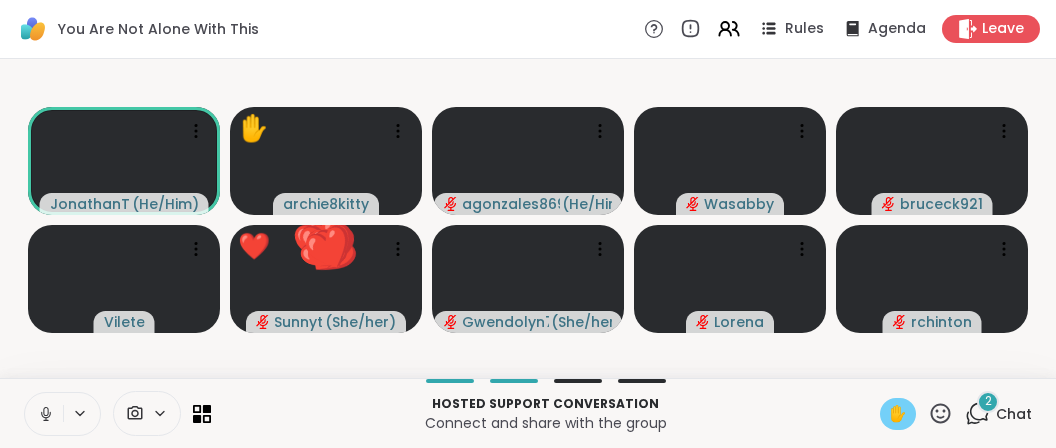click 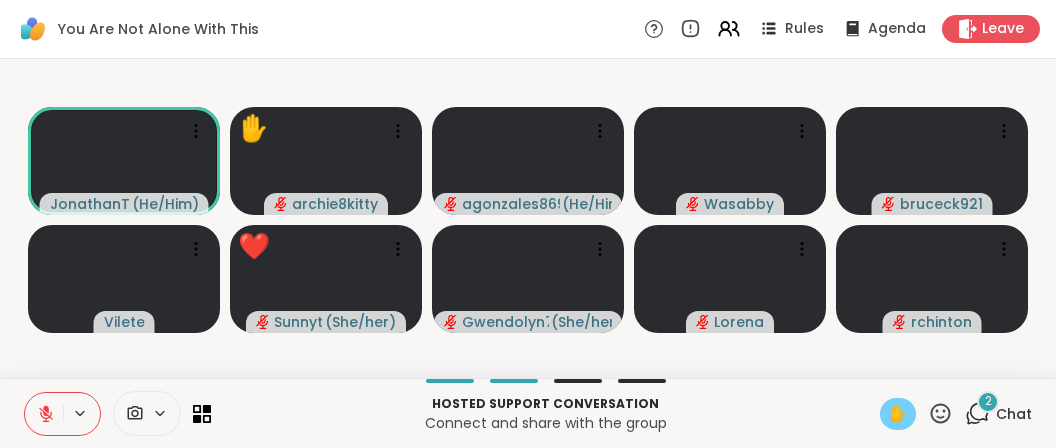 click on "✋" at bounding box center (898, 414) 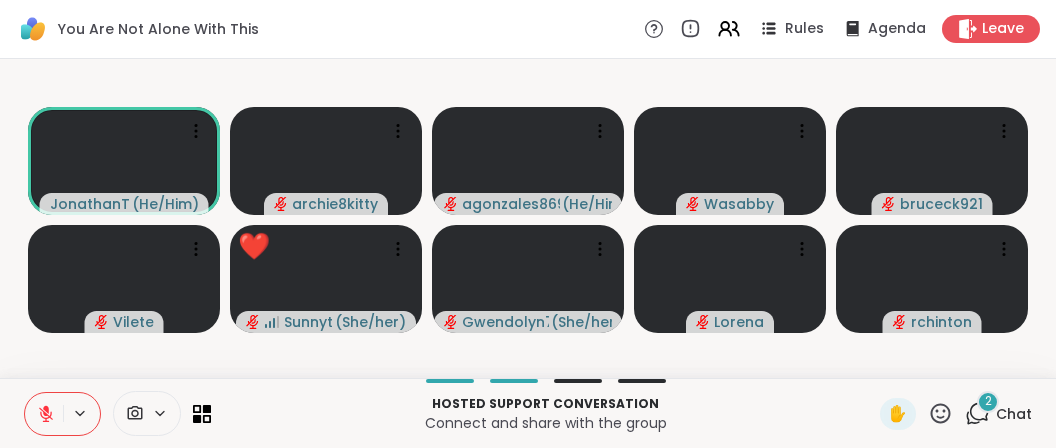 click 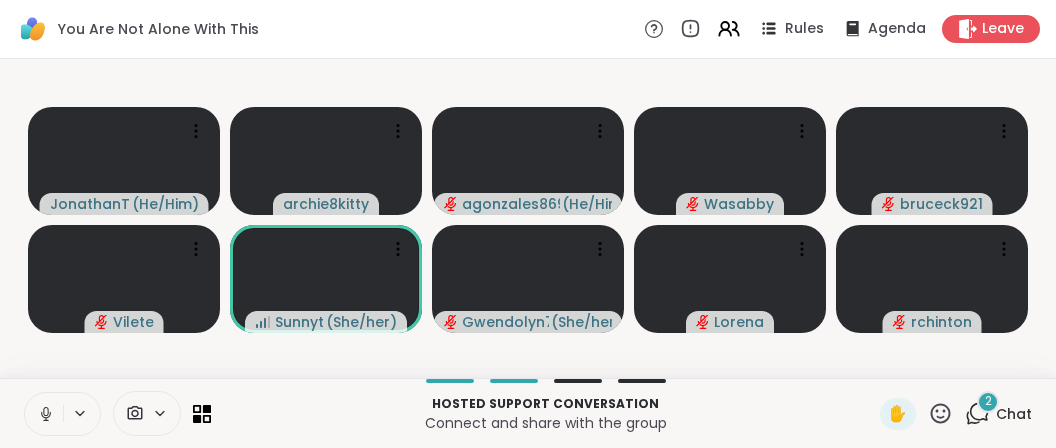 click 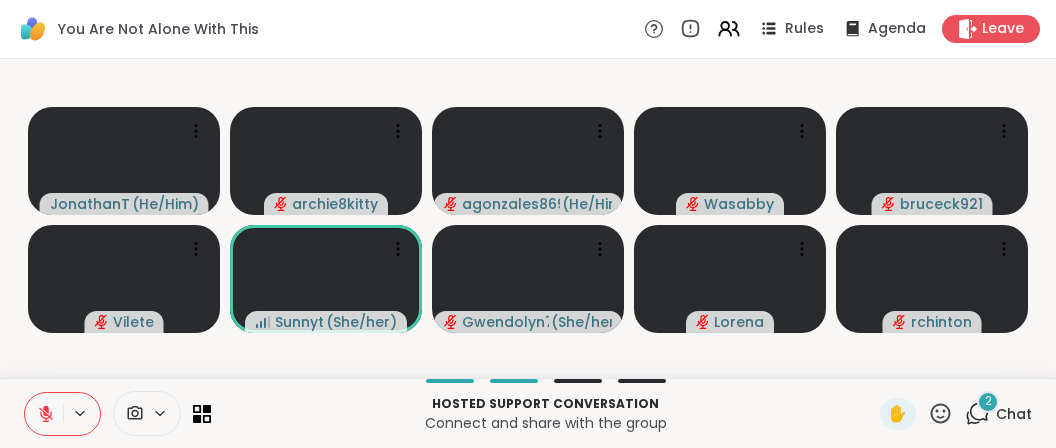 click 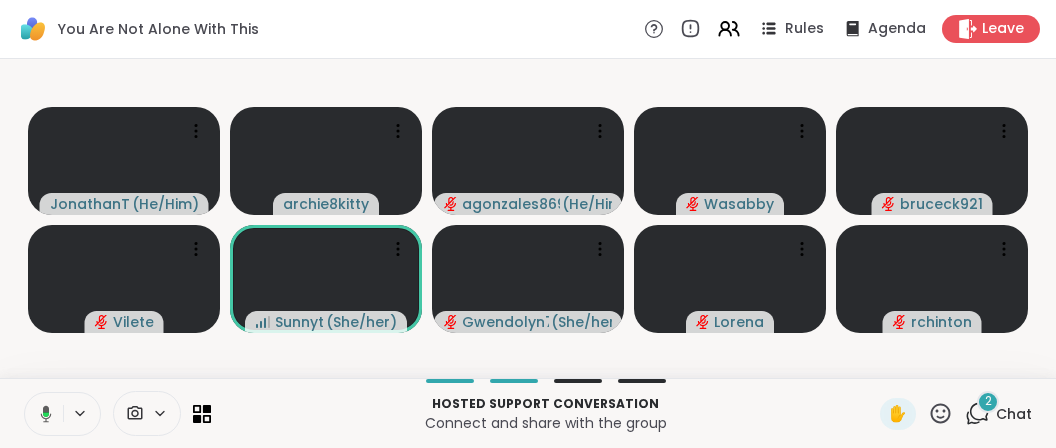 click 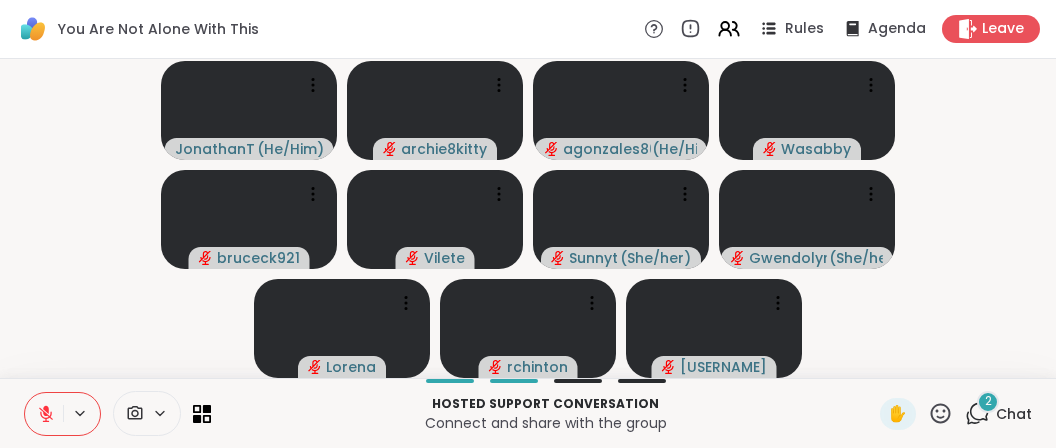 drag, startPoint x: 84, startPoint y: 360, endPoint x: 82, endPoint y: 392, distance: 32.06244 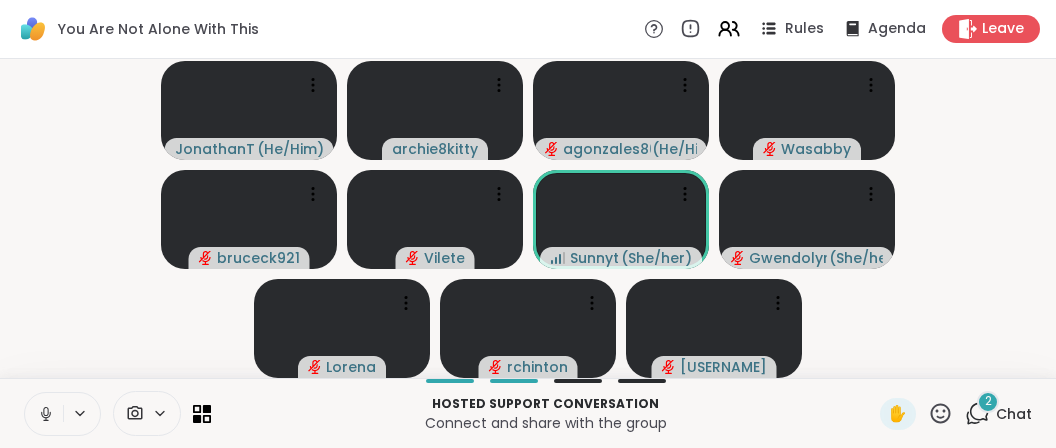 click at bounding box center [44, 414] 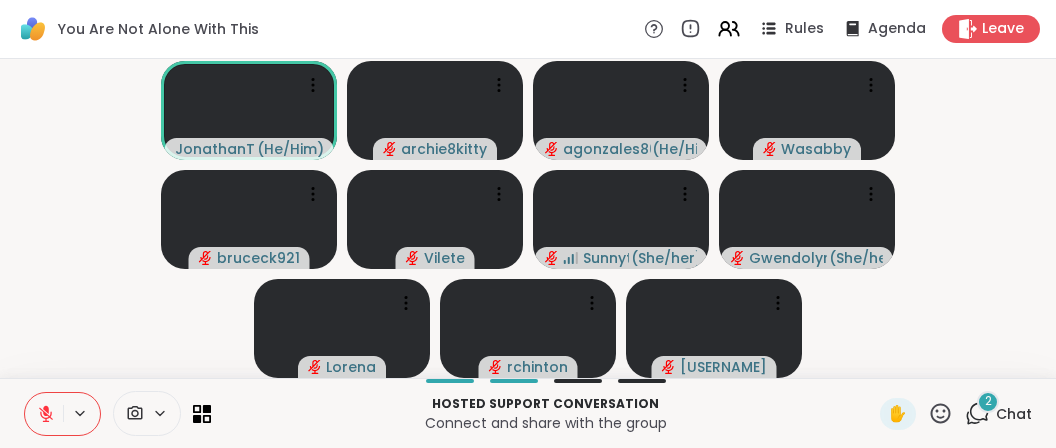 click on "[USERNAME] ( [PRONOUNS] ) [USERNAME] [USERNAME] ( [PRONOUNS] ) [USERNAME] [USERNAME] [USERNAME] ( [PRONOUNS] ) [USERNAME] [USERNAME] [USERNAME]" at bounding box center [528, 218] 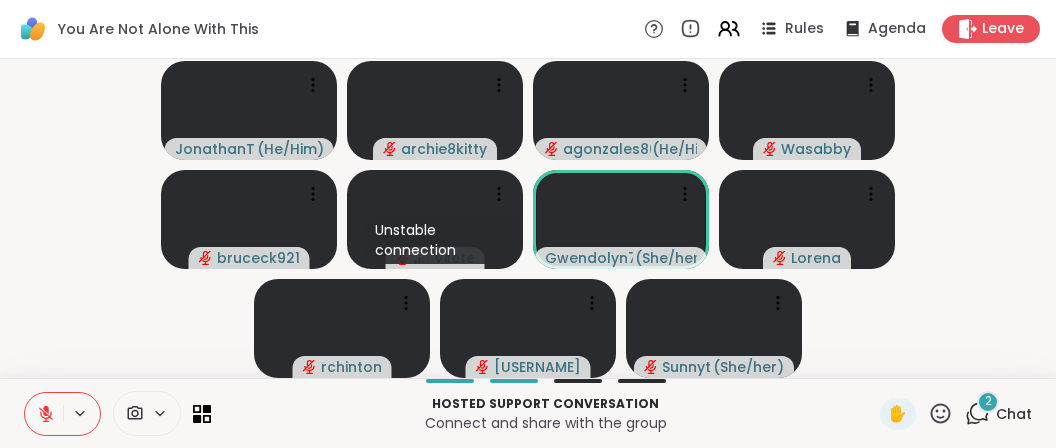click 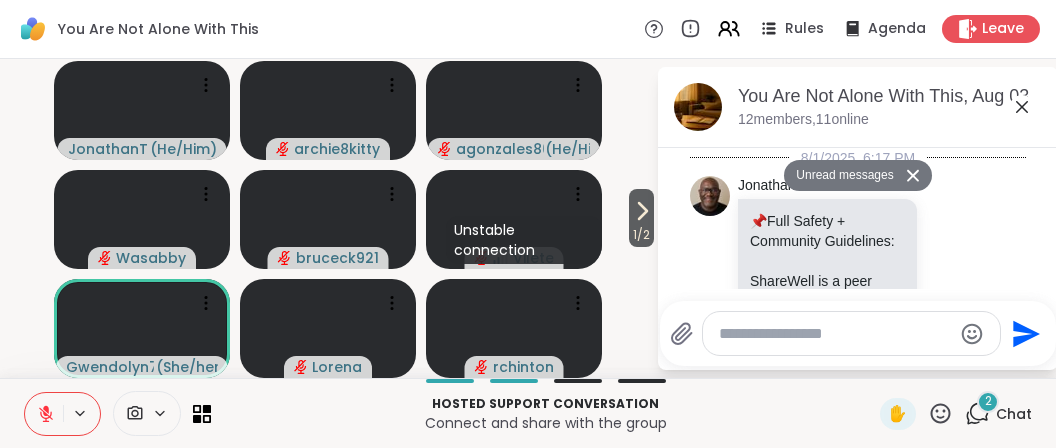 scroll, scrollTop: 2168, scrollLeft: 0, axis: vertical 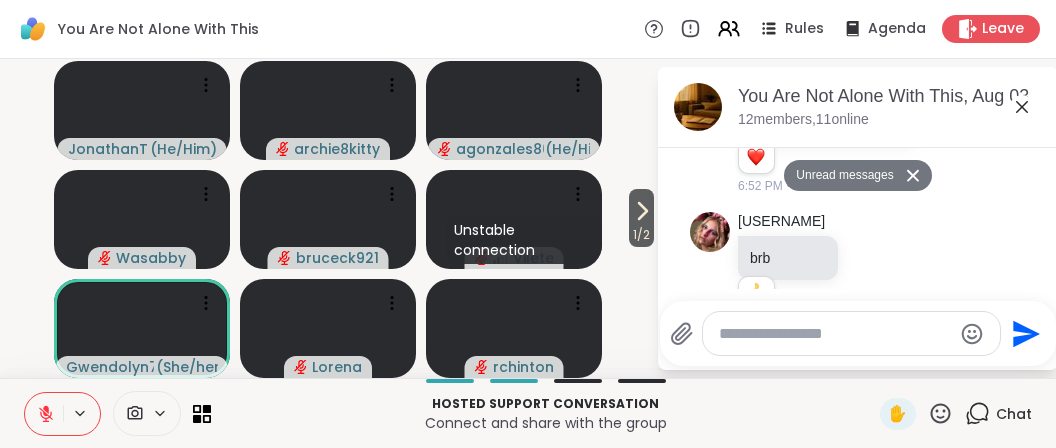 click at bounding box center [835, 334] 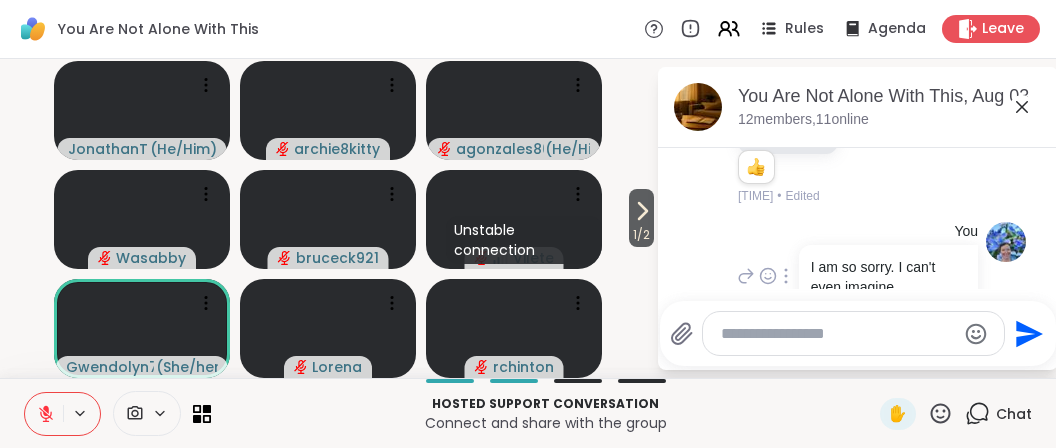 scroll, scrollTop: 2121, scrollLeft: 0, axis: vertical 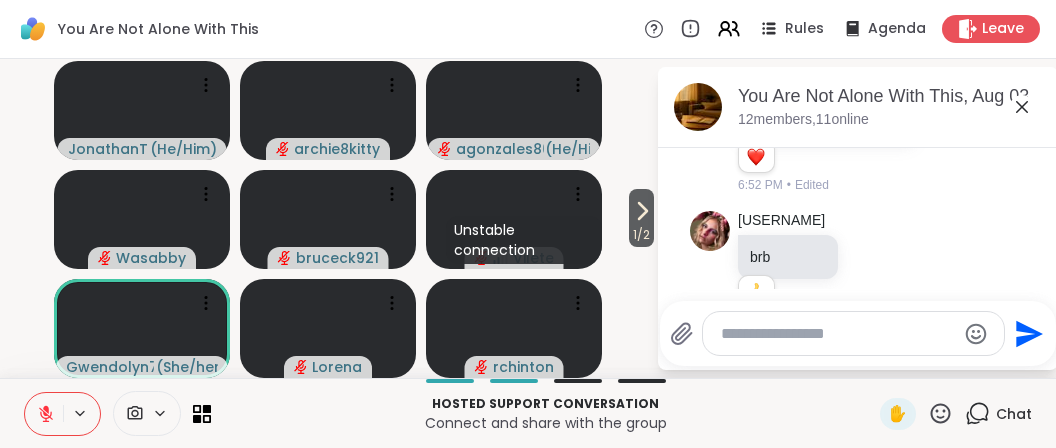 click 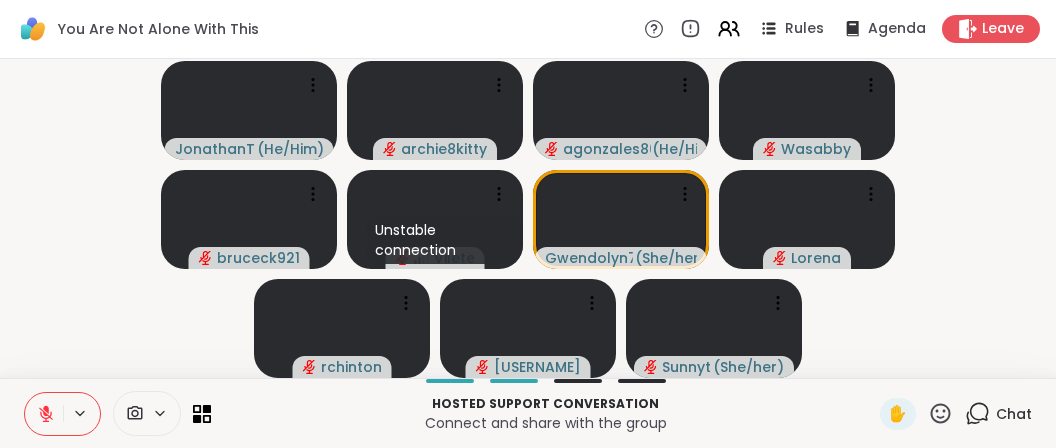 click 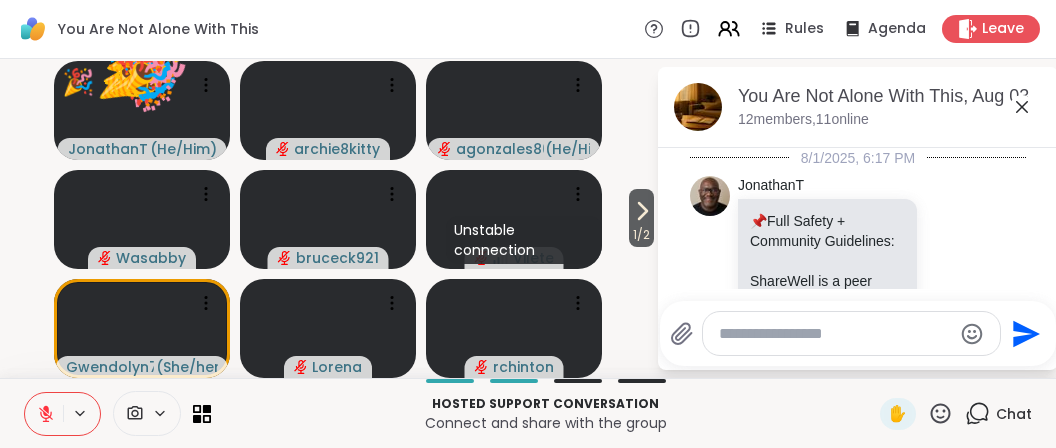 scroll, scrollTop: 2255, scrollLeft: 0, axis: vertical 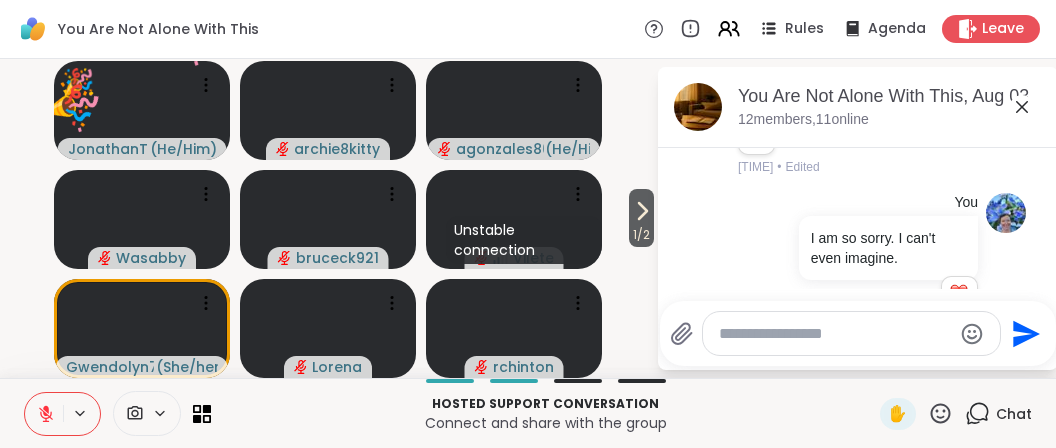 click at bounding box center [835, 334] 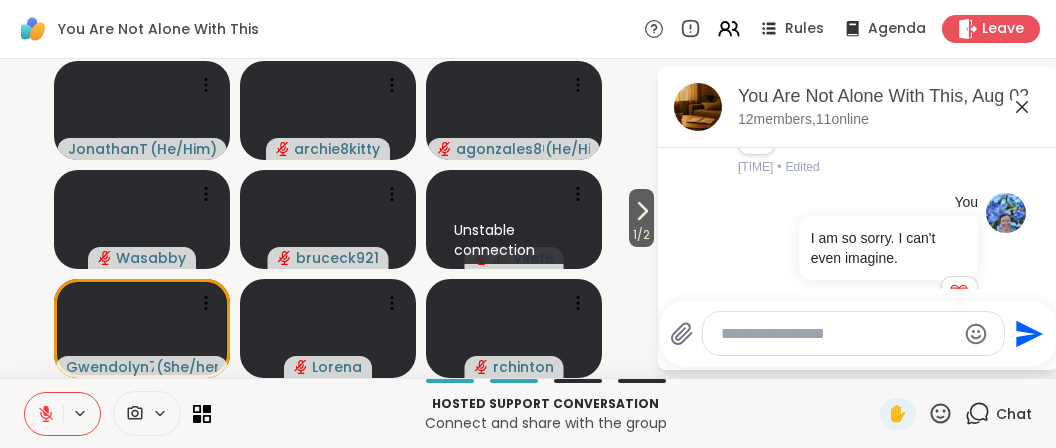 scroll, scrollTop: 2401, scrollLeft: 0, axis: vertical 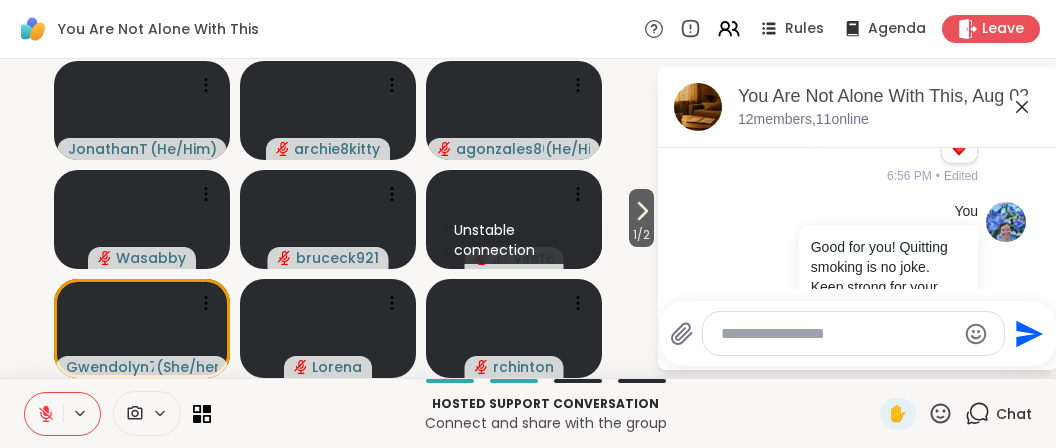 click 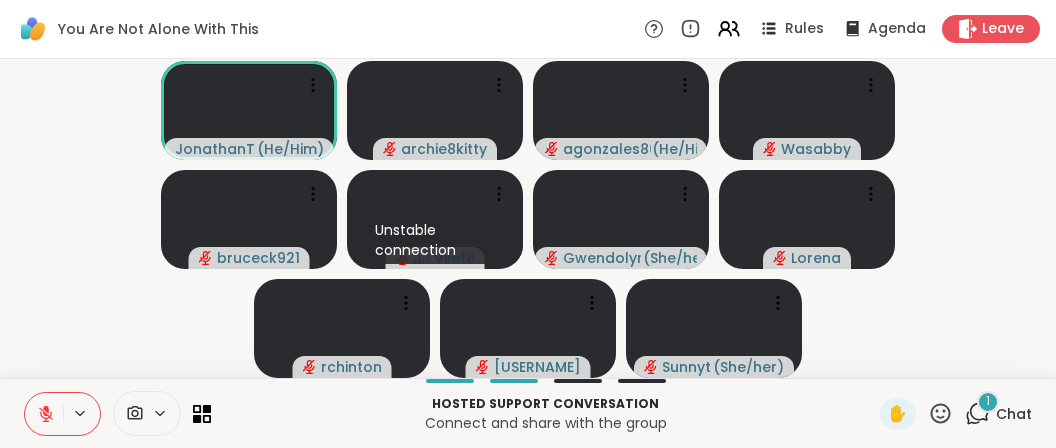 click on "1" at bounding box center (988, 401) 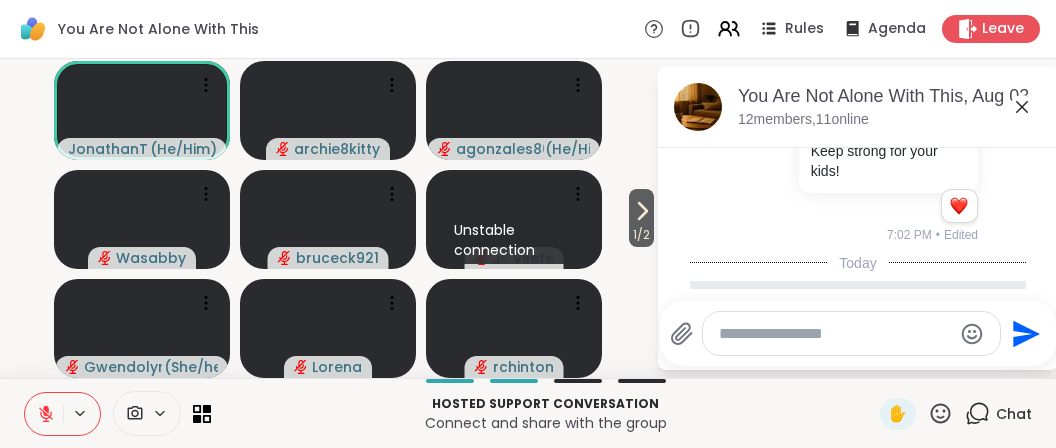 scroll, scrollTop: 2663, scrollLeft: 0, axis: vertical 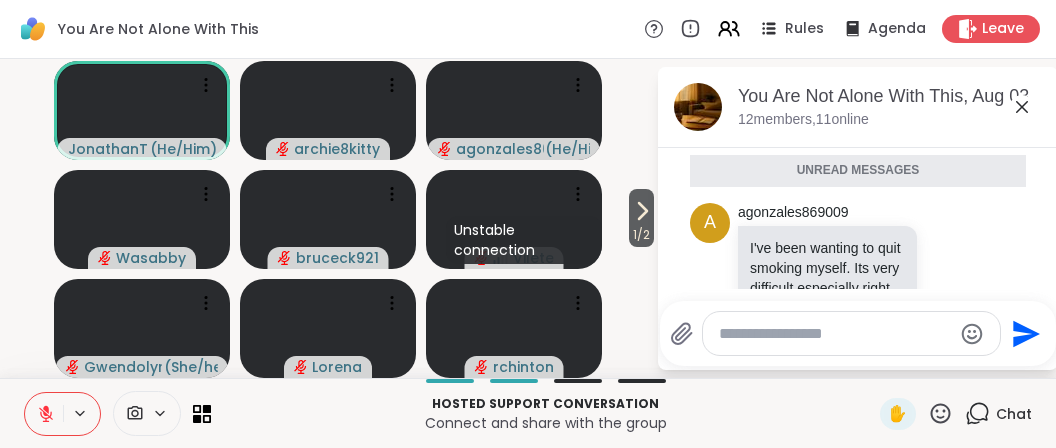 click at bounding box center (835, 334) 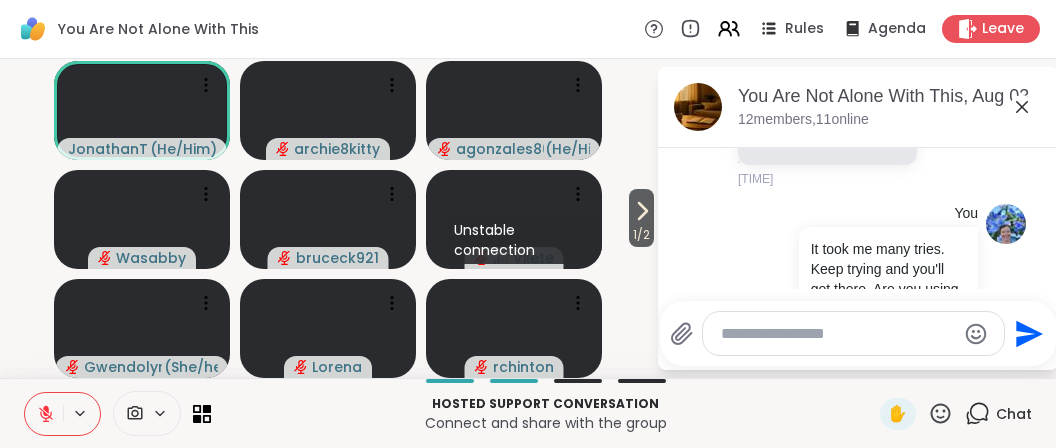 scroll, scrollTop: 2906, scrollLeft: 0, axis: vertical 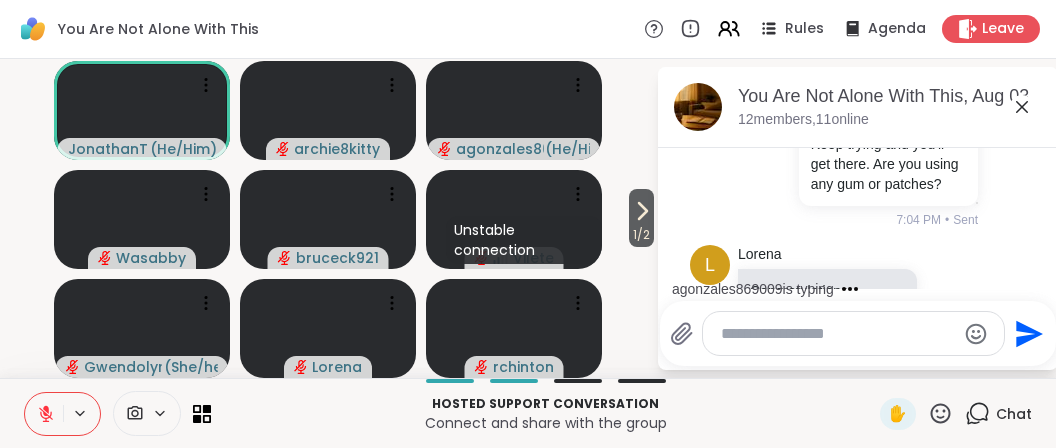 click 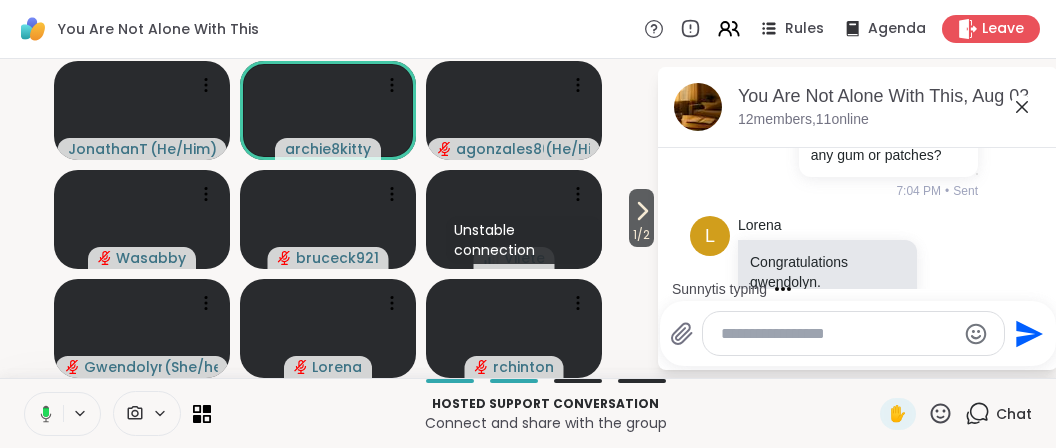scroll, scrollTop: 3237, scrollLeft: 0, axis: vertical 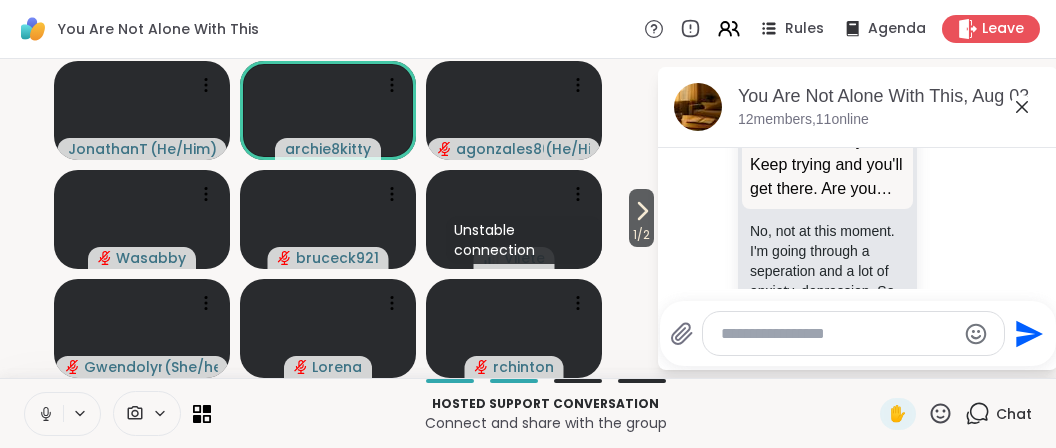 click 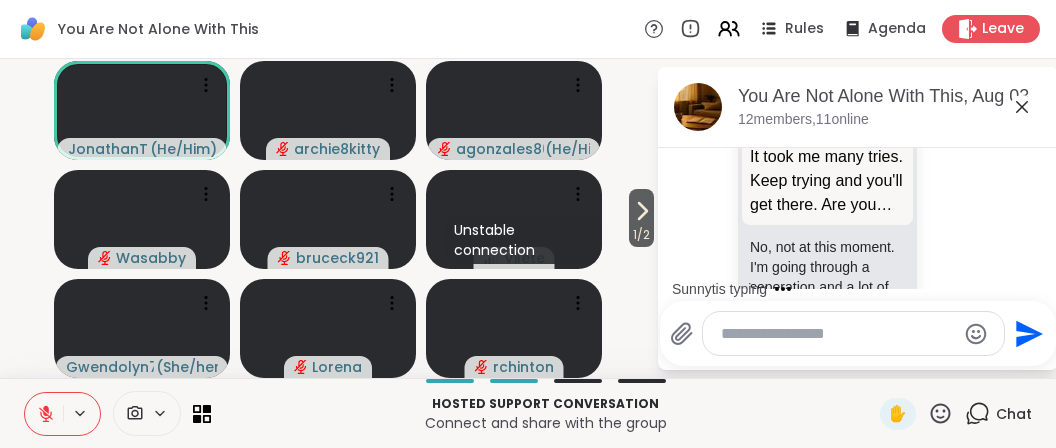 scroll, scrollTop: 3265, scrollLeft: 0, axis: vertical 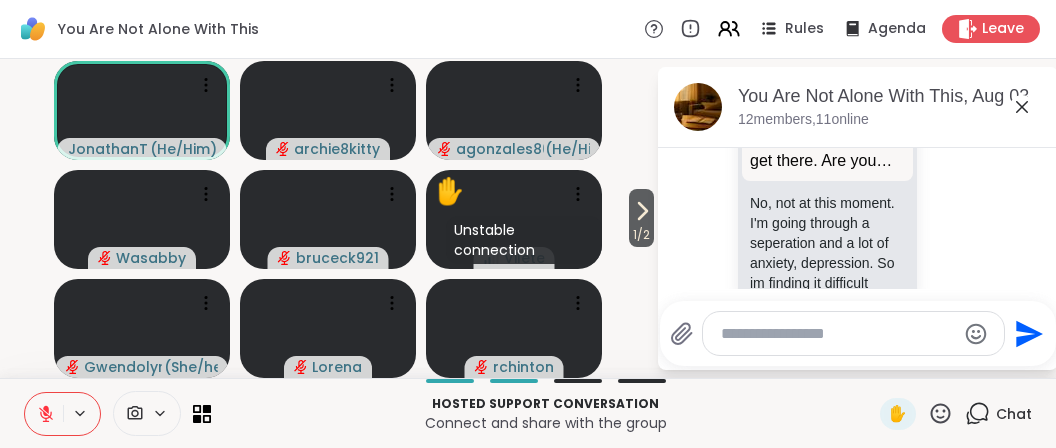 click at bounding box center (44, 414) 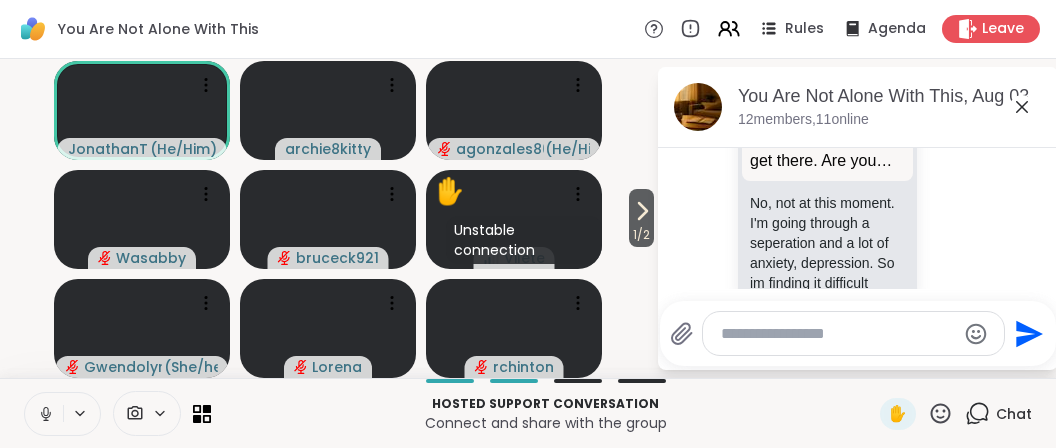 click at bounding box center (838, 334) 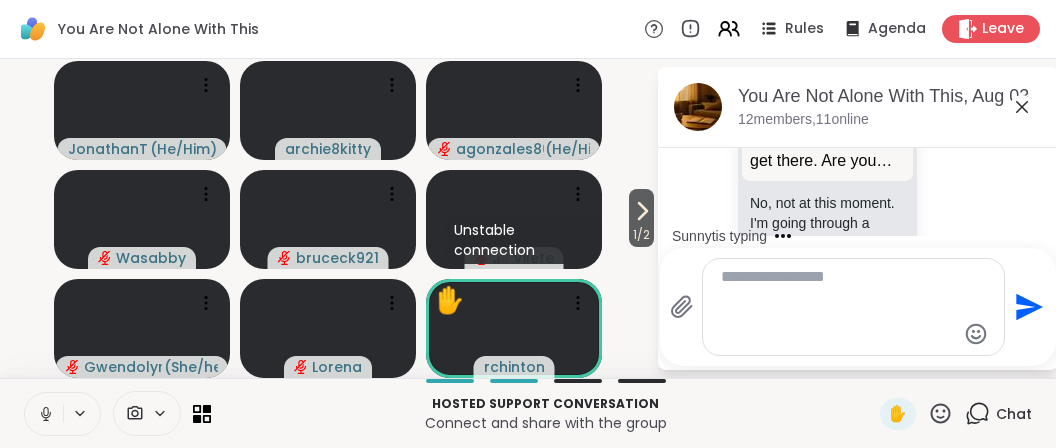 scroll, scrollTop: 0, scrollLeft: 0, axis: both 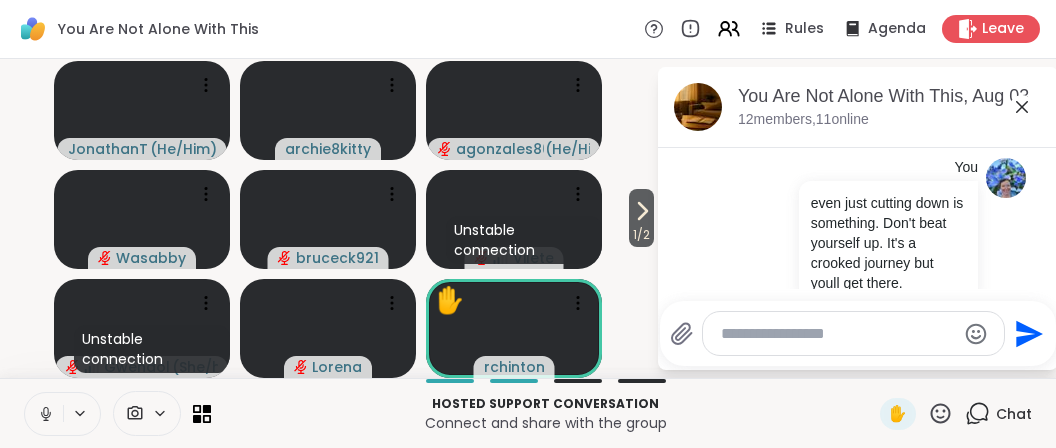 click 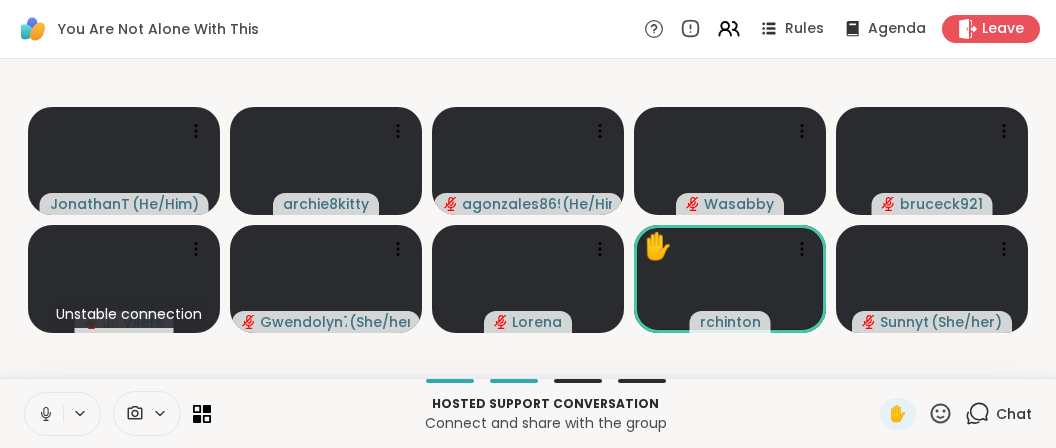 click 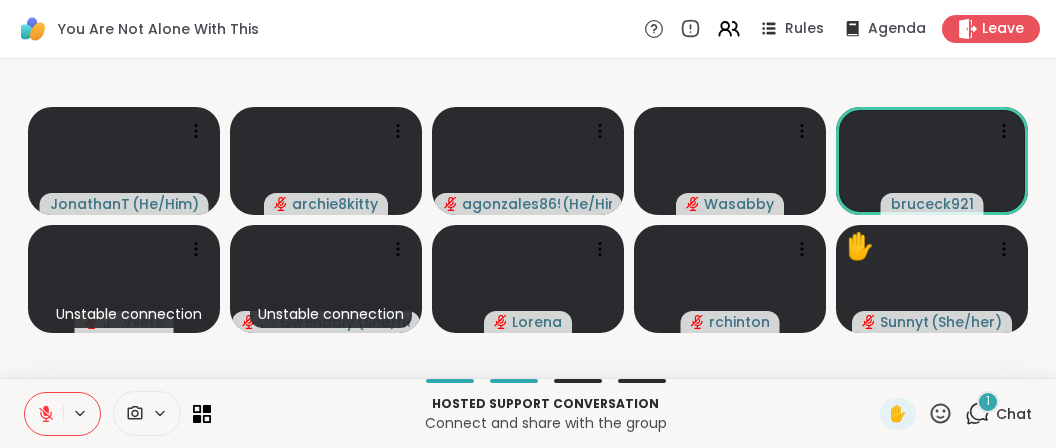 click 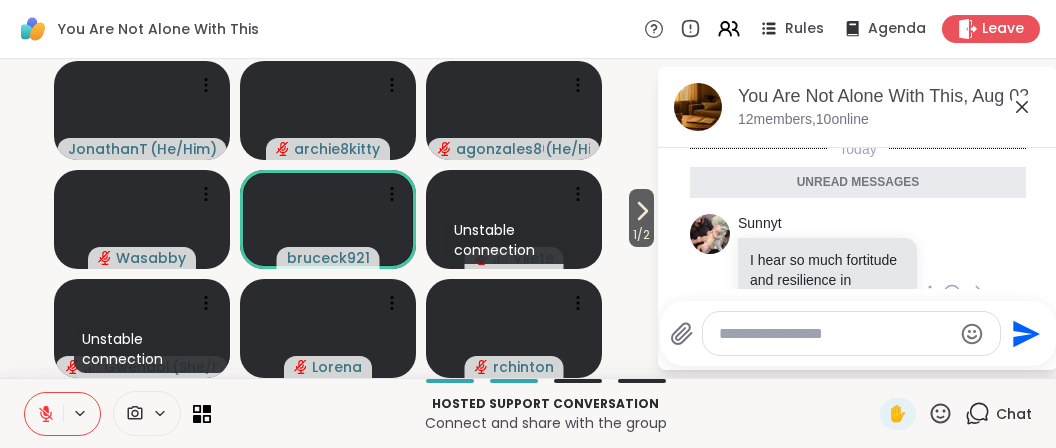 scroll, scrollTop: 3702, scrollLeft: 0, axis: vertical 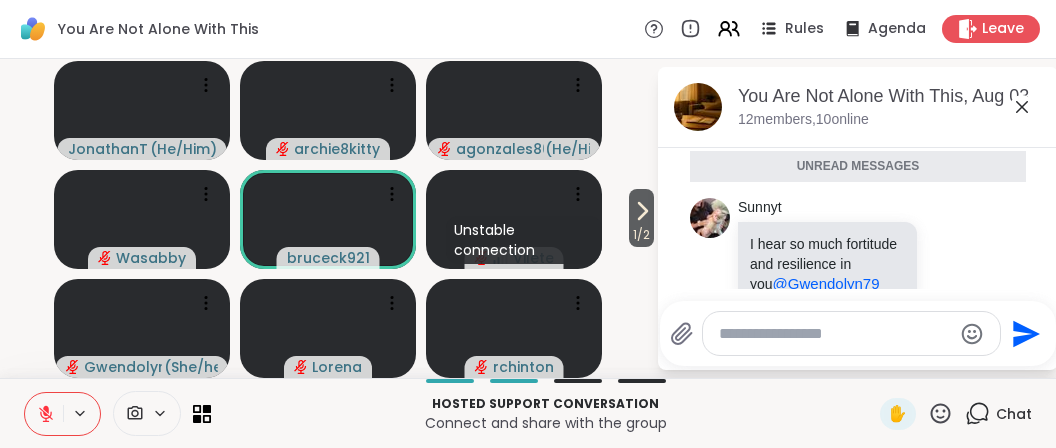 click 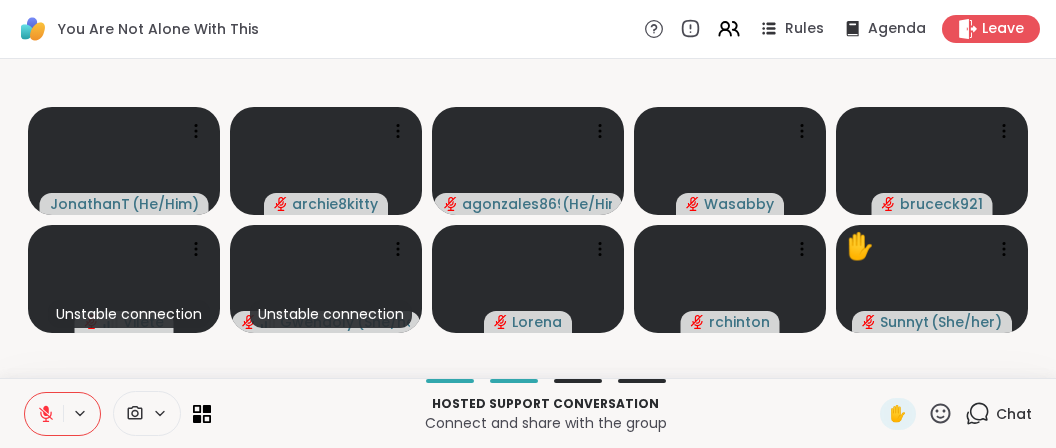 click 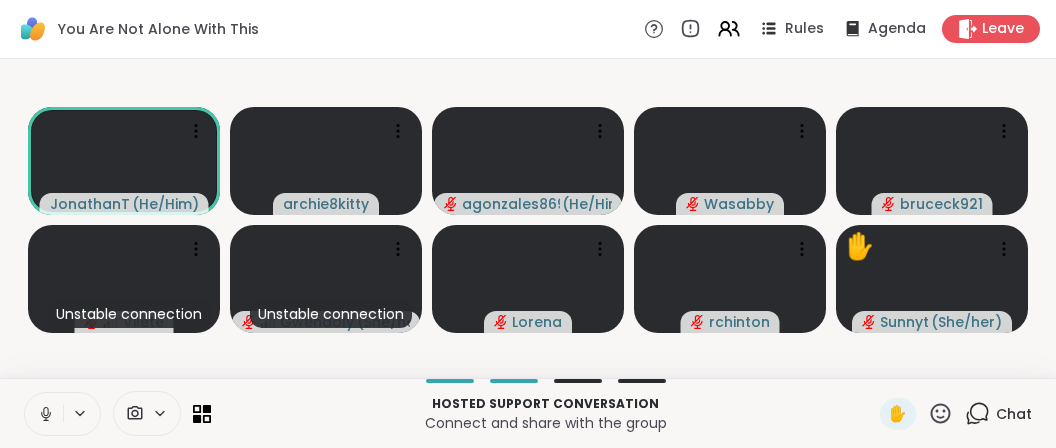 click 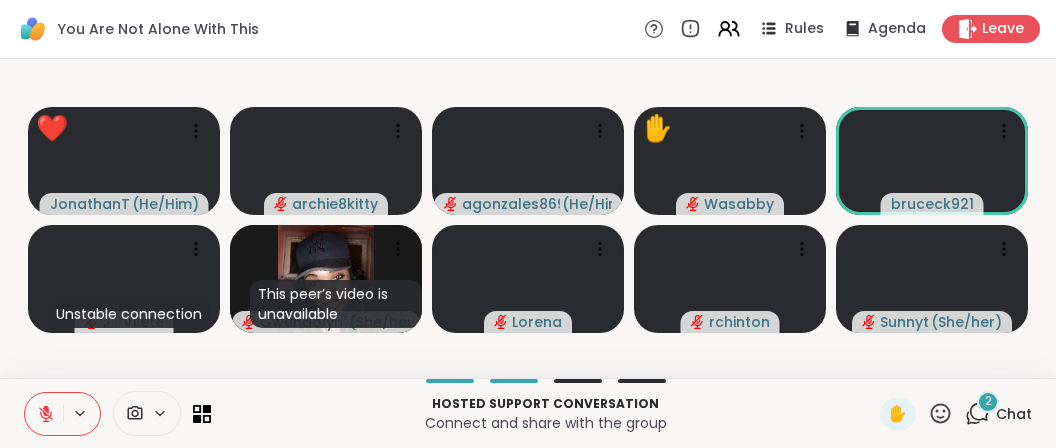 click on "2" at bounding box center (988, 402) 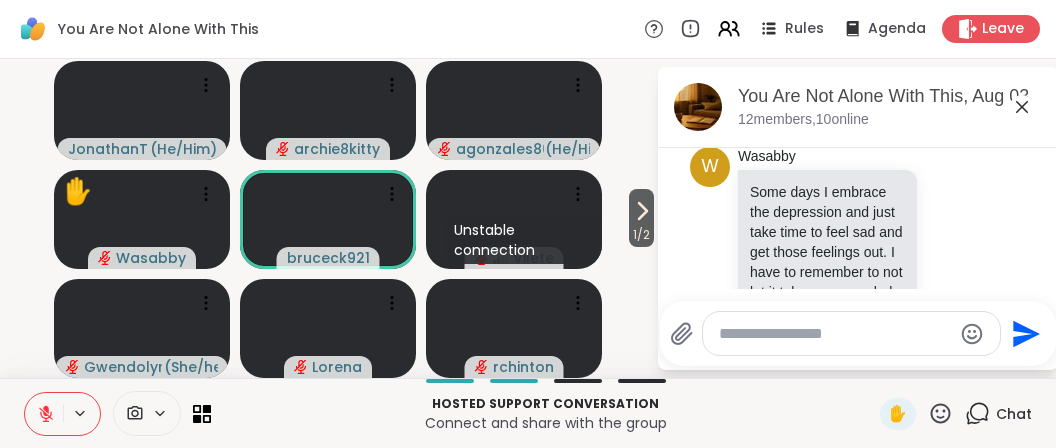 scroll, scrollTop: 3928, scrollLeft: 0, axis: vertical 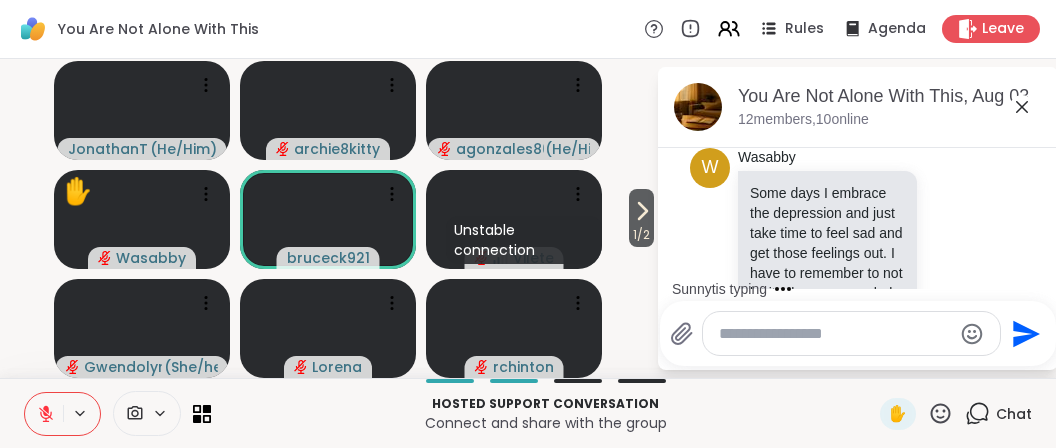 click 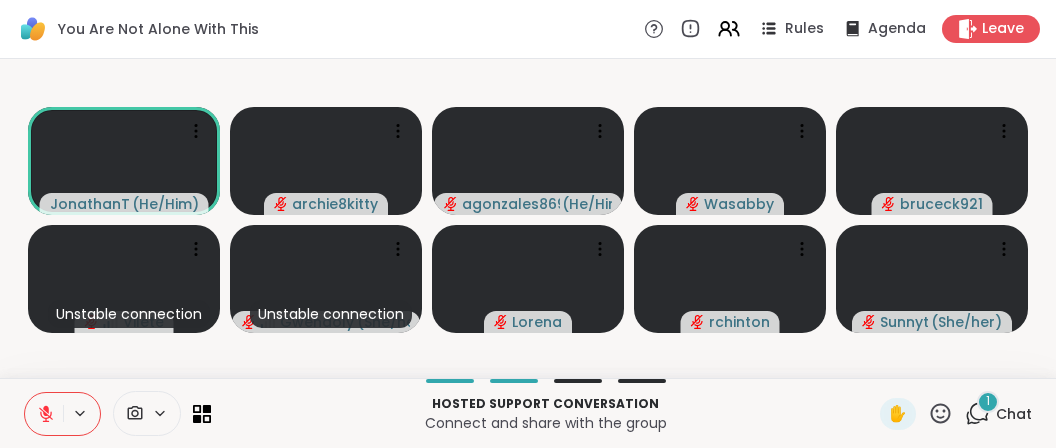 click on "1" at bounding box center [988, 402] 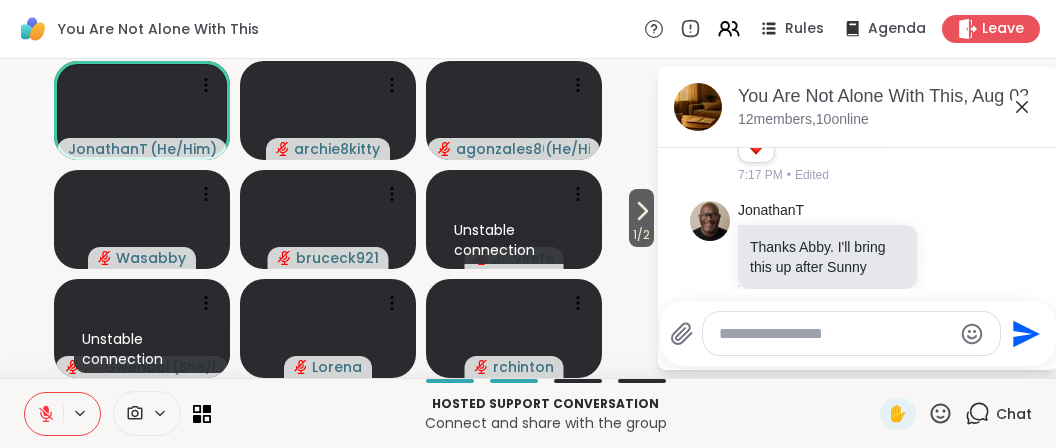 scroll, scrollTop: 4187, scrollLeft: 0, axis: vertical 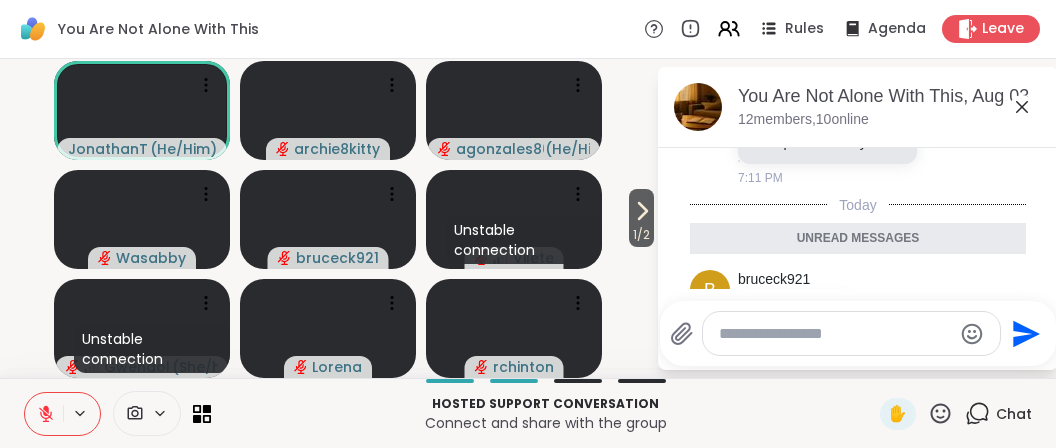 click 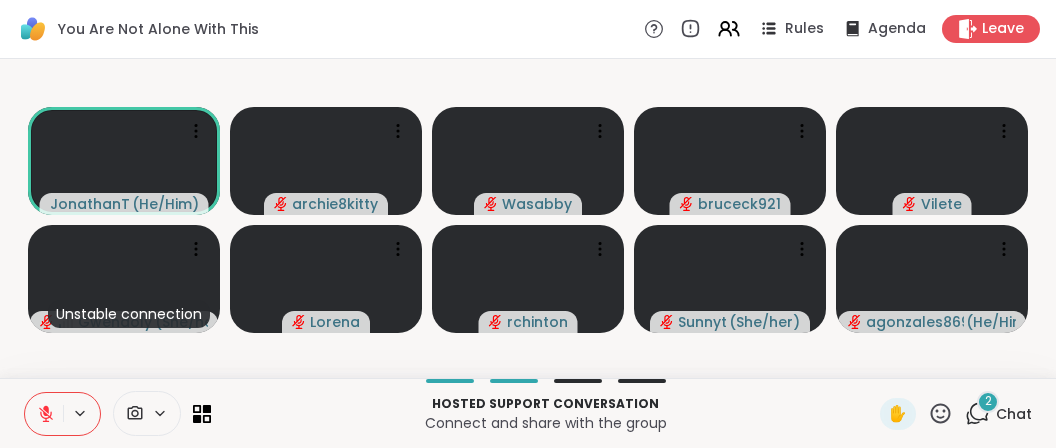 click on "2" at bounding box center [988, 402] 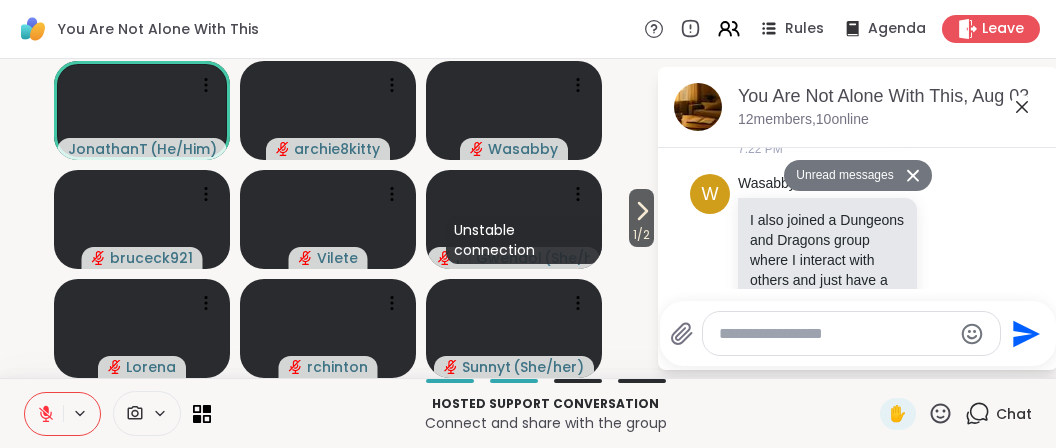 scroll, scrollTop: 5019, scrollLeft: 0, axis: vertical 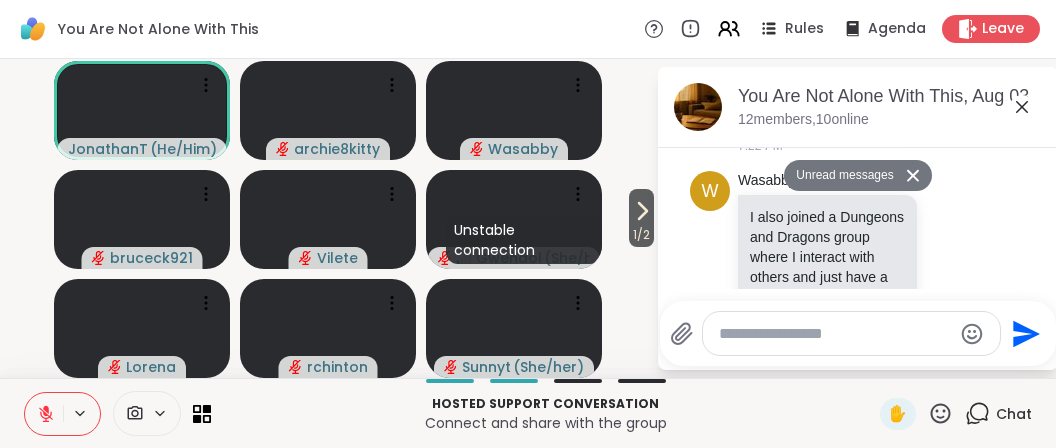 click 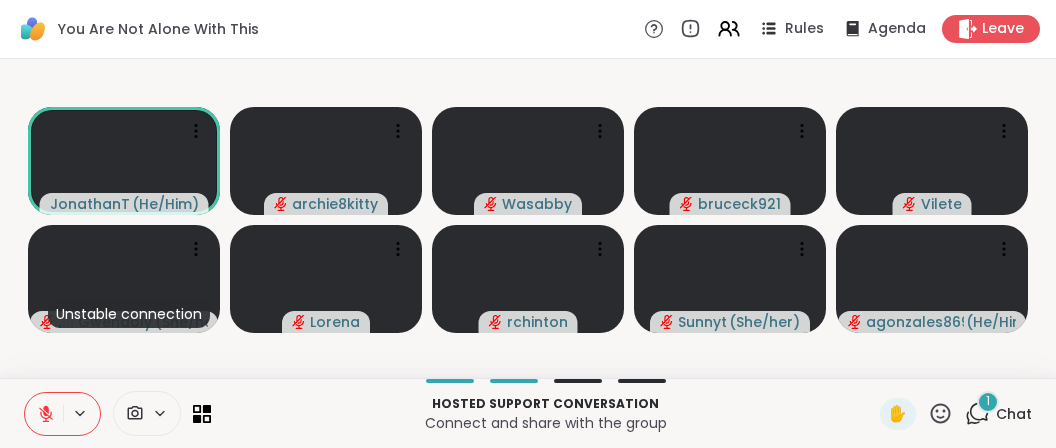 click 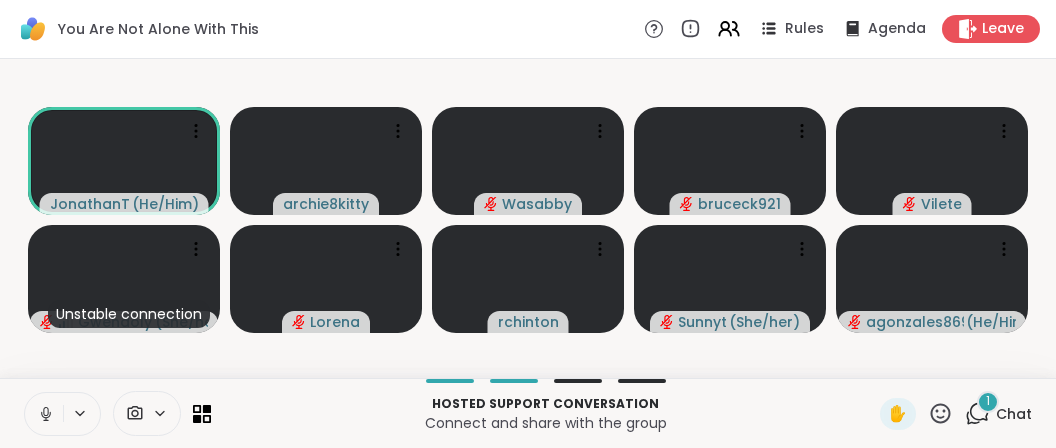 click 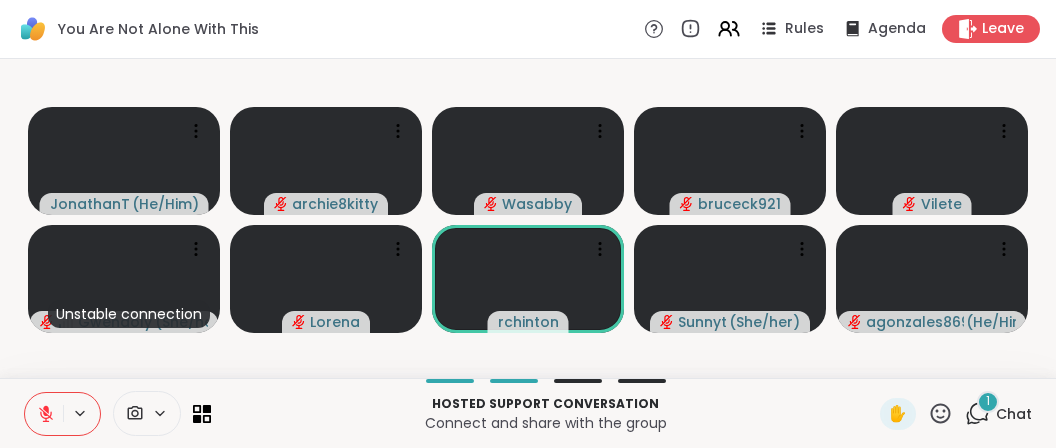 click on "1" at bounding box center [988, 402] 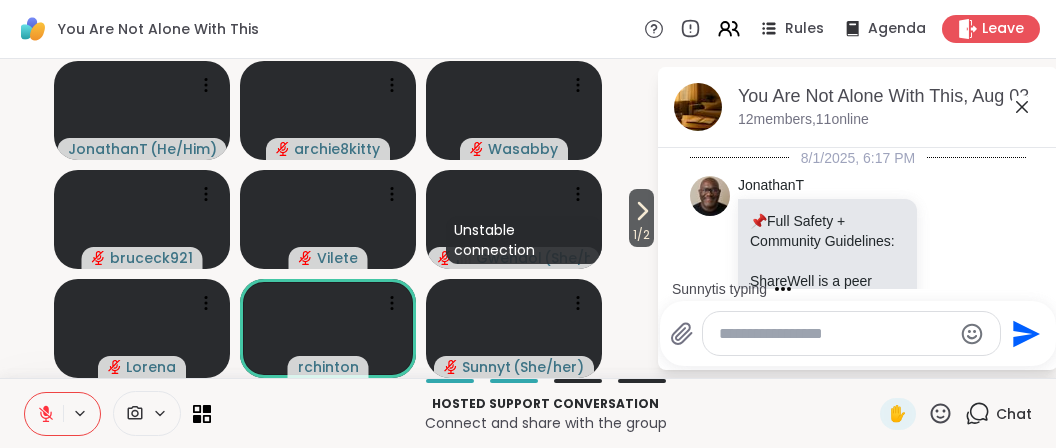 scroll, scrollTop: 5298, scrollLeft: 0, axis: vertical 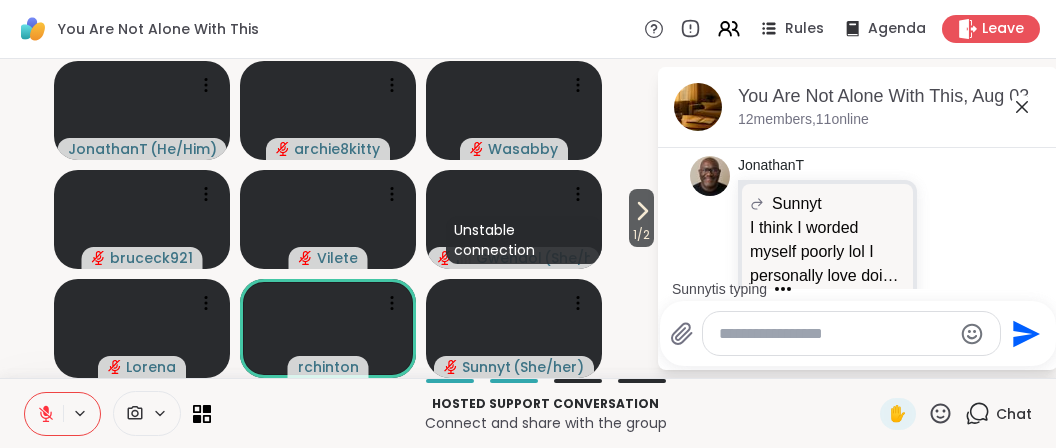 click 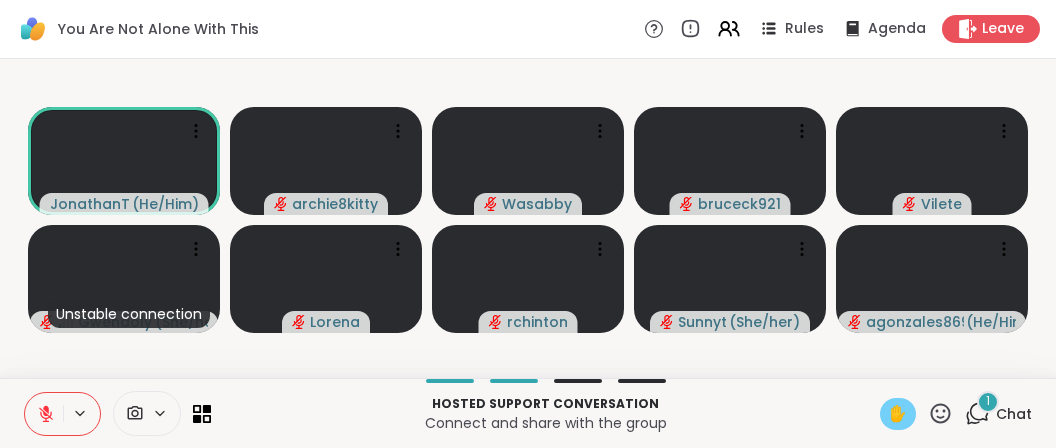 click on "✋" at bounding box center [898, 414] 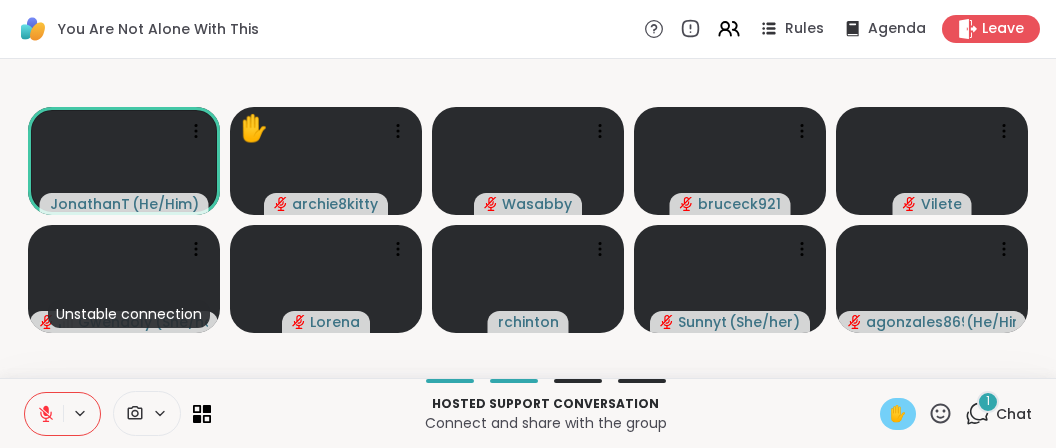 click 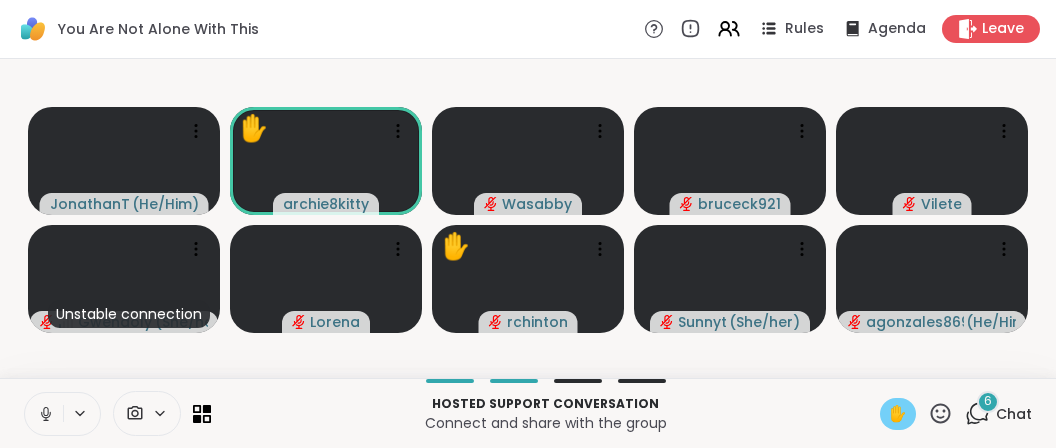 click 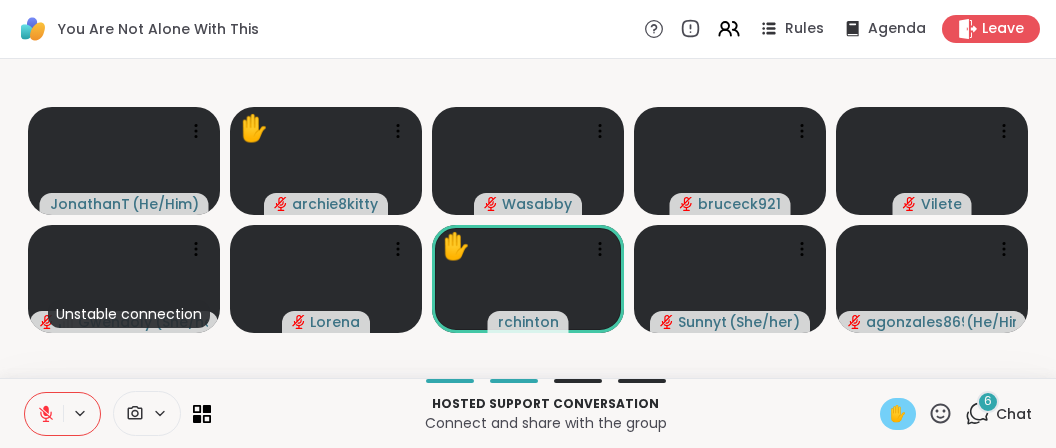 click on "✋" at bounding box center (898, 414) 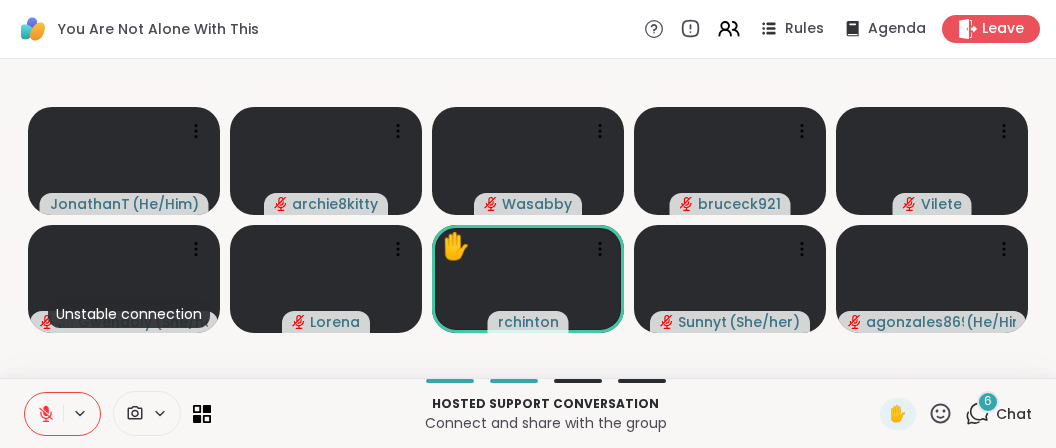 click on "6" at bounding box center (988, 402) 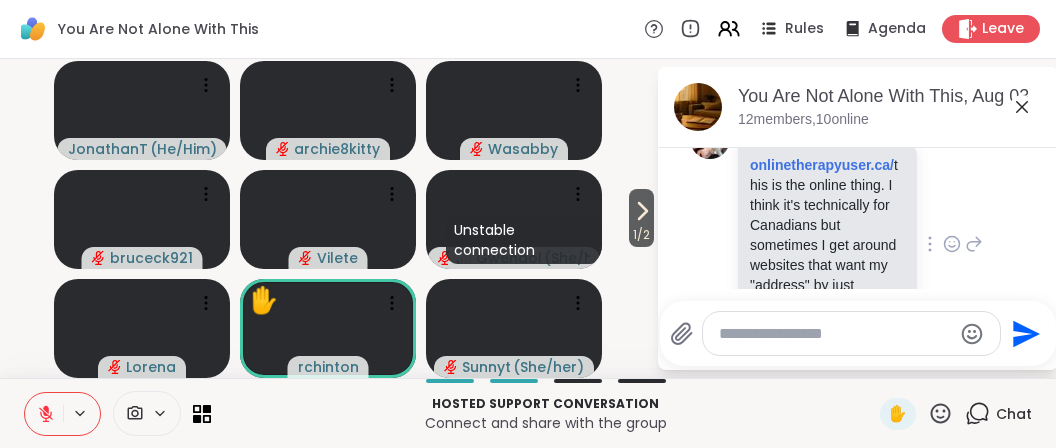 scroll, scrollTop: 7349, scrollLeft: 0, axis: vertical 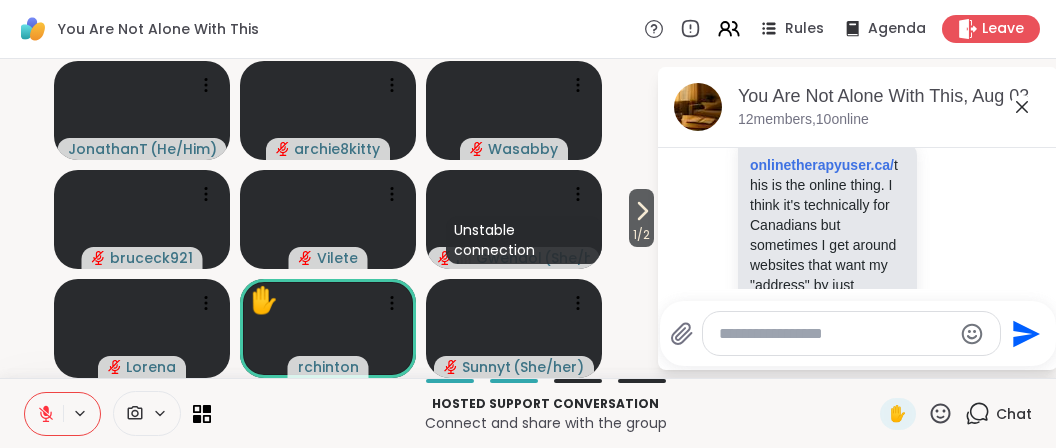 click at bounding box center (835, 334) 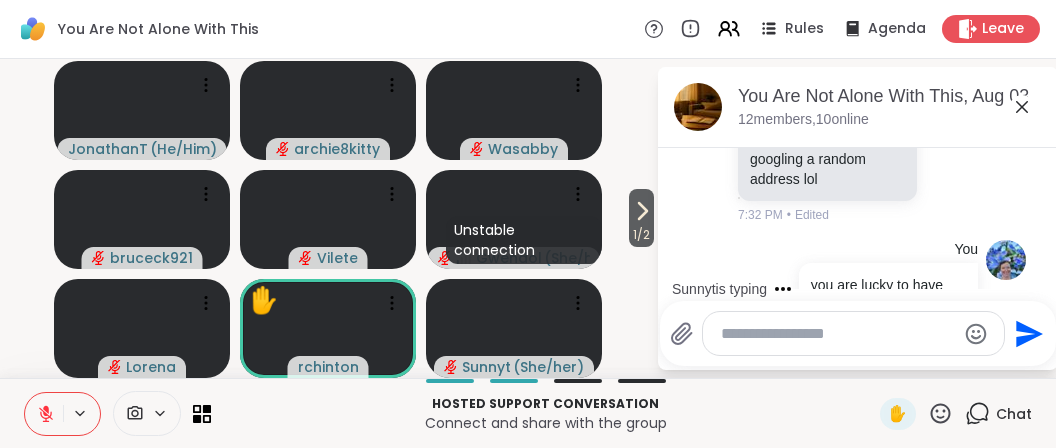 scroll, scrollTop: 7523, scrollLeft: 0, axis: vertical 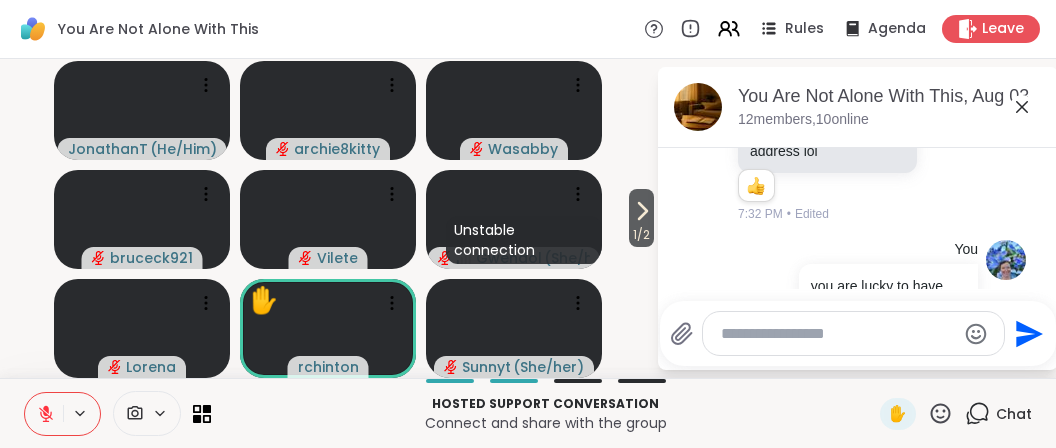 click 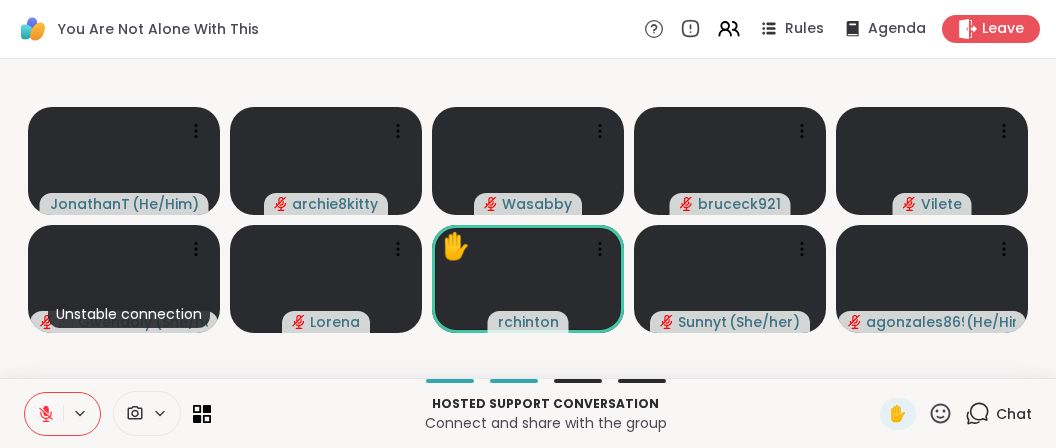 click 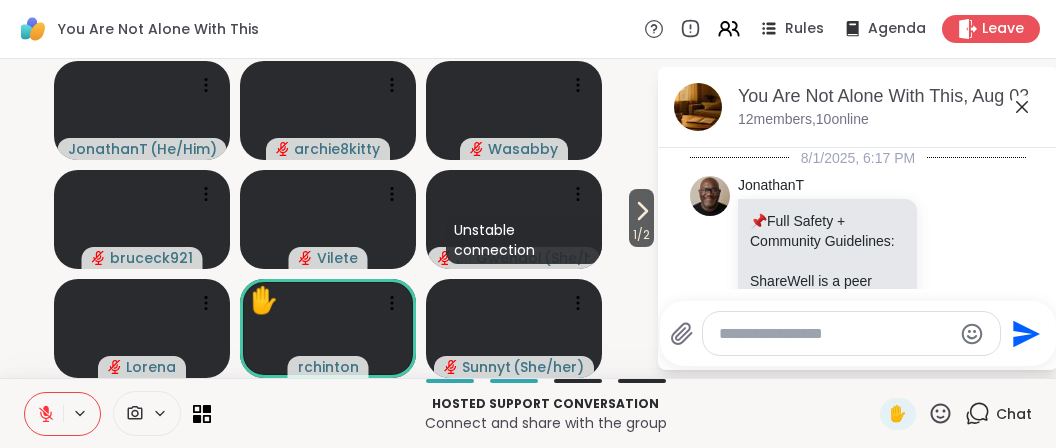 scroll, scrollTop: 7504, scrollLeft: 0, axis: vertical 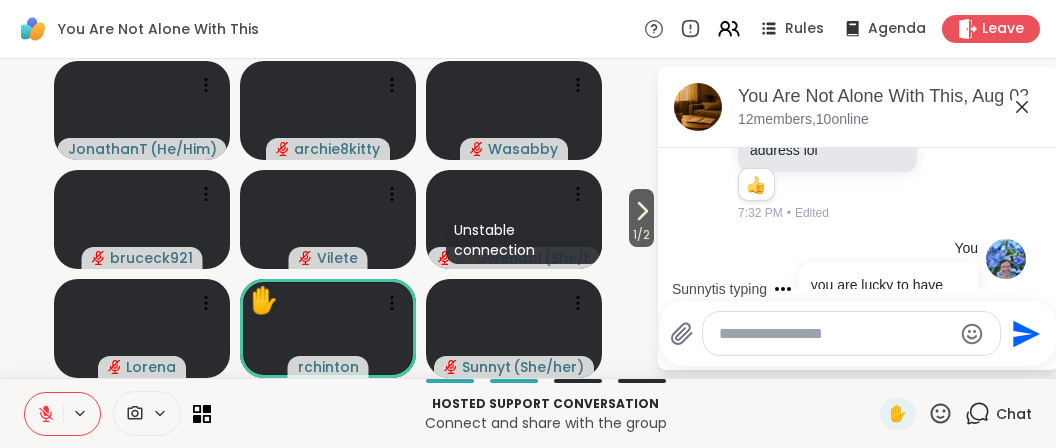 click at bounding box center (851, 333) 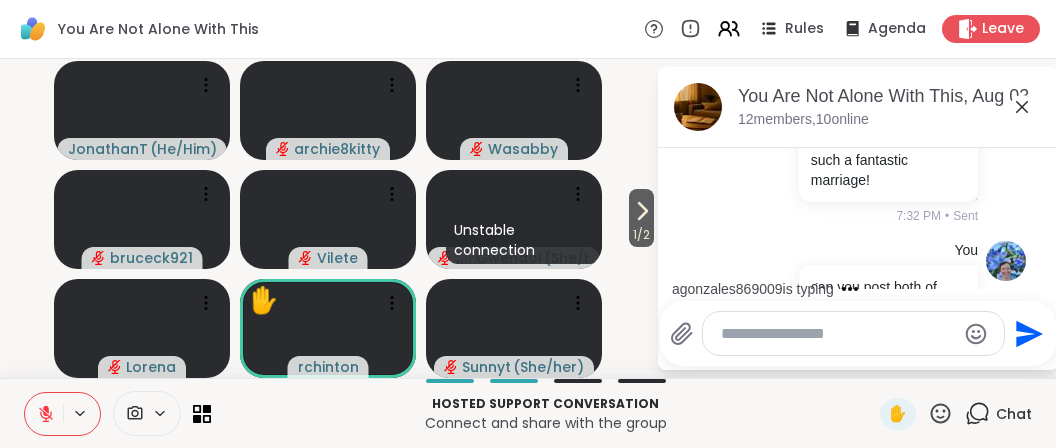 scroll, scrollTop: 7911, scrollLeft: 0, axis: vertical 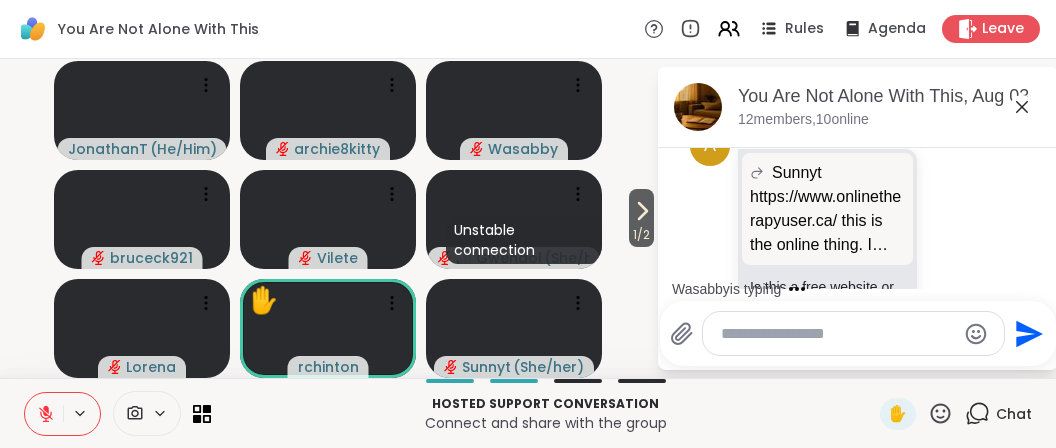 click 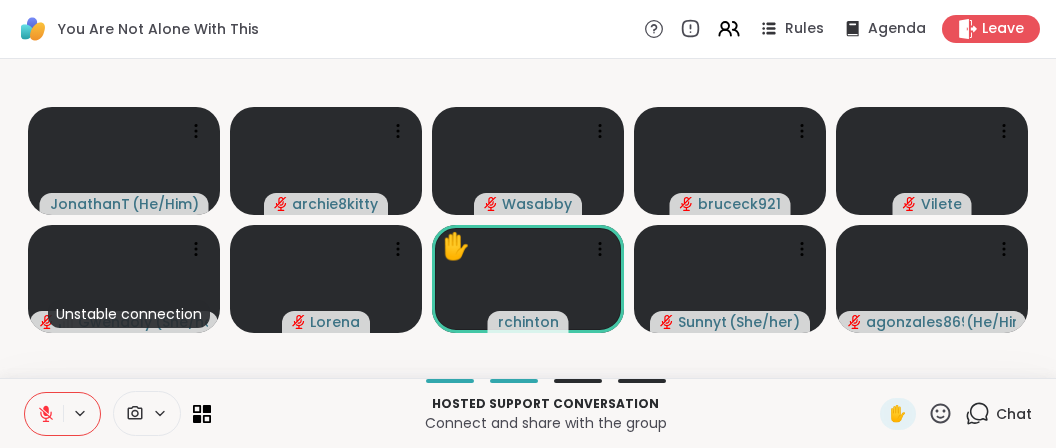 click 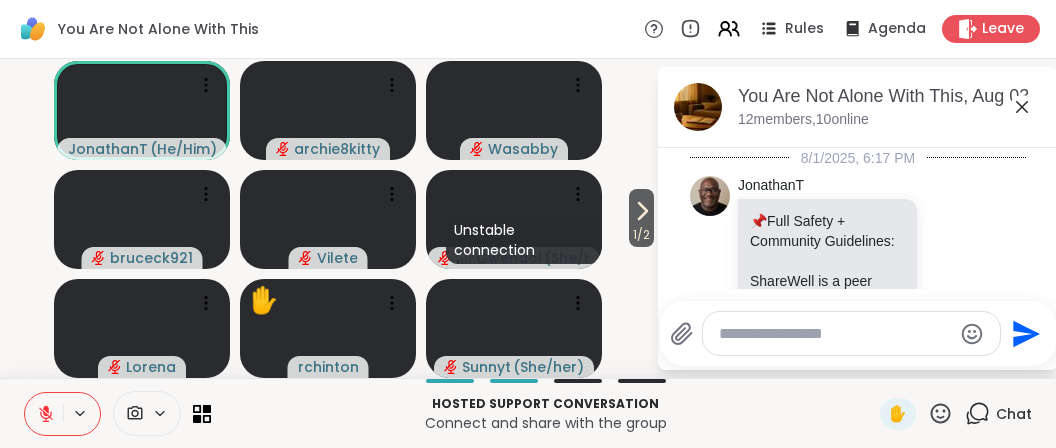 scroll, scrollTop: 8017, scrollLeft: 0, axis: vertical 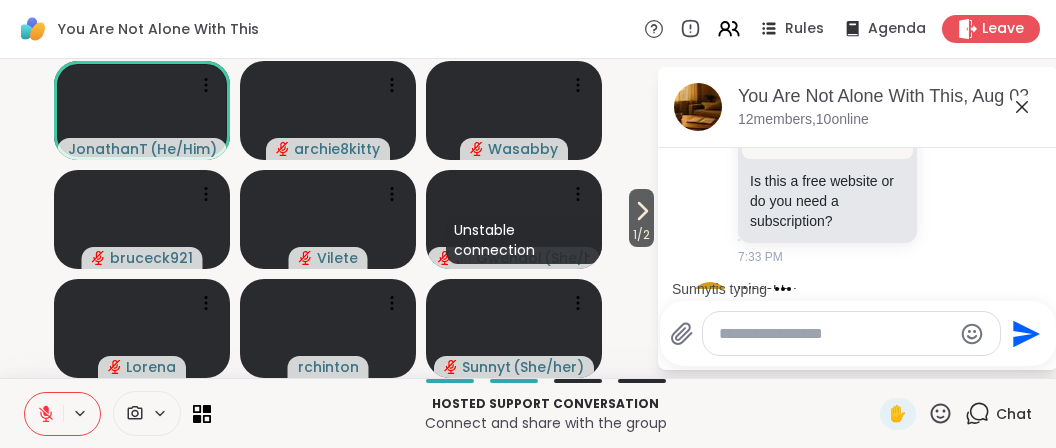 click 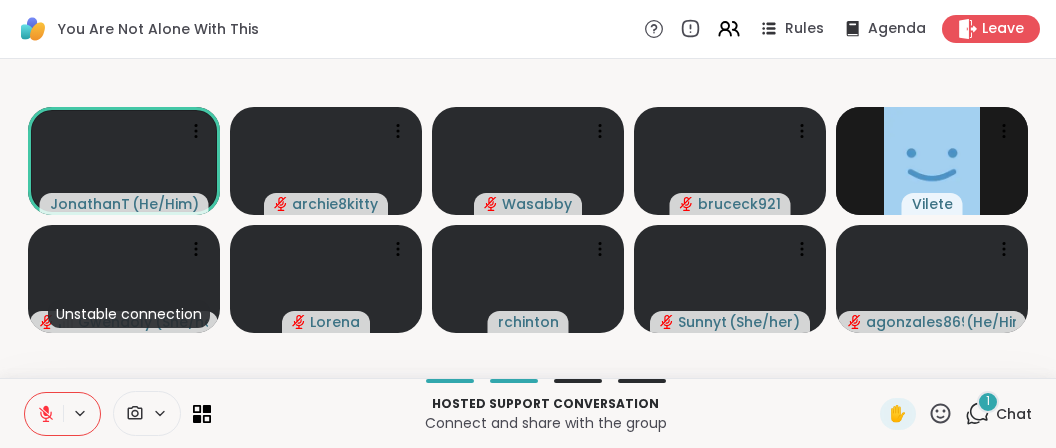 click on "1" at bounding box center [988, 402] 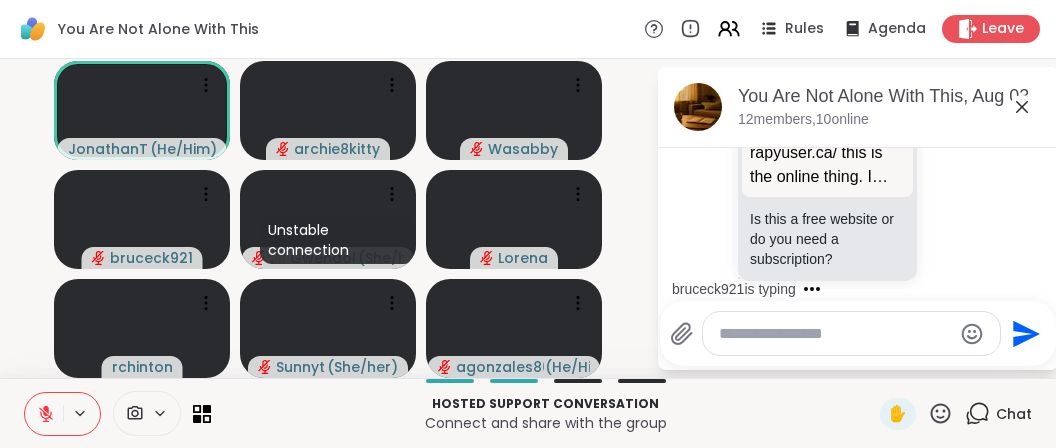 scroll, scrollTop: 8230, scrollLeft: 0, axis: vertical 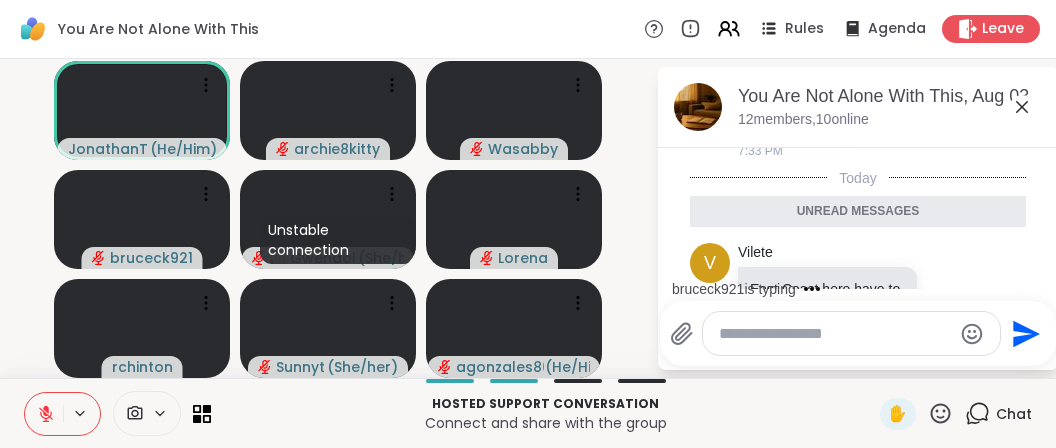 click at bounding box center (835, 334) 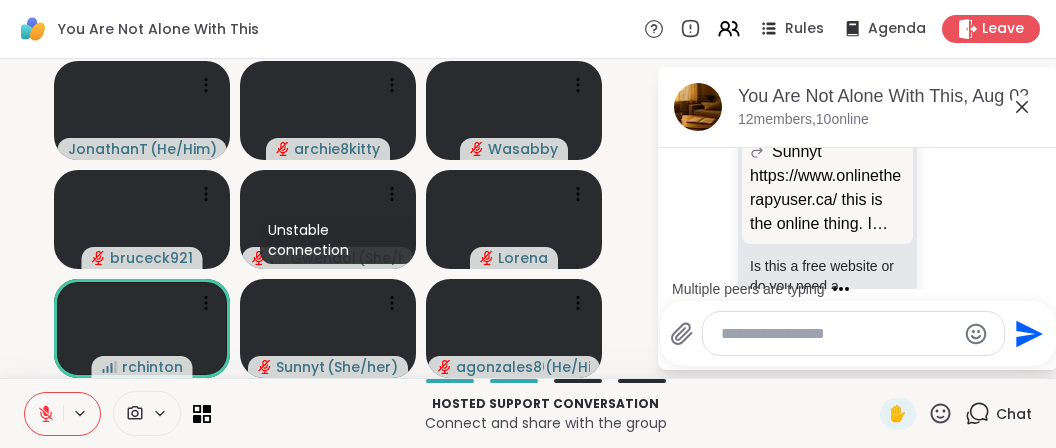scroll, scrollTop: 7806, scrollLeft: 0, axis: vertical 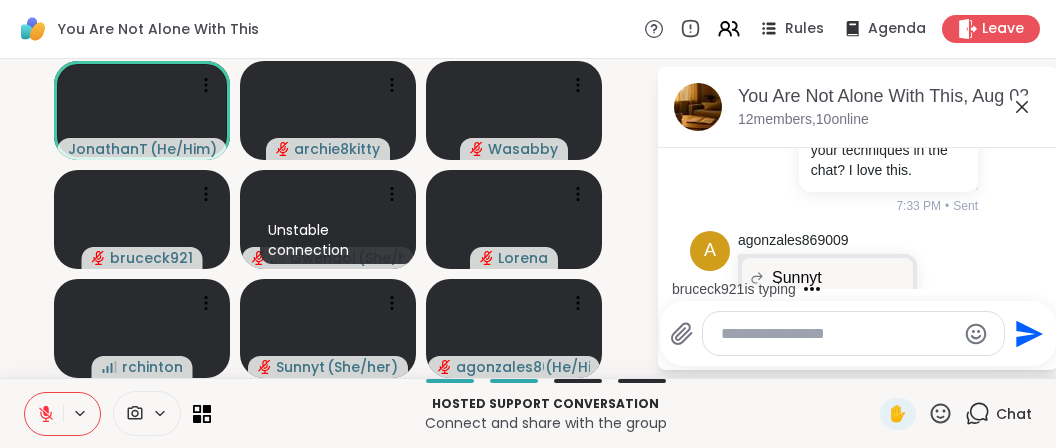 click 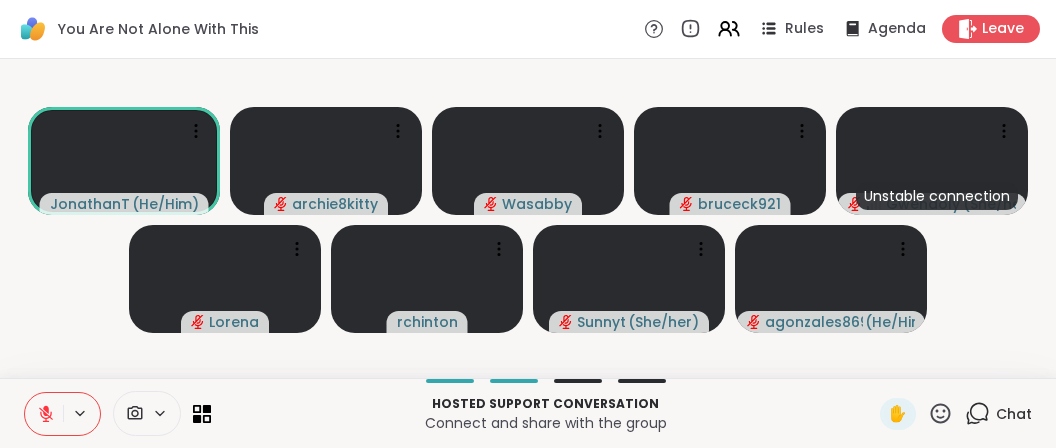 click 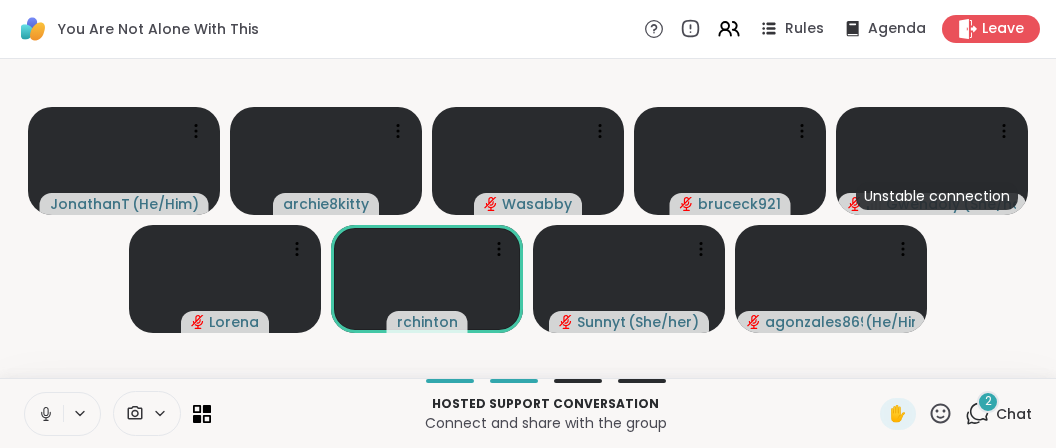 click 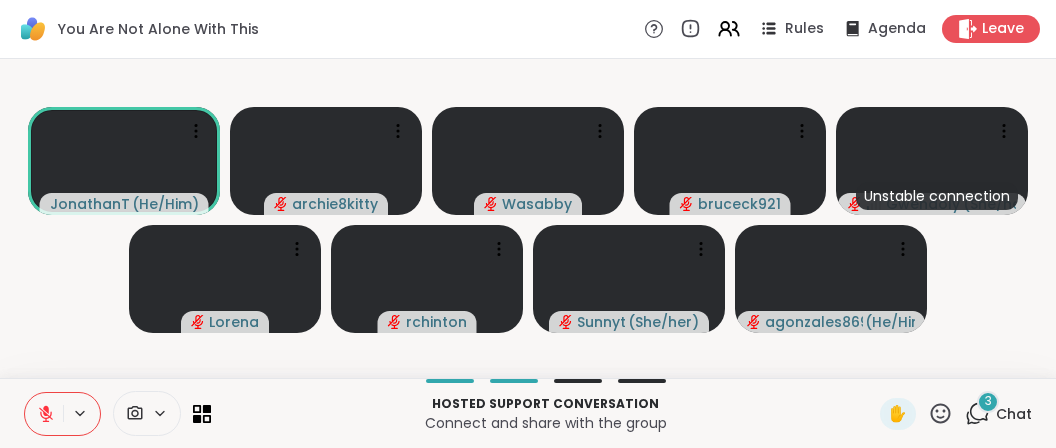 click 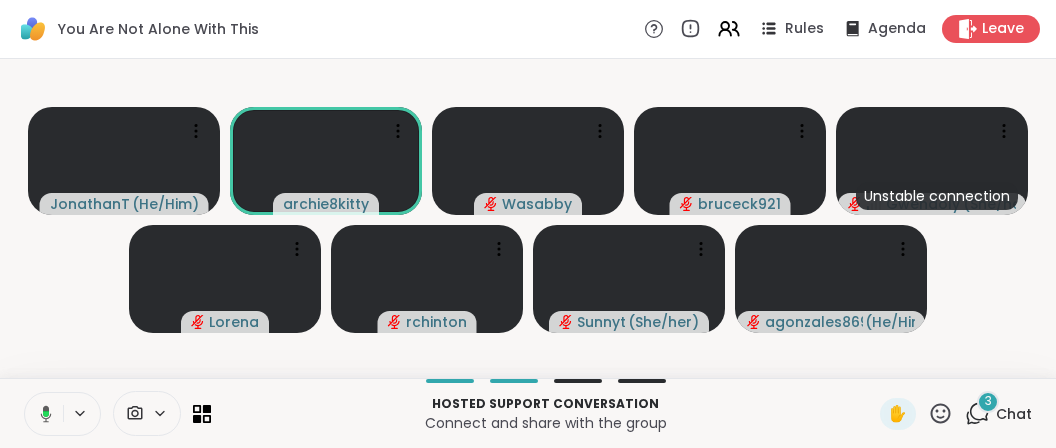 click 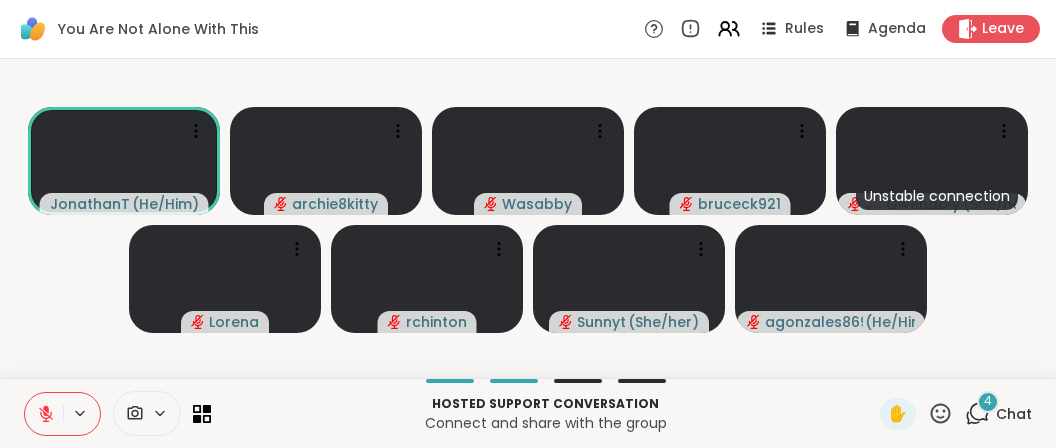click on "4" at bounding box center [988, 402] 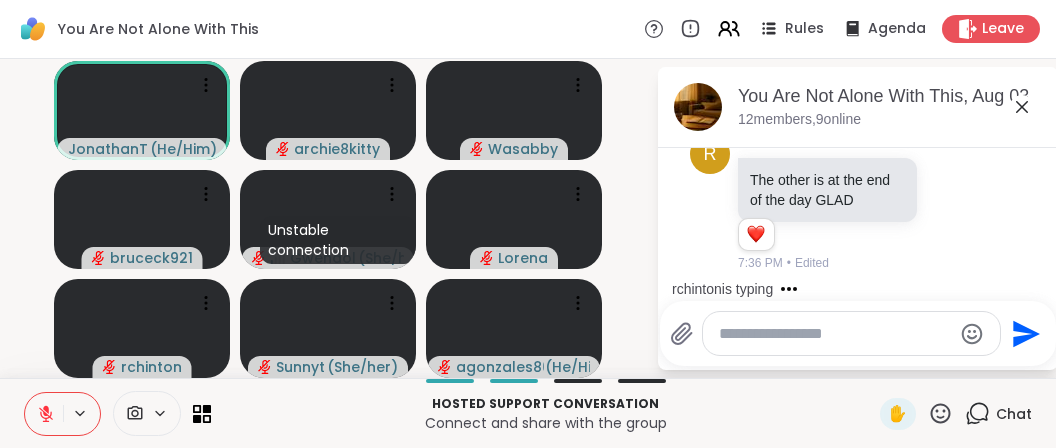 scroll, scrollTop: 9483, scrollLeft: 0, axis: vertical 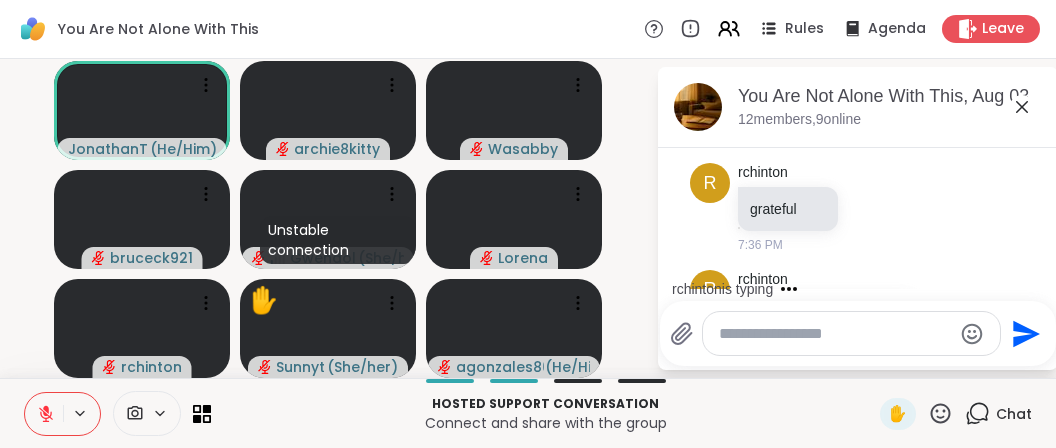 drag, startPoint x: 831, startPoint y: 238, endPoint x: 748, endPoint y: 225, distance: 84.0119 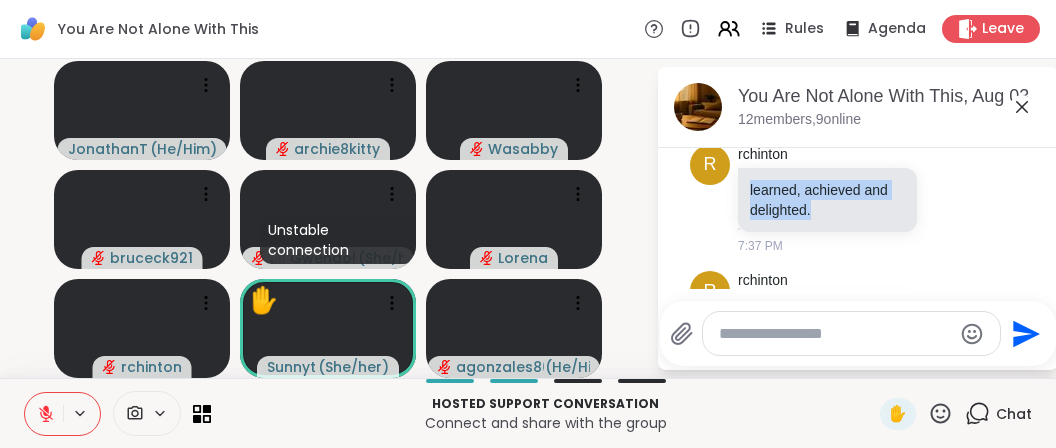 scroll, scrollTop: 9483, scrollLeft: 0, axis: vertical 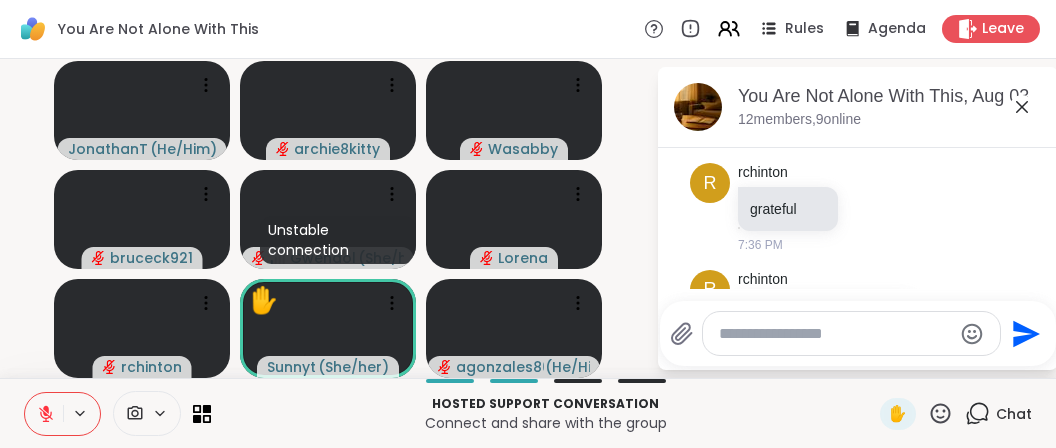 click 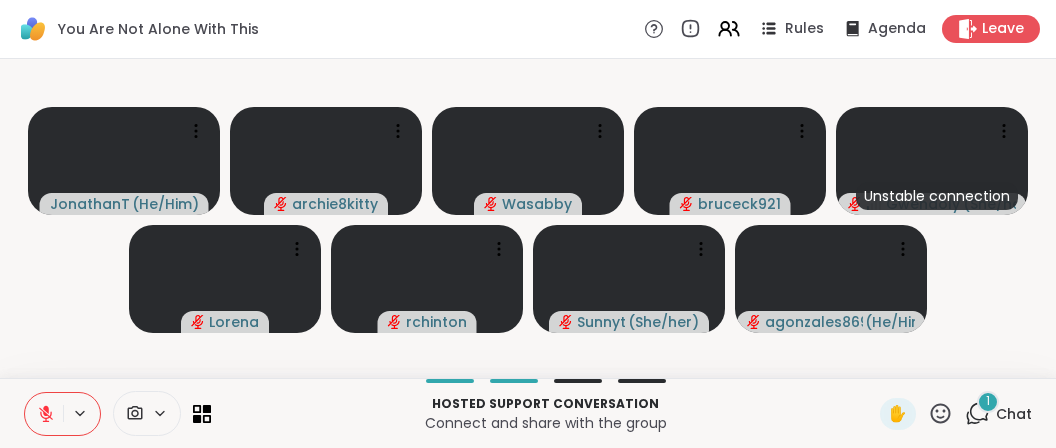 click on "1" at bounding box center (988, 402) 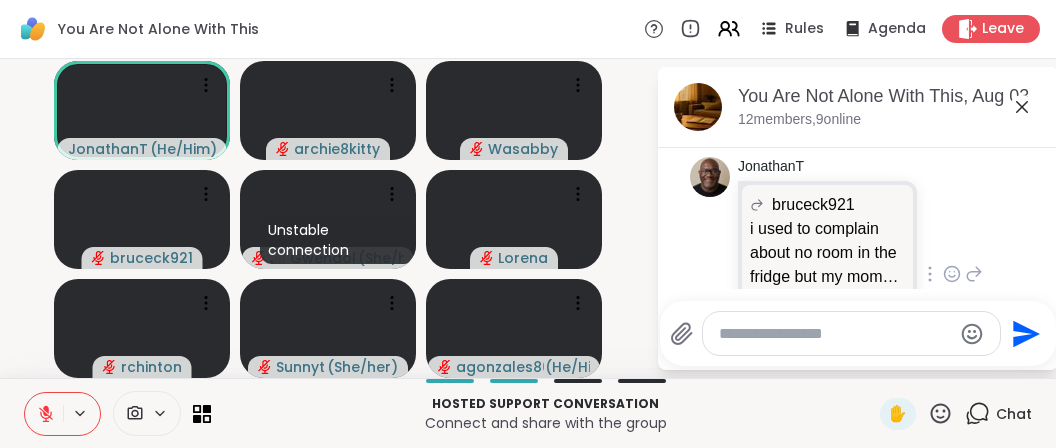 scroll, scrollTop: 10130, scrollLeft: 0, axis: vertical 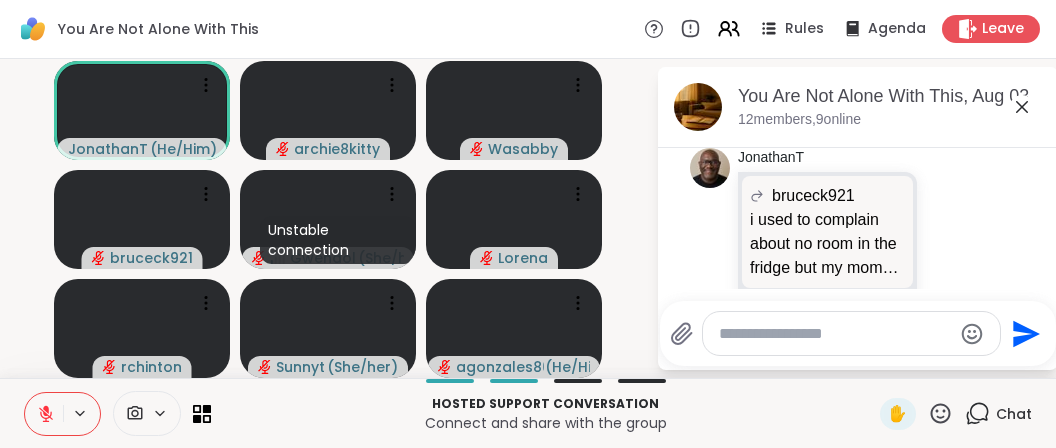 click at bounding box center (835, 334) 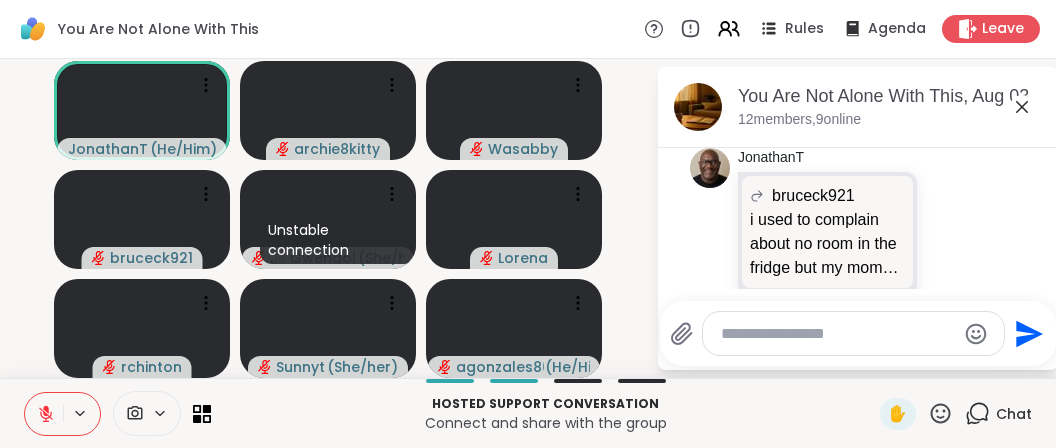 scroll, scrollTop: 10256, scrollLeft: 0, axis: vertical 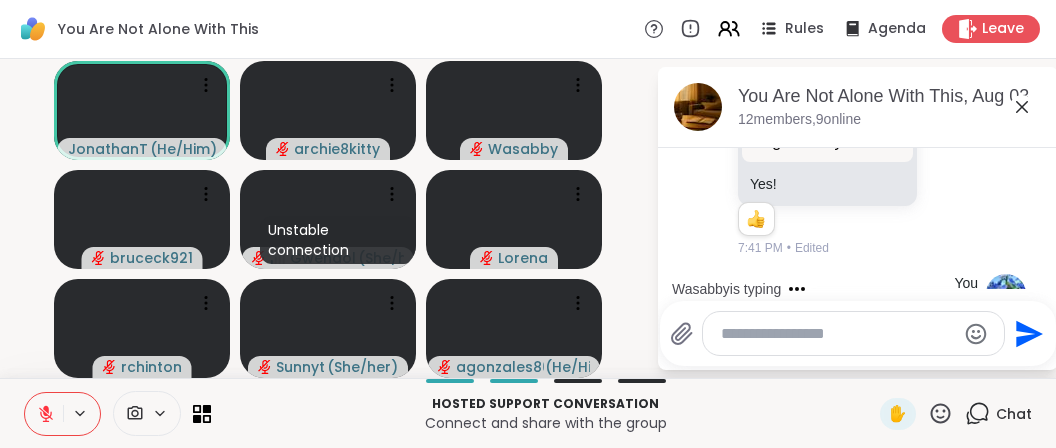 click 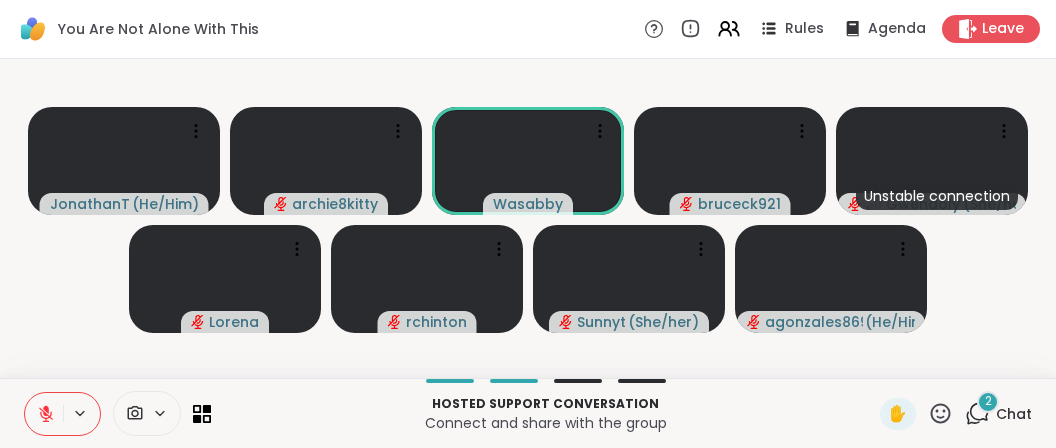 click 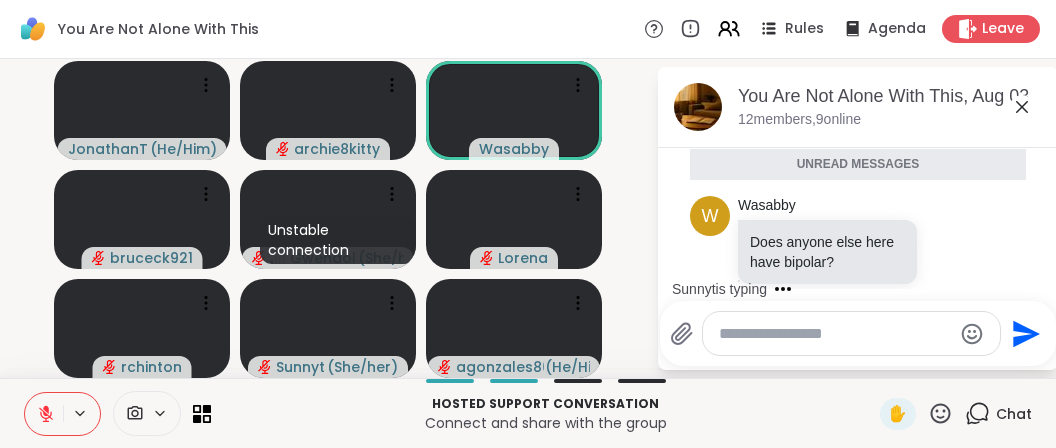 scroll, scrollTop: 10603, scrollLeft: 0, axis: vertical 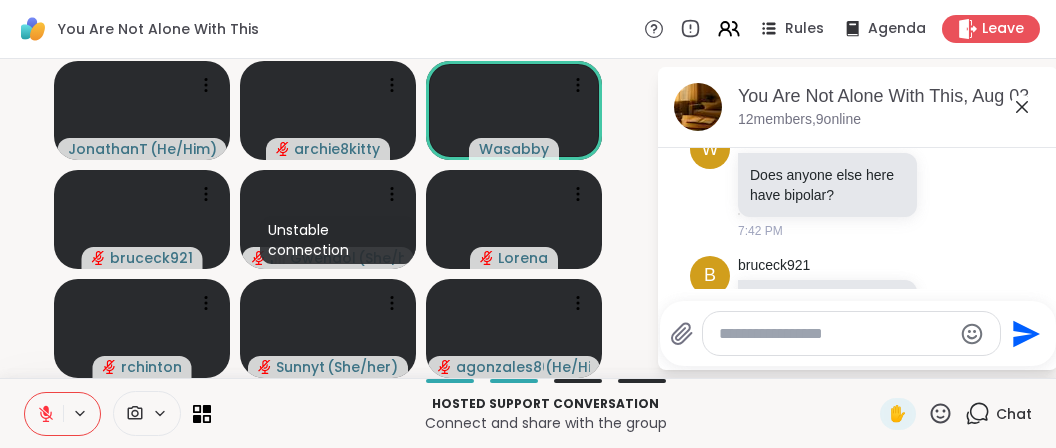 click at bounding box center [835, 334] 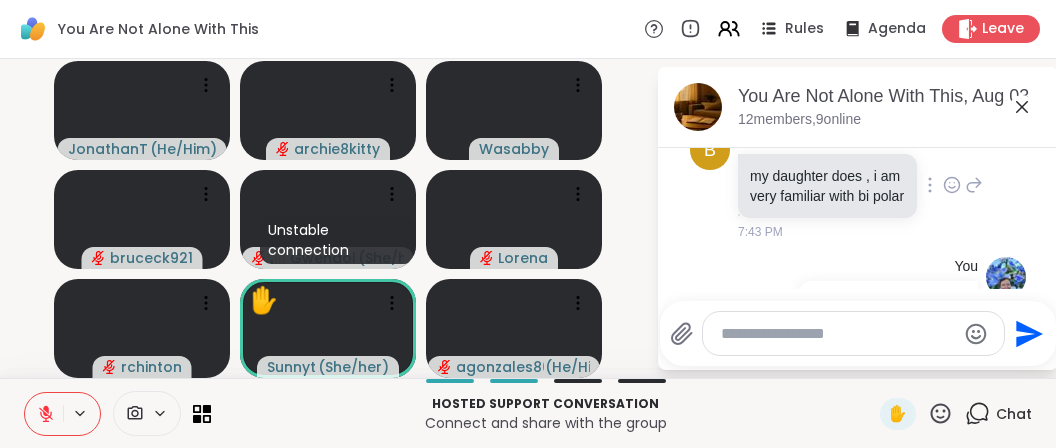 scroll, scrollTop: 10847, scrollLeft: 0, axis: vertical 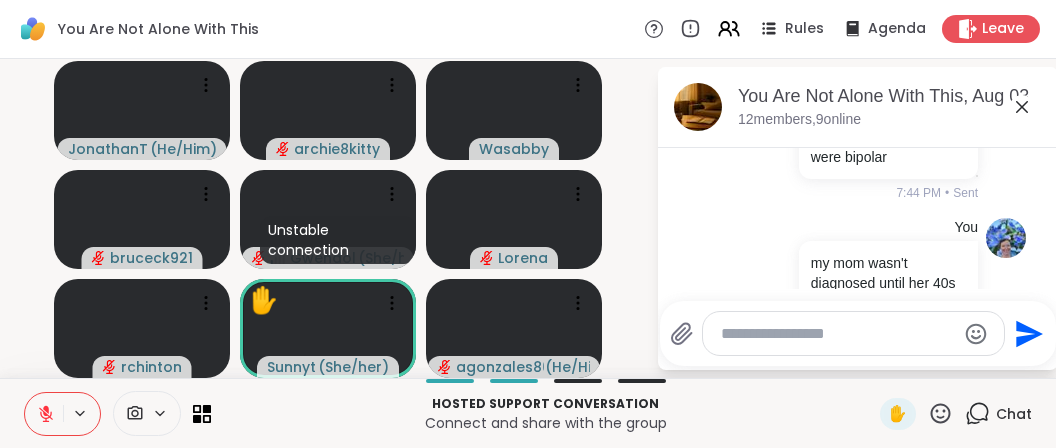 click 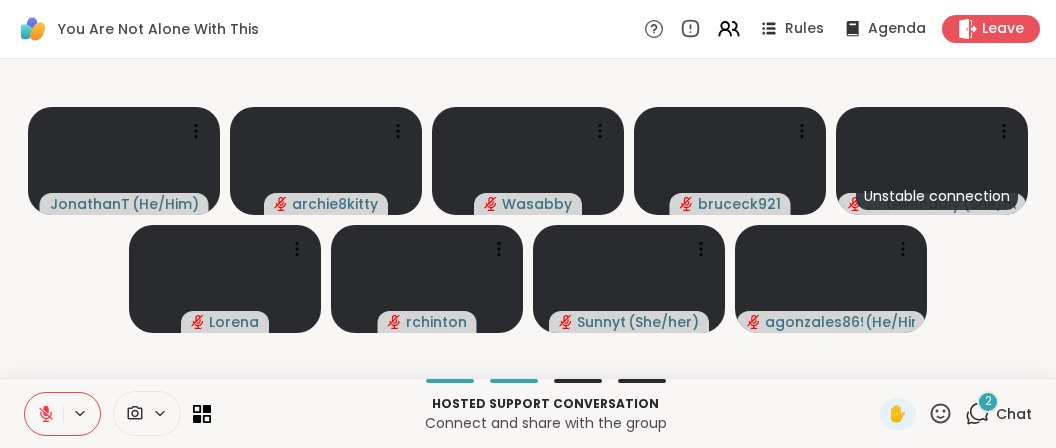click on "2" at bounding box center [988, 401] 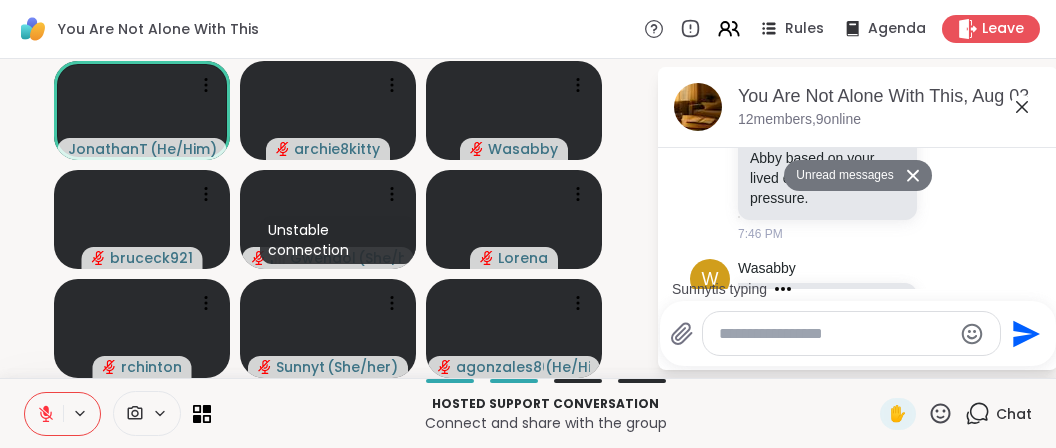 scroll, scrollTop: 11416, scrollLeft: 0, axis: vertical 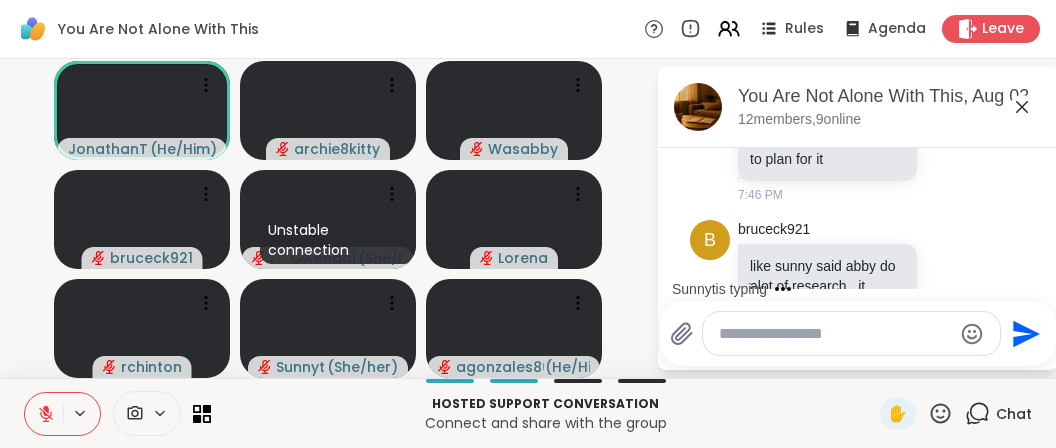 click 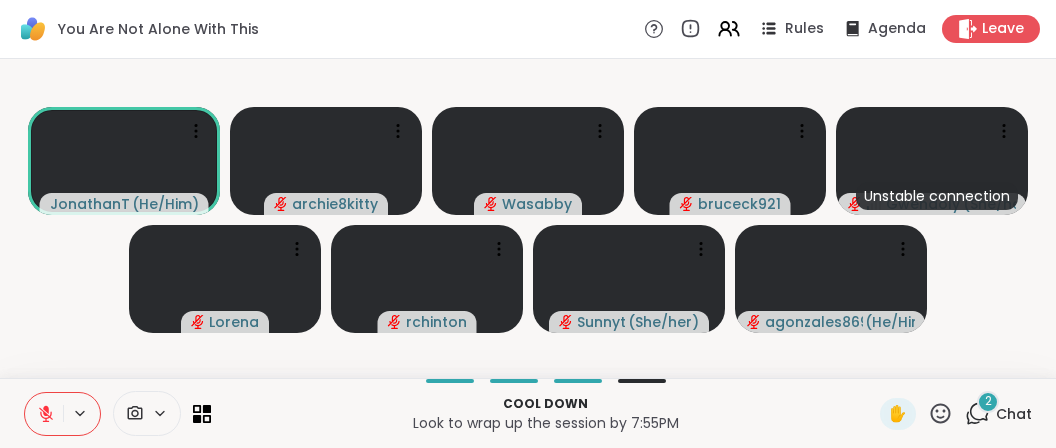 click 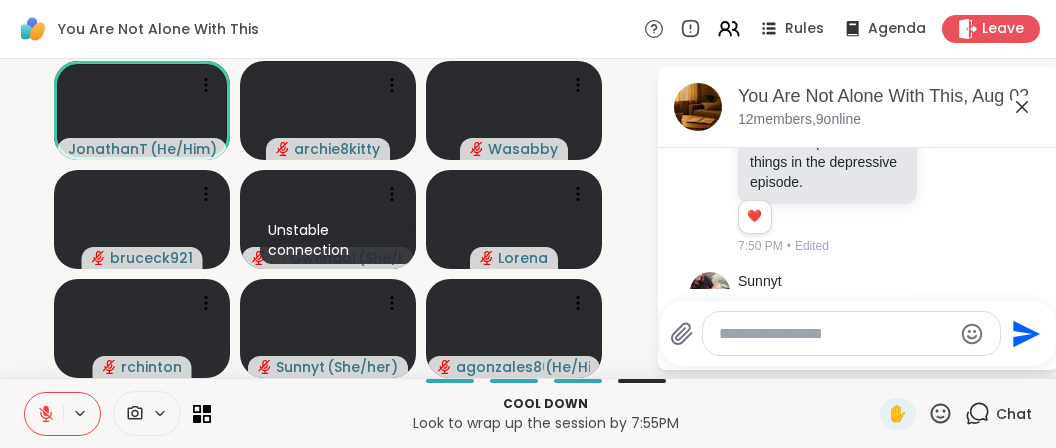 scroll, scrollTop: 12282, scrollLeft: 0, axis: vertical 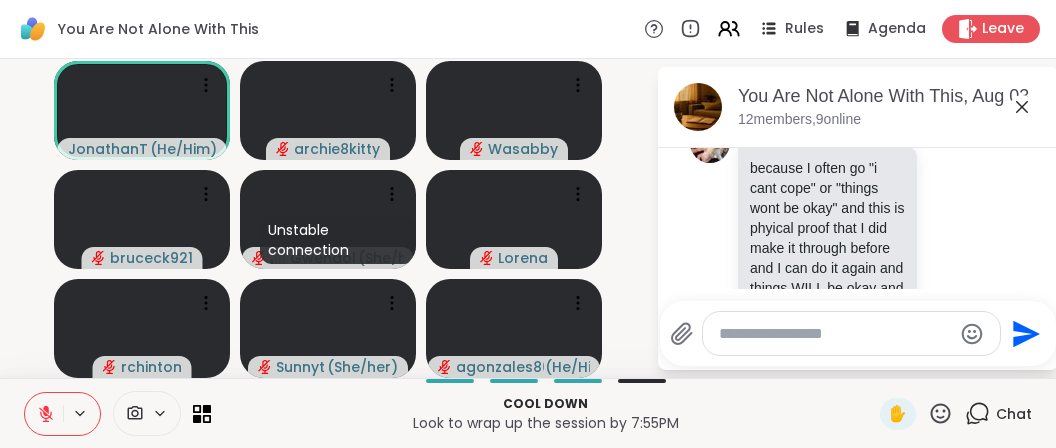 click 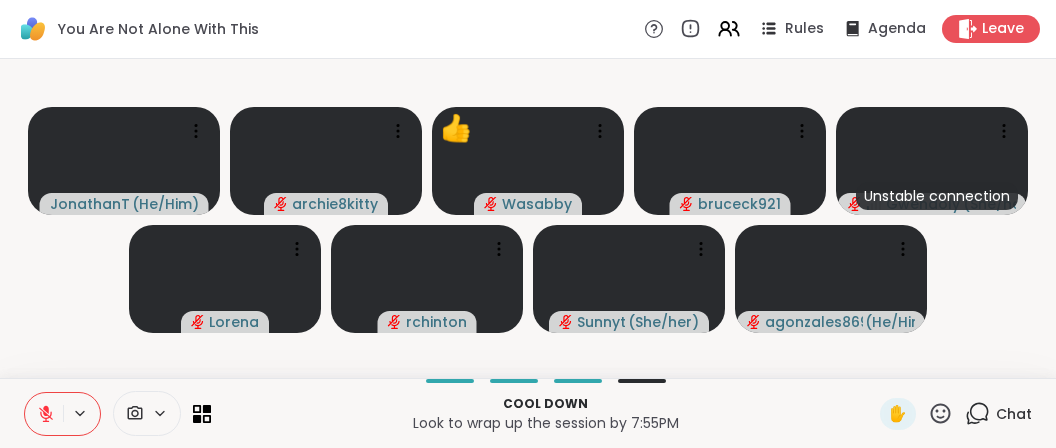 click 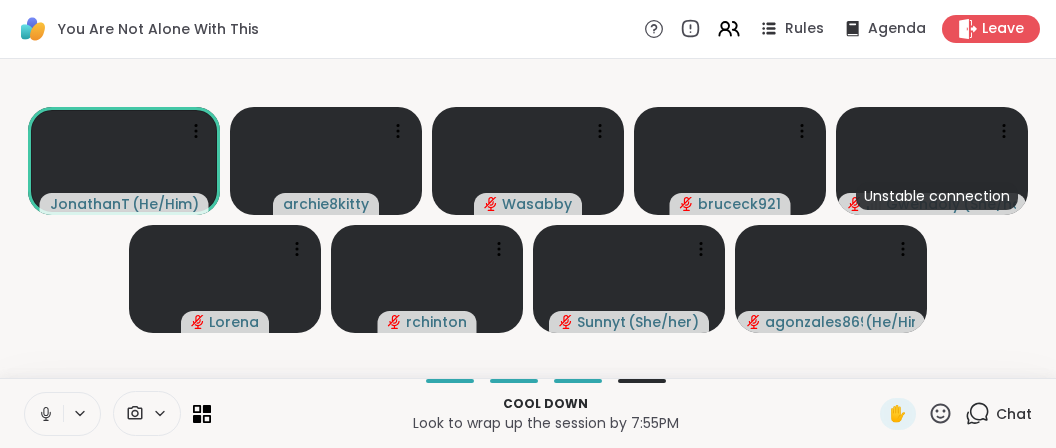click 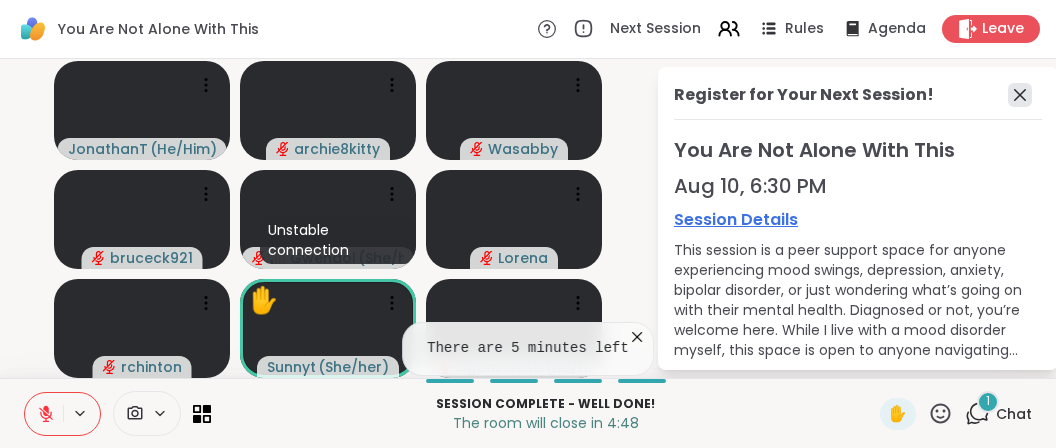 click 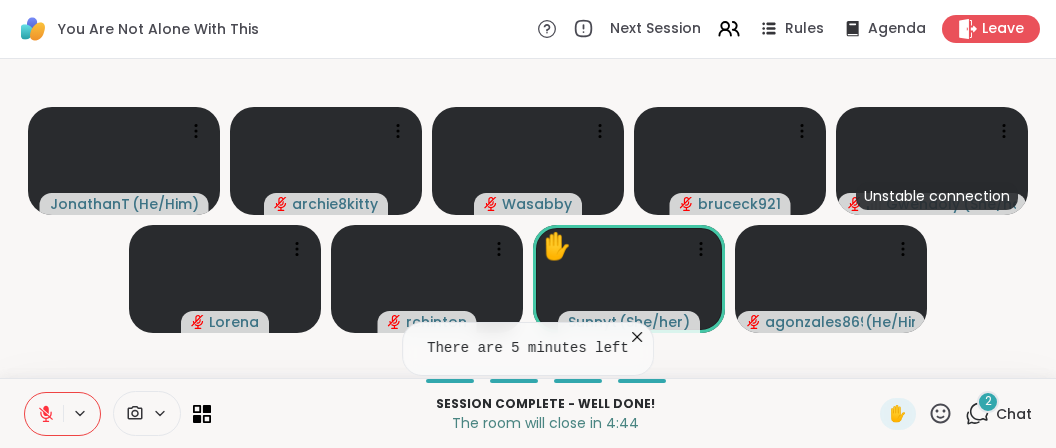 click 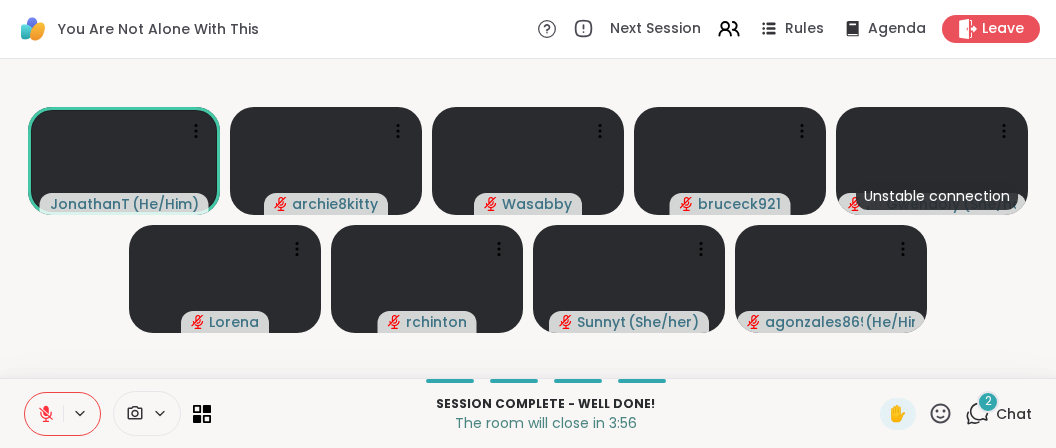 click 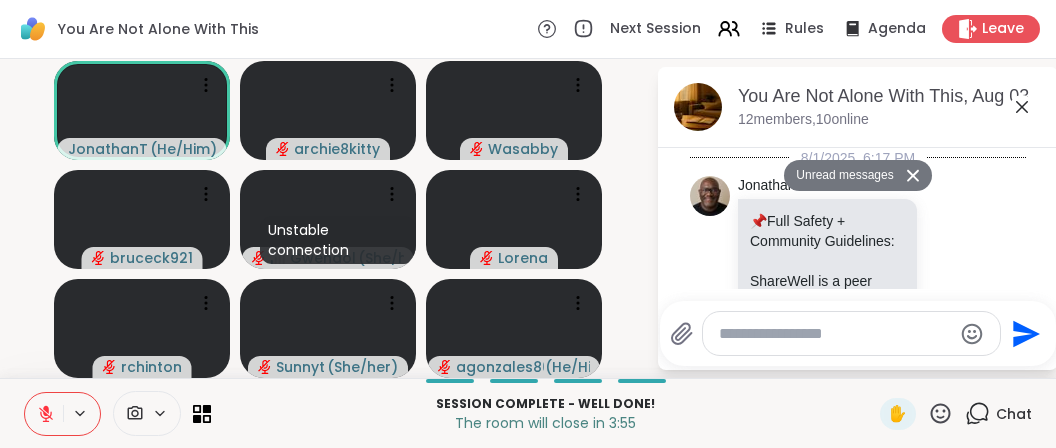 scroll, scrollTop: 12775, scrollLeft: 0, axis: vertical 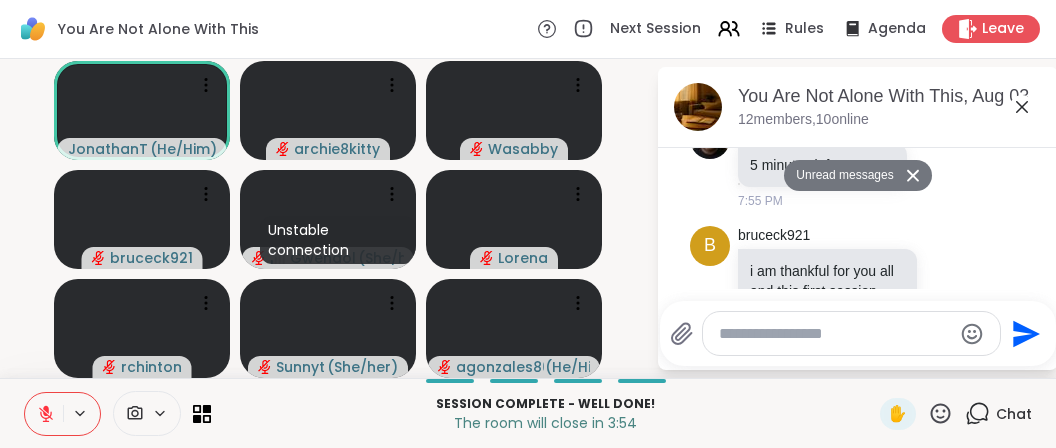 click at bounding box center [835, 334] 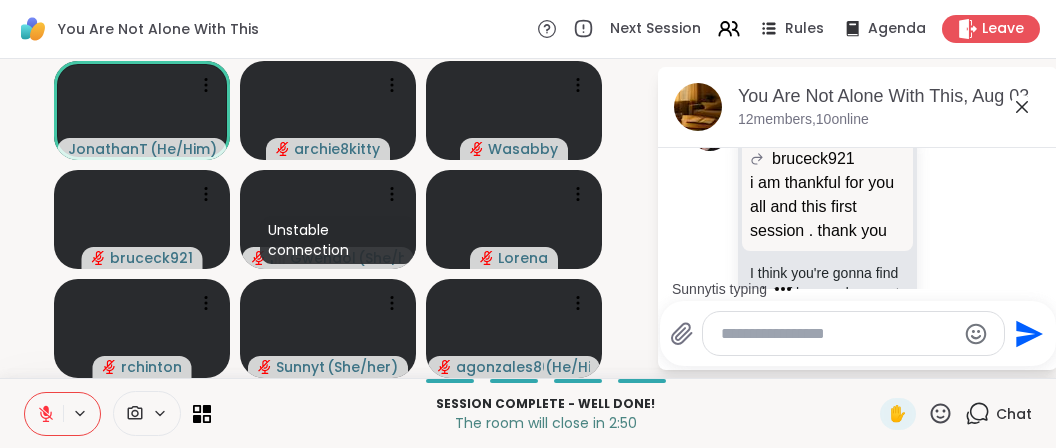 scroll, scrollTop: 13358, scrollLeft: 0, axis: vertical 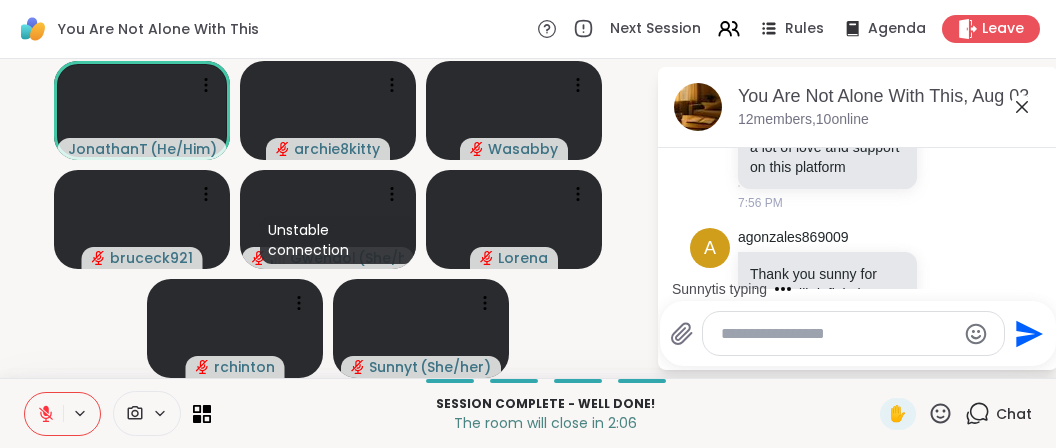 click 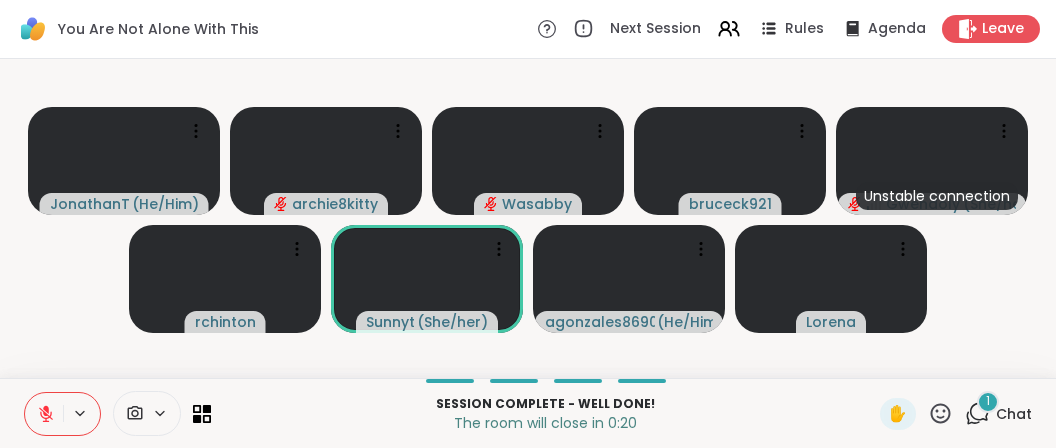 click 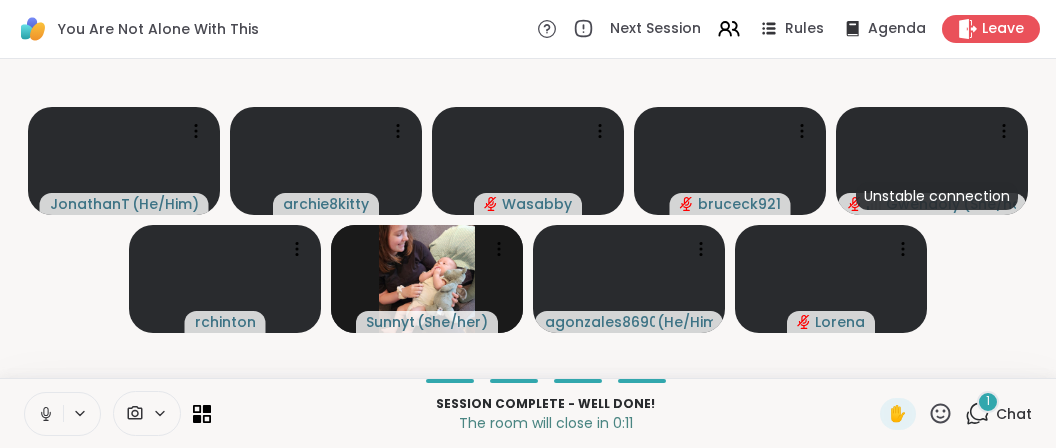 click 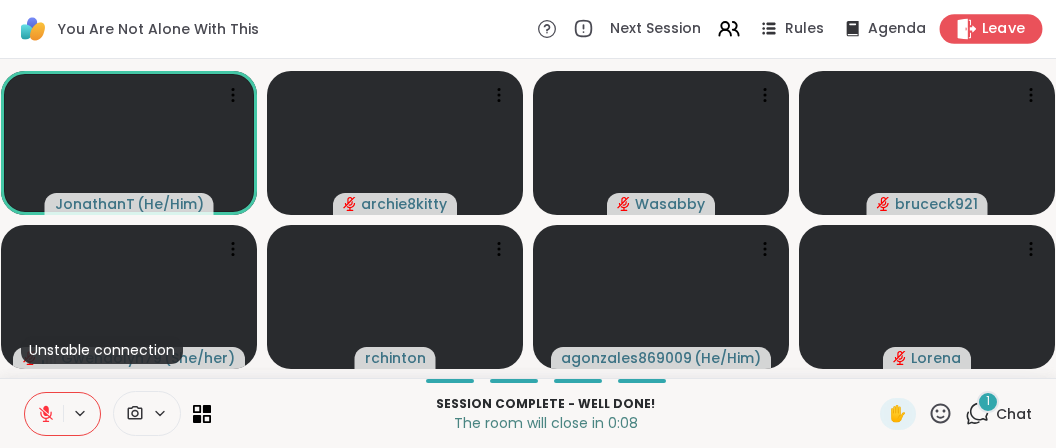 click on "Leave" at bounding box center [1004, 29] 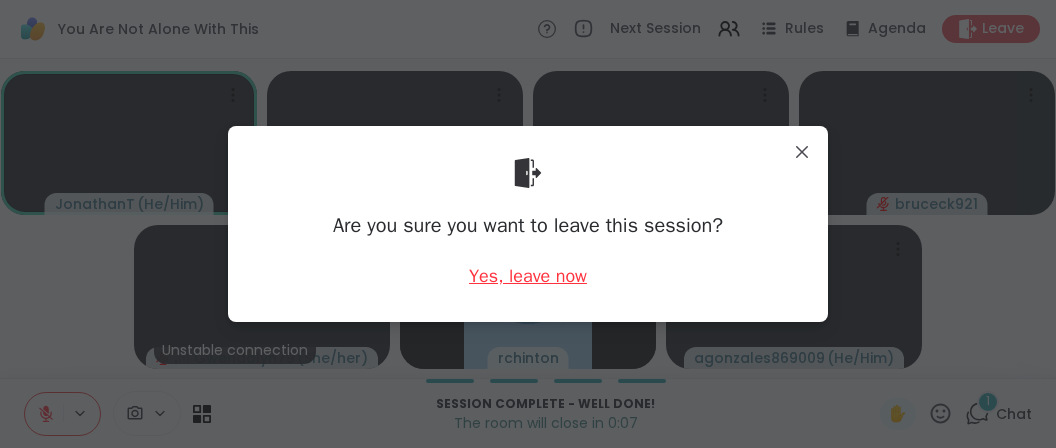 click on "Yes, leave now" at bounding box center (528, 276) 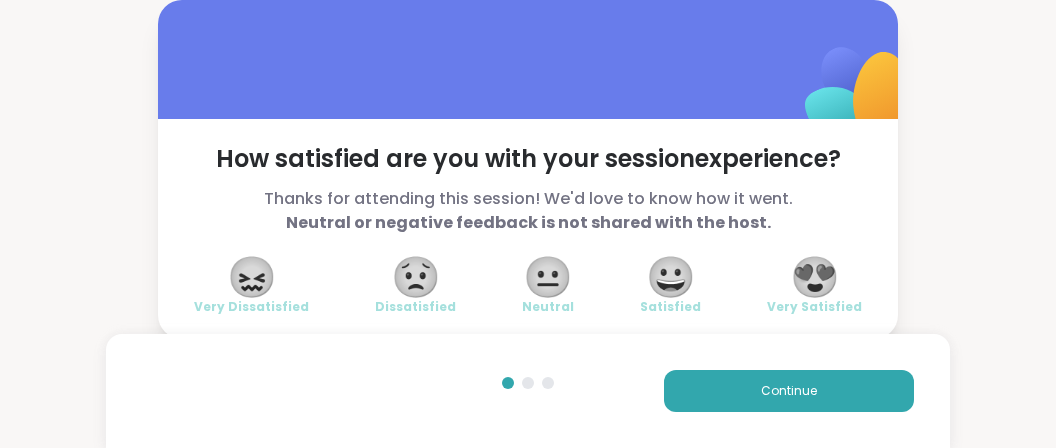 click on "😍" at bounding box center (815, 277) 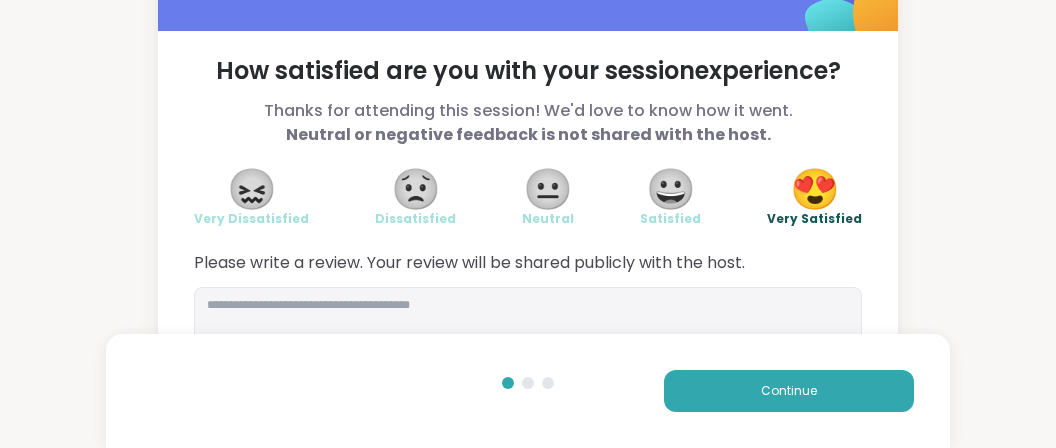scroll, scrollTop: 158, scrollLeft: 0, axis: vertical 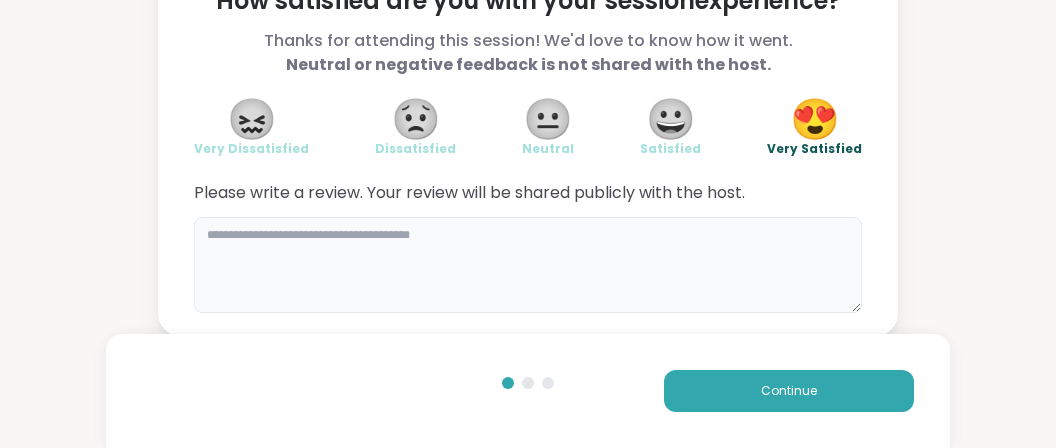 click at bounding box center (528, 265) 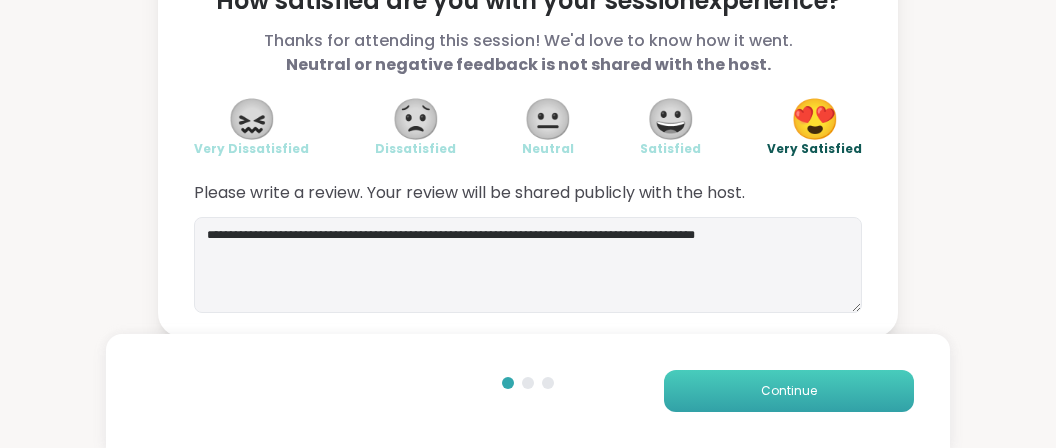 click on "Continue" at bounding box center (789, 391) 